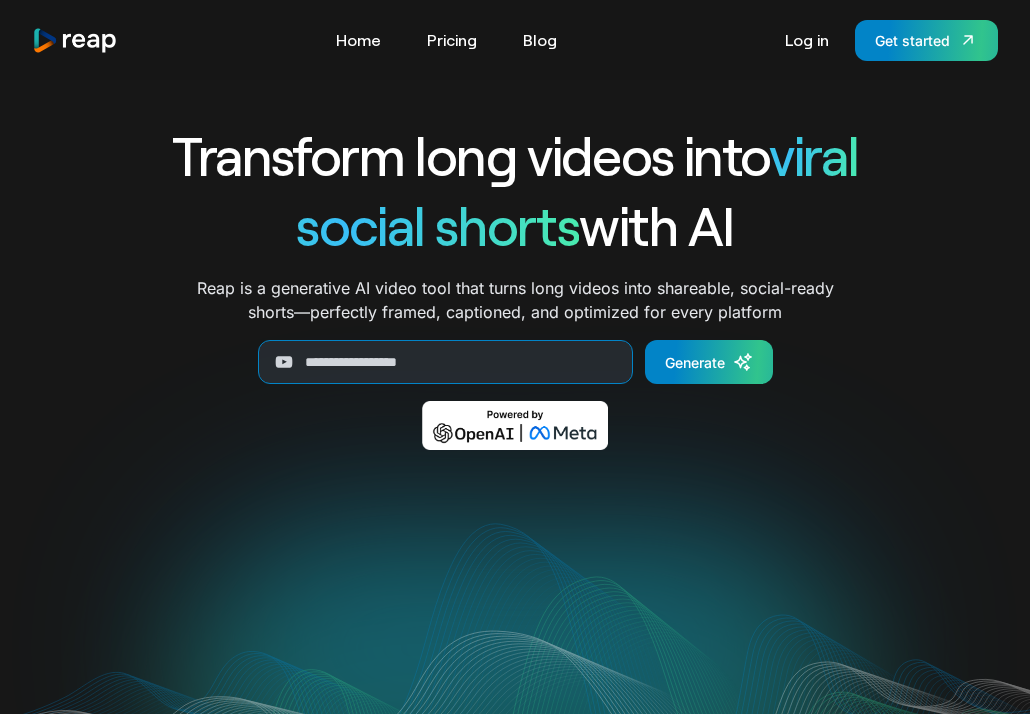 scroll, scrollTop: 0, scrollLeft: 0, axis: both 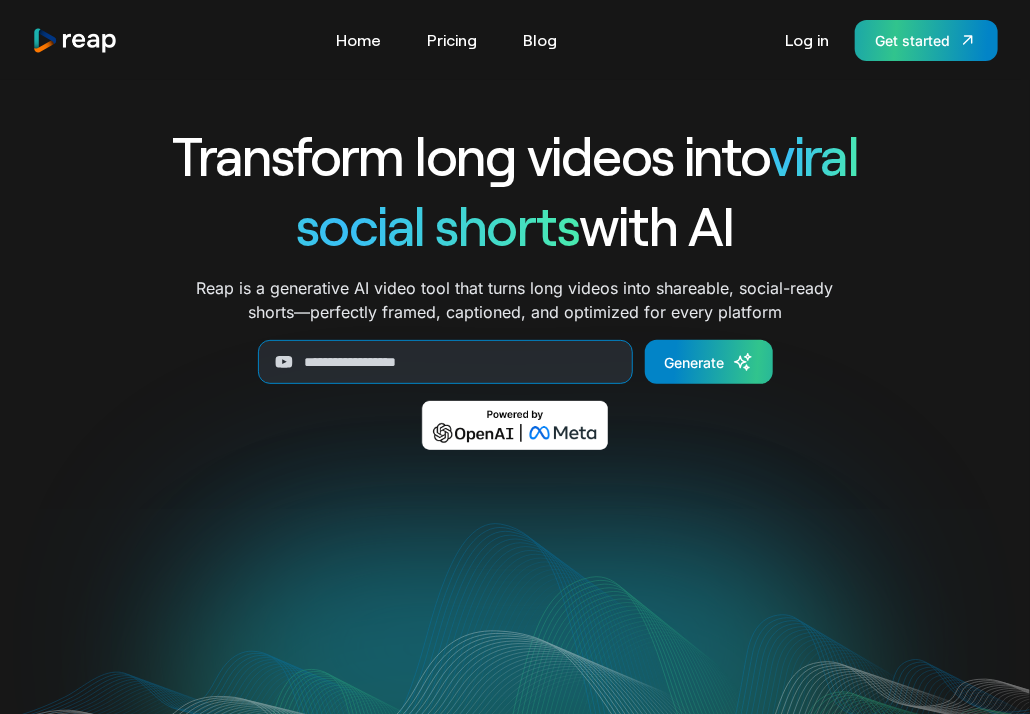 click on "Get started" at bounding box center (912, 40) 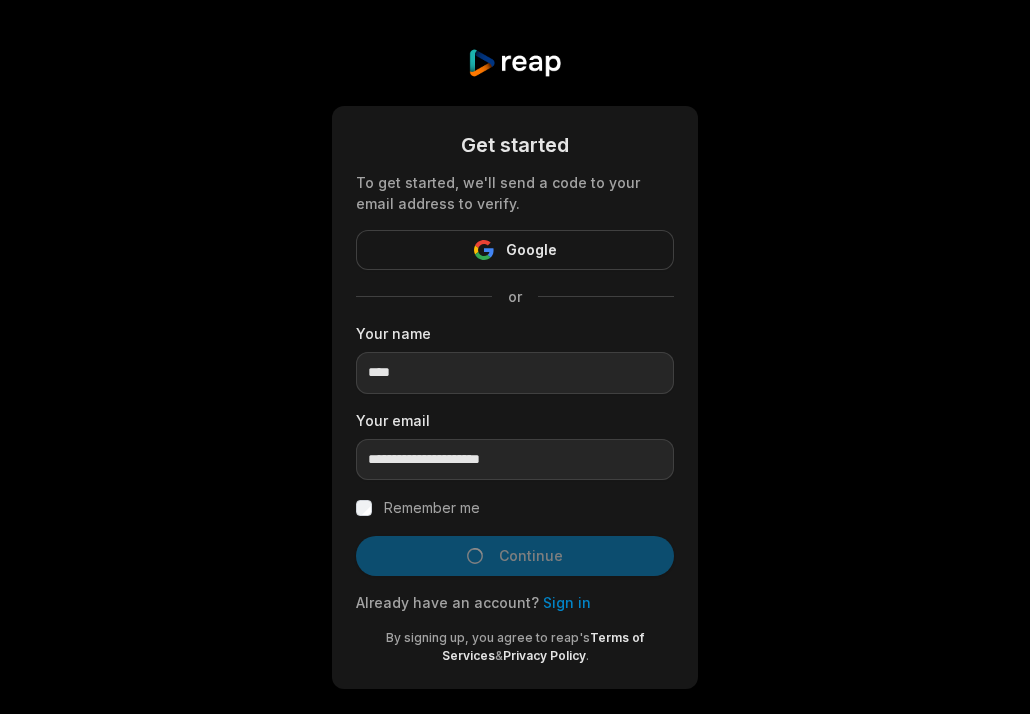 scroll, scrollTop: 0, scrollLeft: 0, axis: both 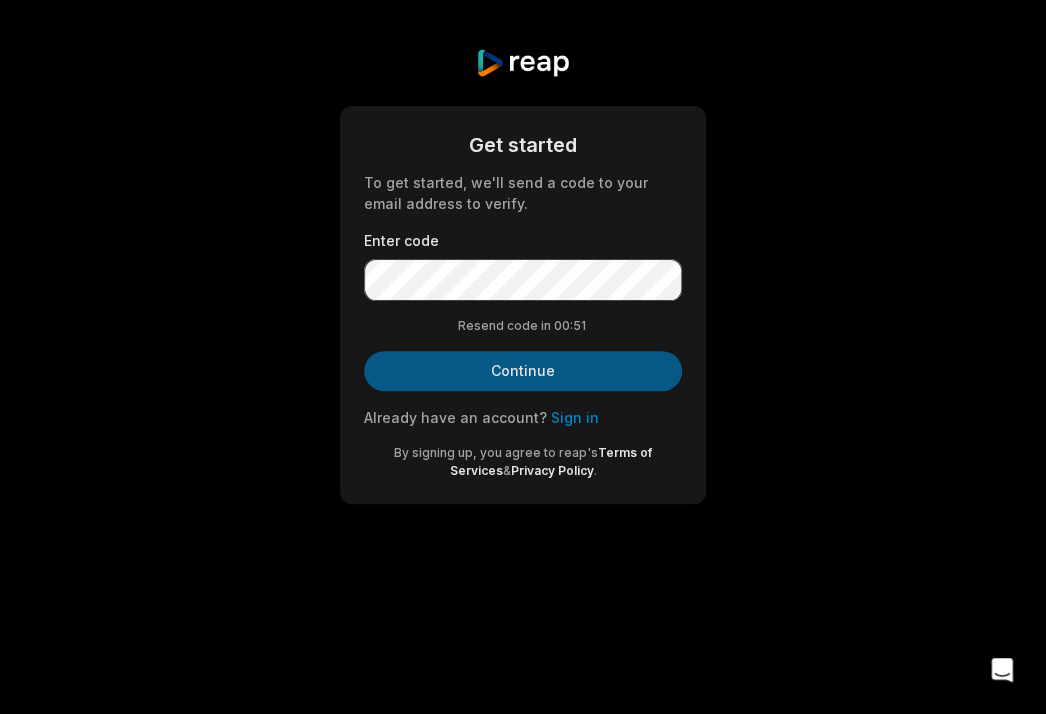 click on "Continue" at bounding box center [523, 371] 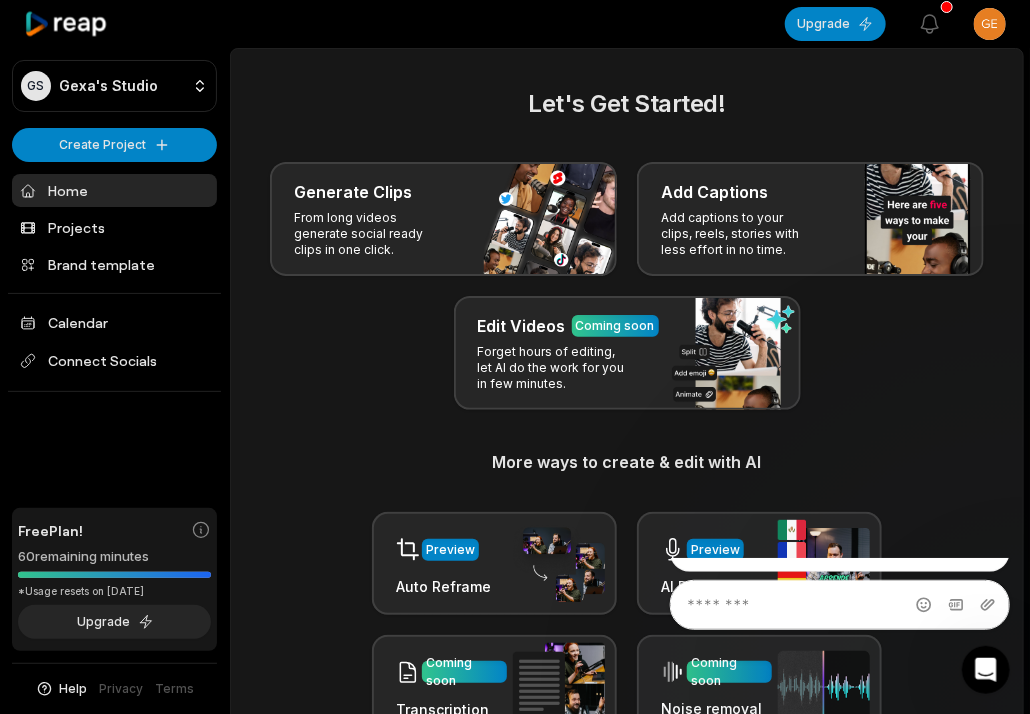 scroll, scrollTop: 0, scrollLeft: 0, axis: both 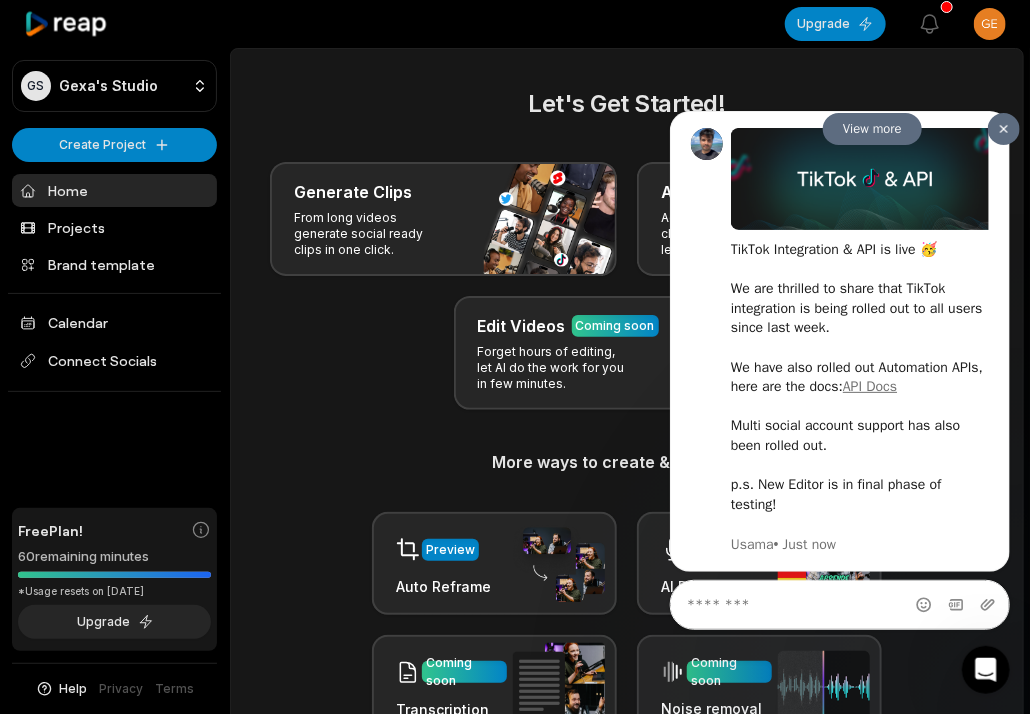 click at bounding box center [1003, 128] 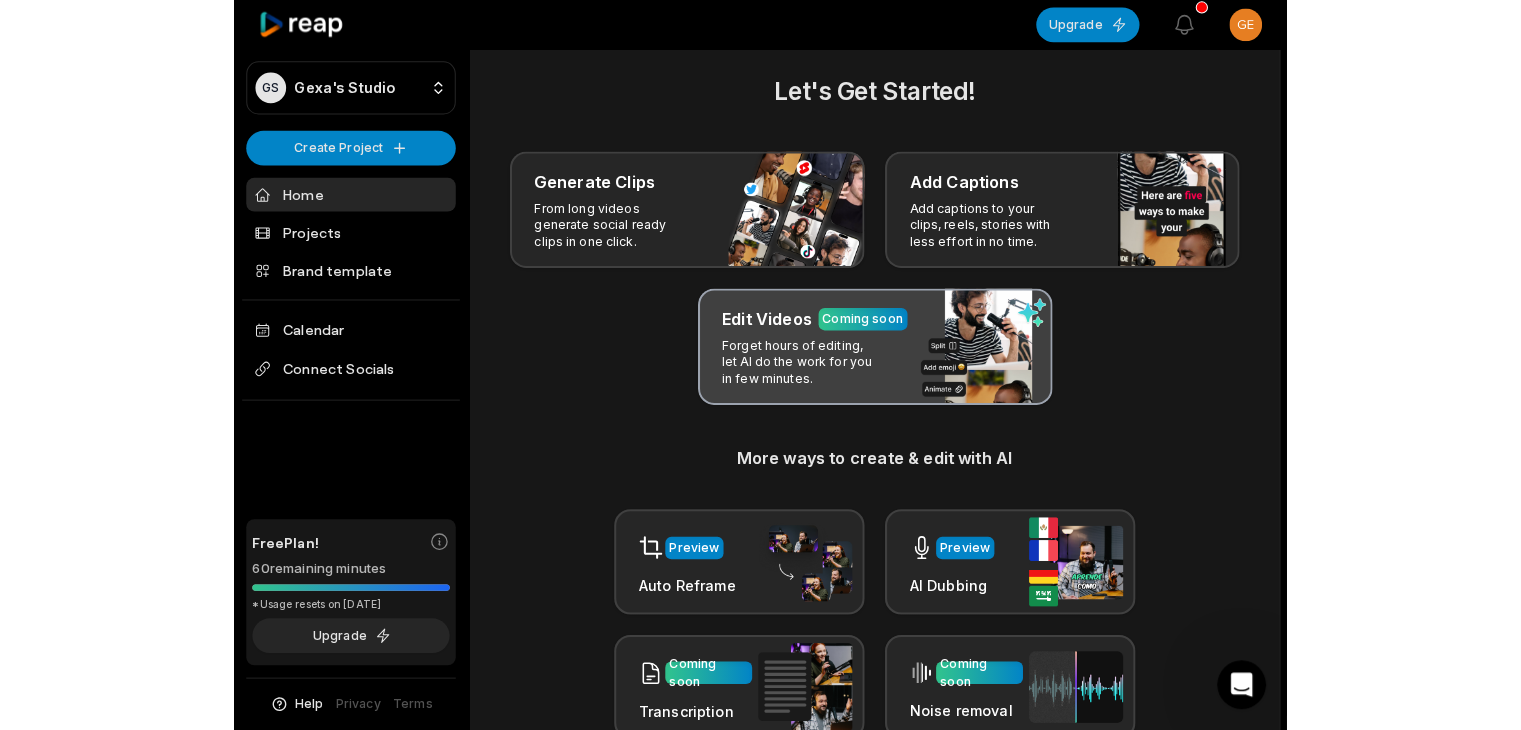 scroll, scrollTop: 0, scrollLeft: 0, axis: both 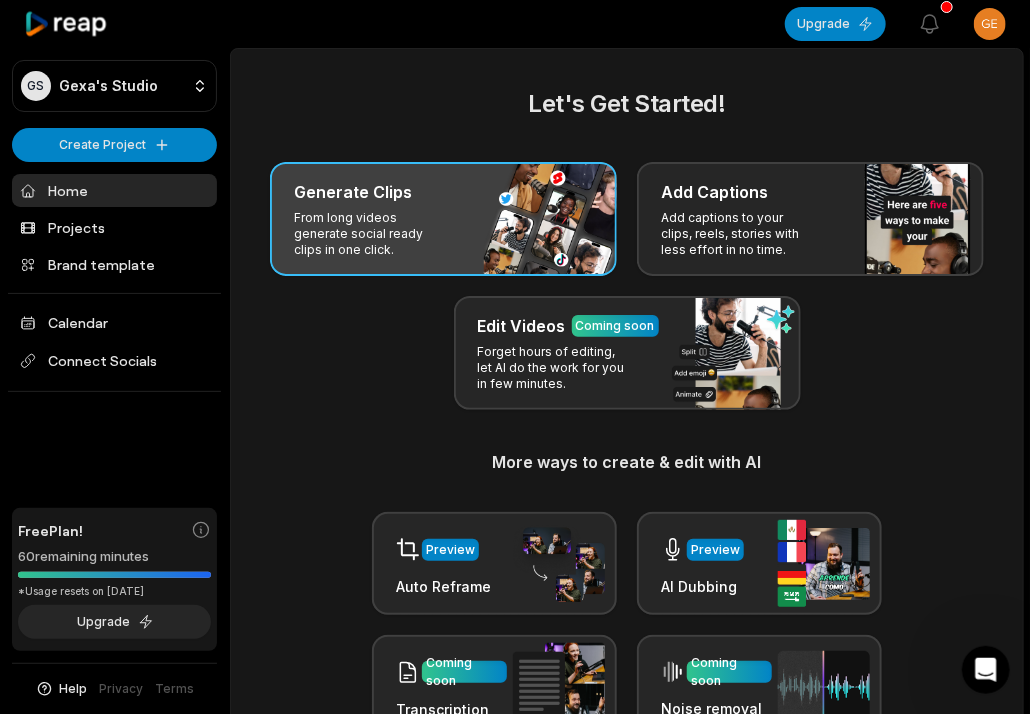 click on "Generate Clips From long videos generate social ready clips in one click." at bounding box center [443, 219] 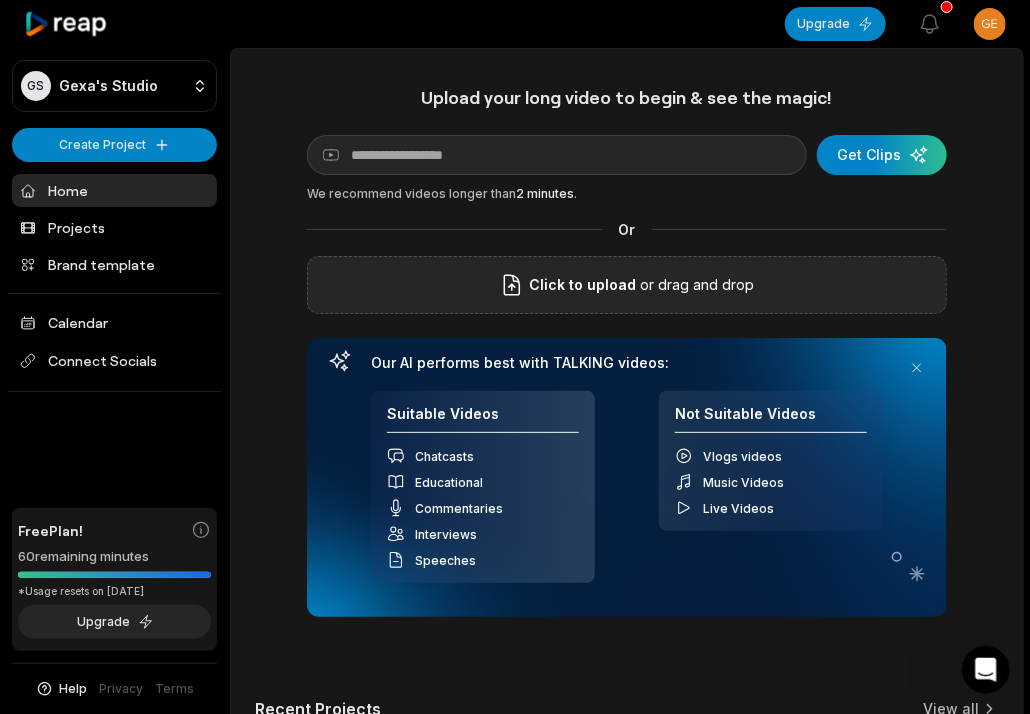 click 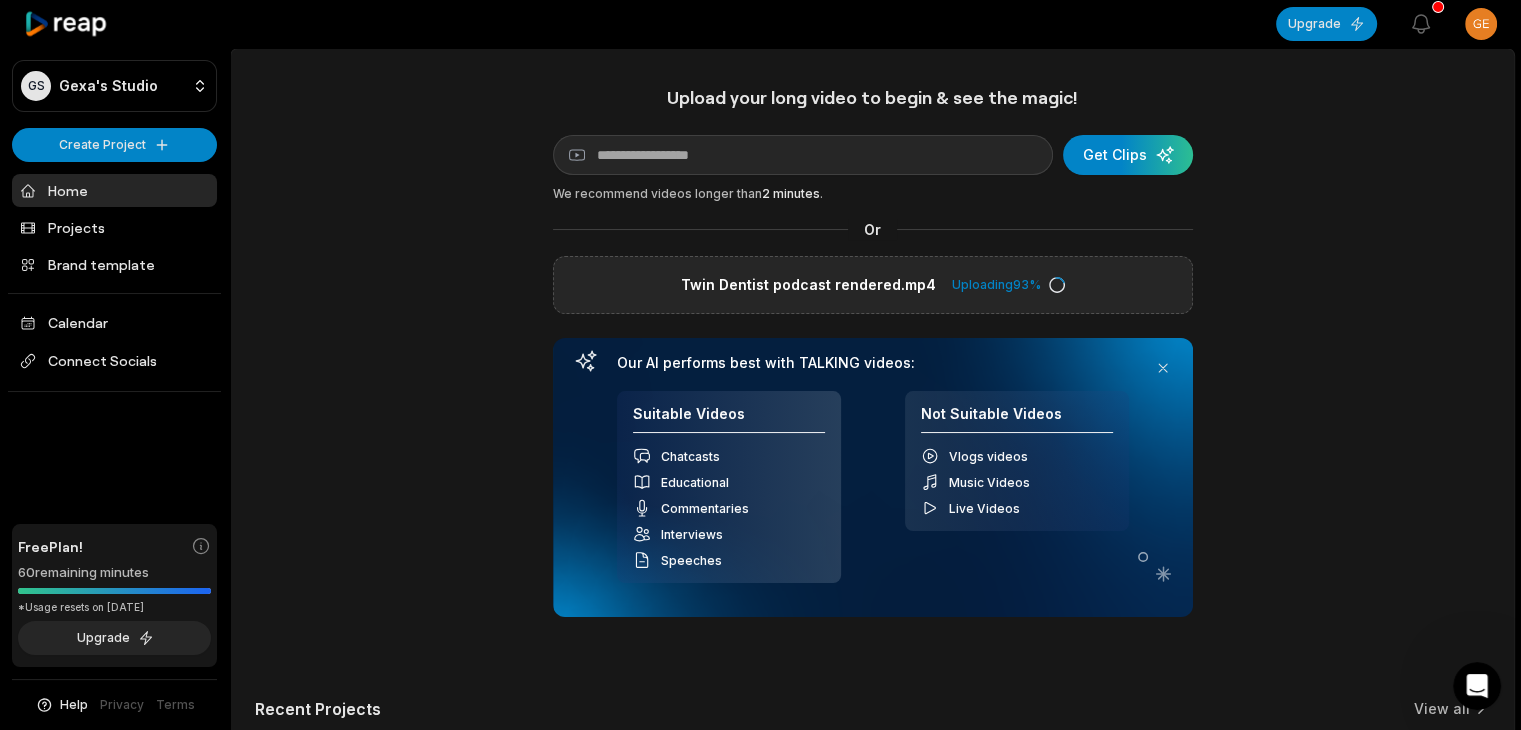 scroll, scrollTop: 141, scrollLeft: 0, axis: vertical 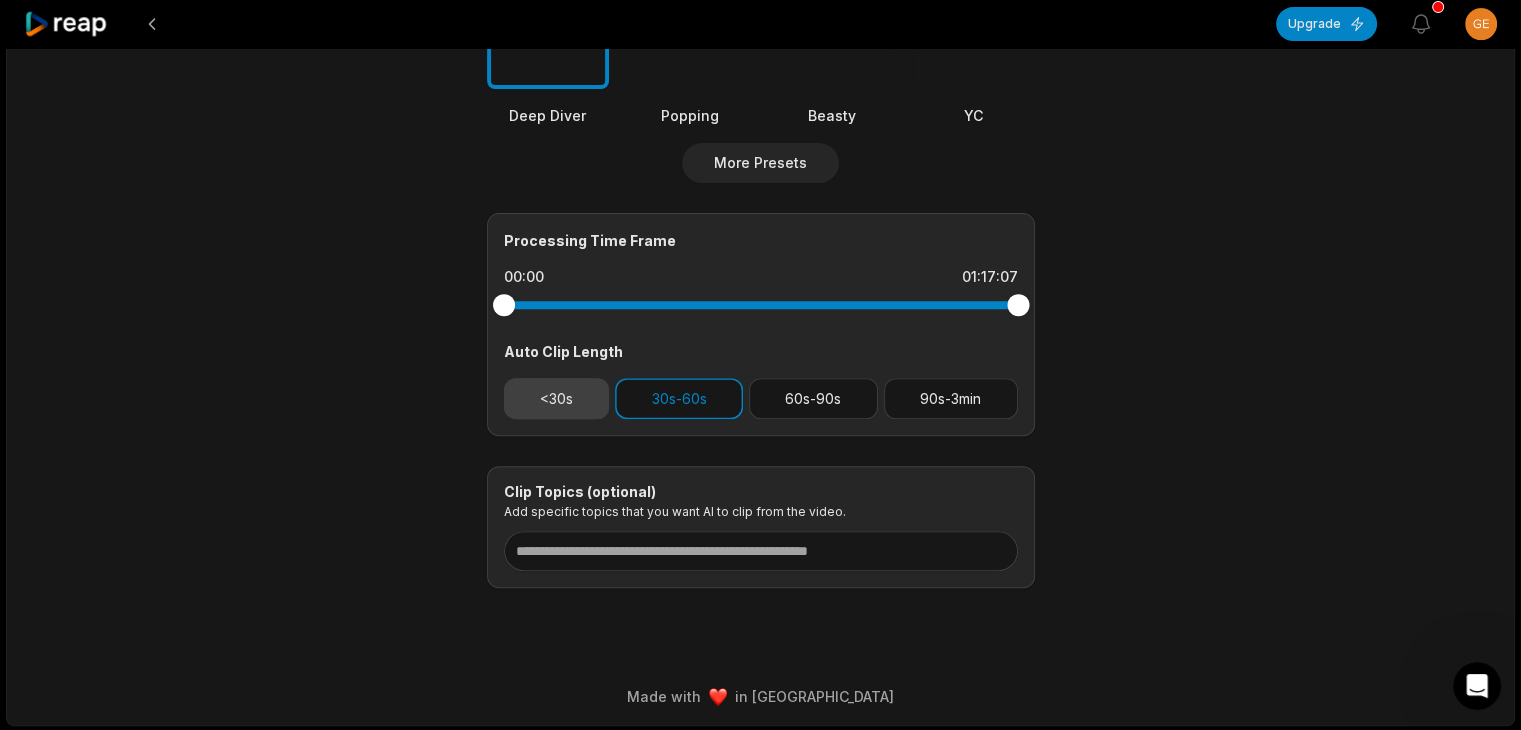 click on "<30s" at bounding box center [557, 398] 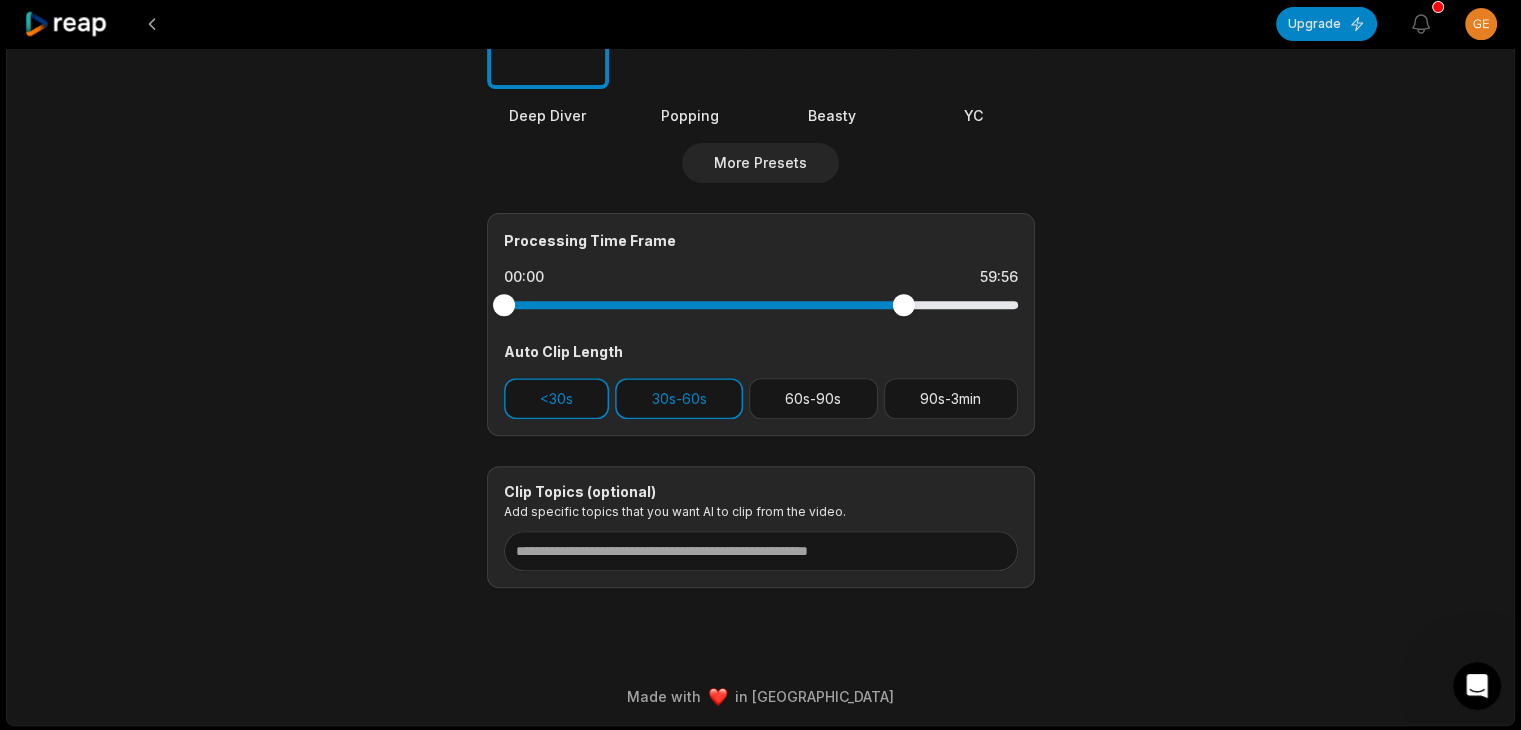 drag, startPoint x: 1024, startPoint y: 303, endPoint x: 903, endPoint y: 305, distance: 121.016525 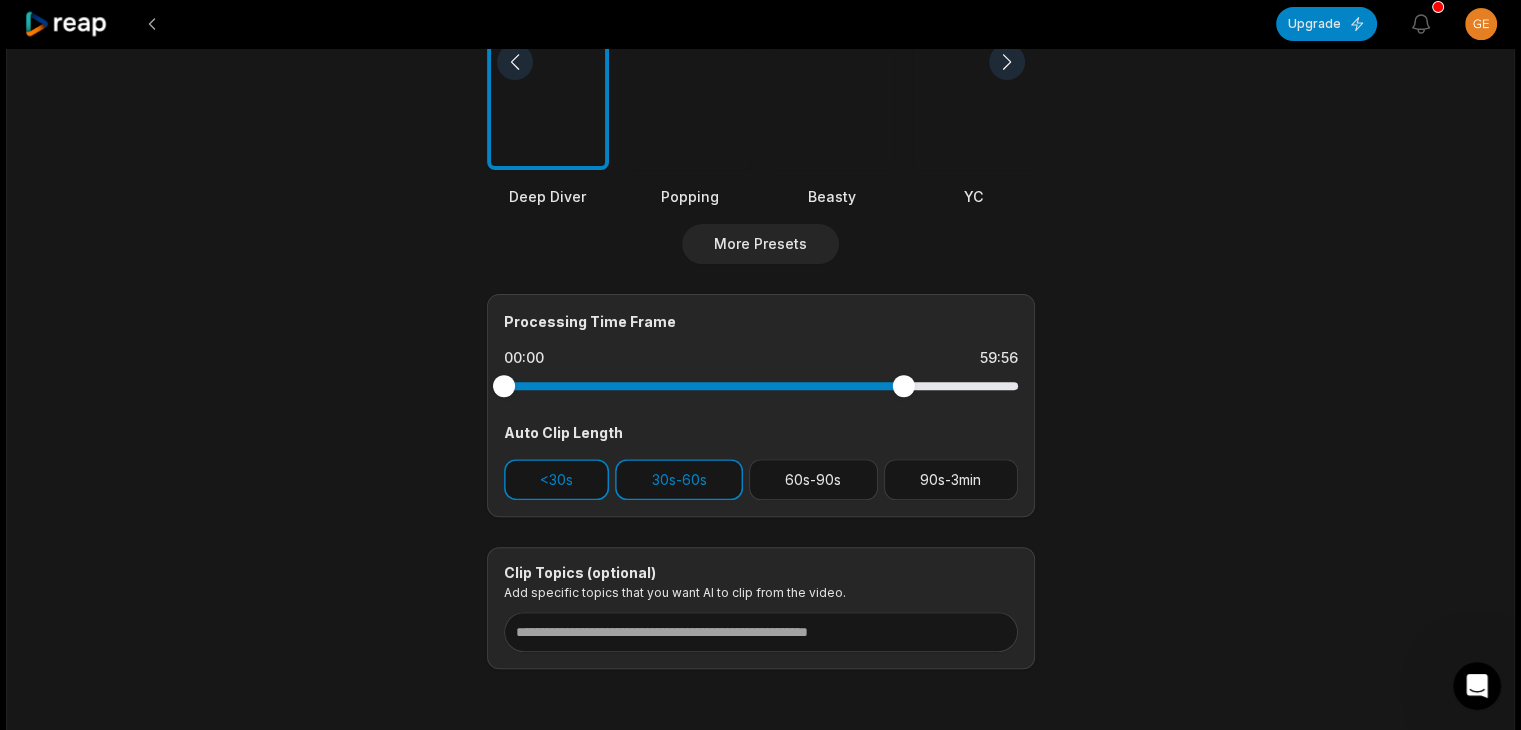 scroll, scrollTop: 709, scrollLeft: 0, axis: vertical 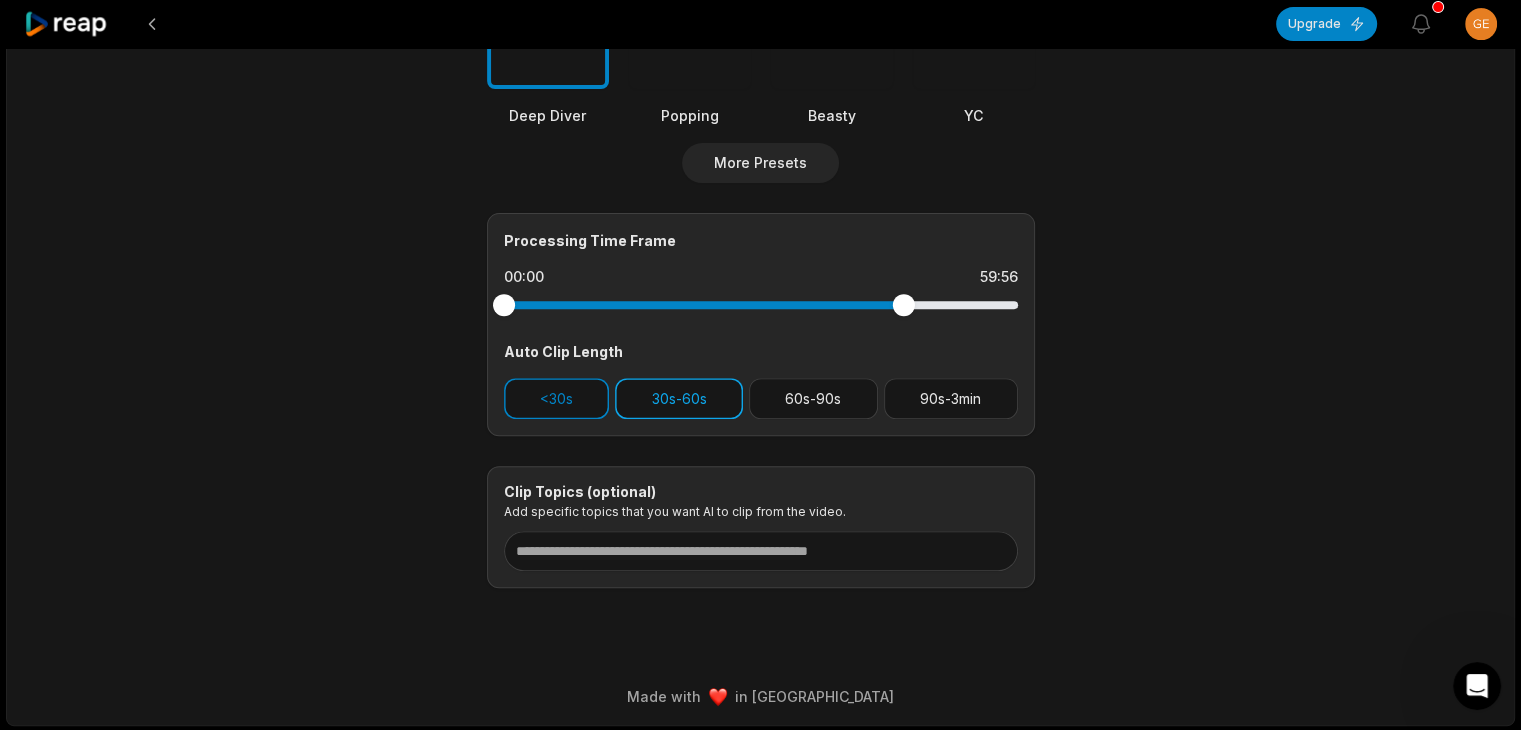 click on "30s-60s" at bounding box center [679, 398] 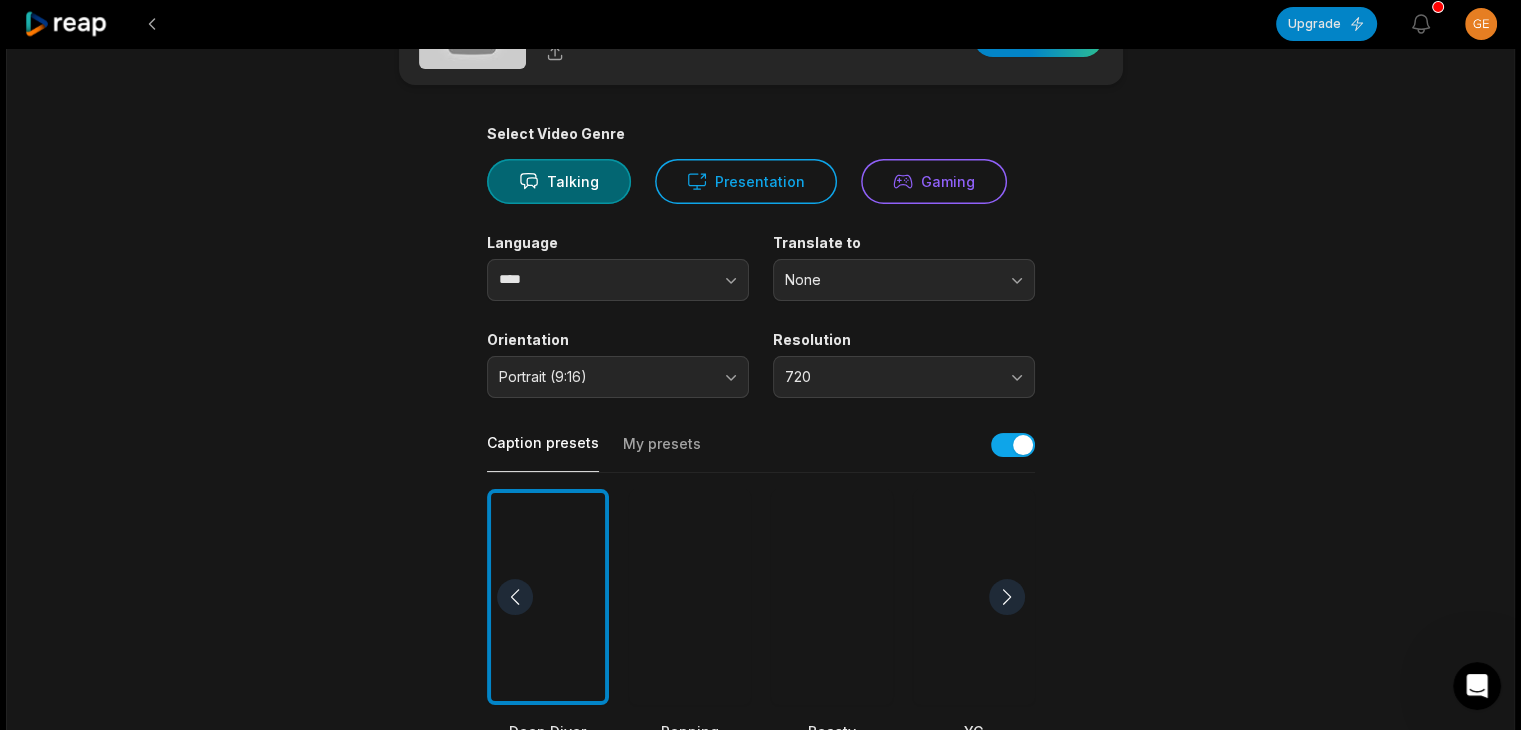 scroll, scrollTop: 0, scrollLeft: 0, axis: both 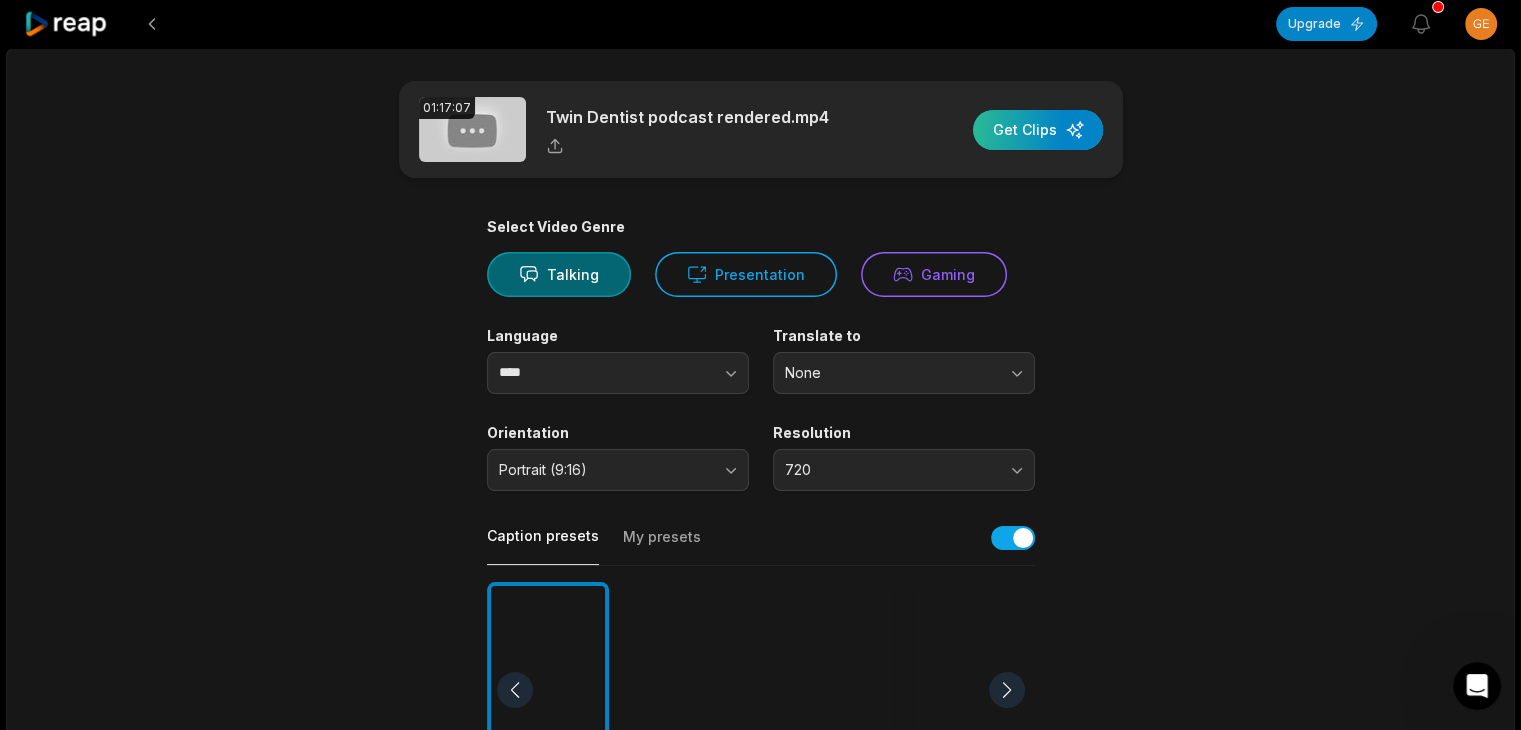 click at bounding box center (1038, 130) 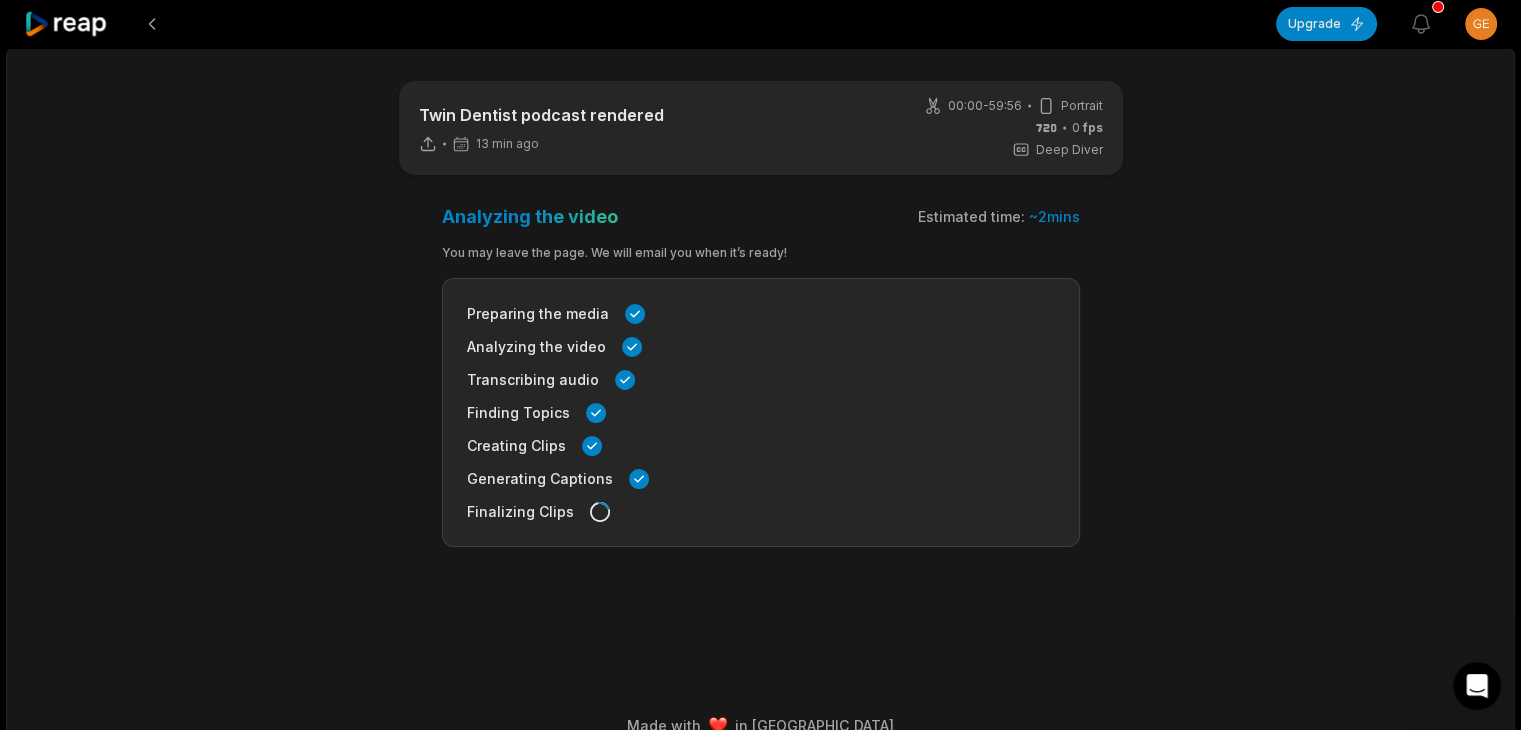scroll, scrollTop: 30, scrollLeft: 0, axis: vertical 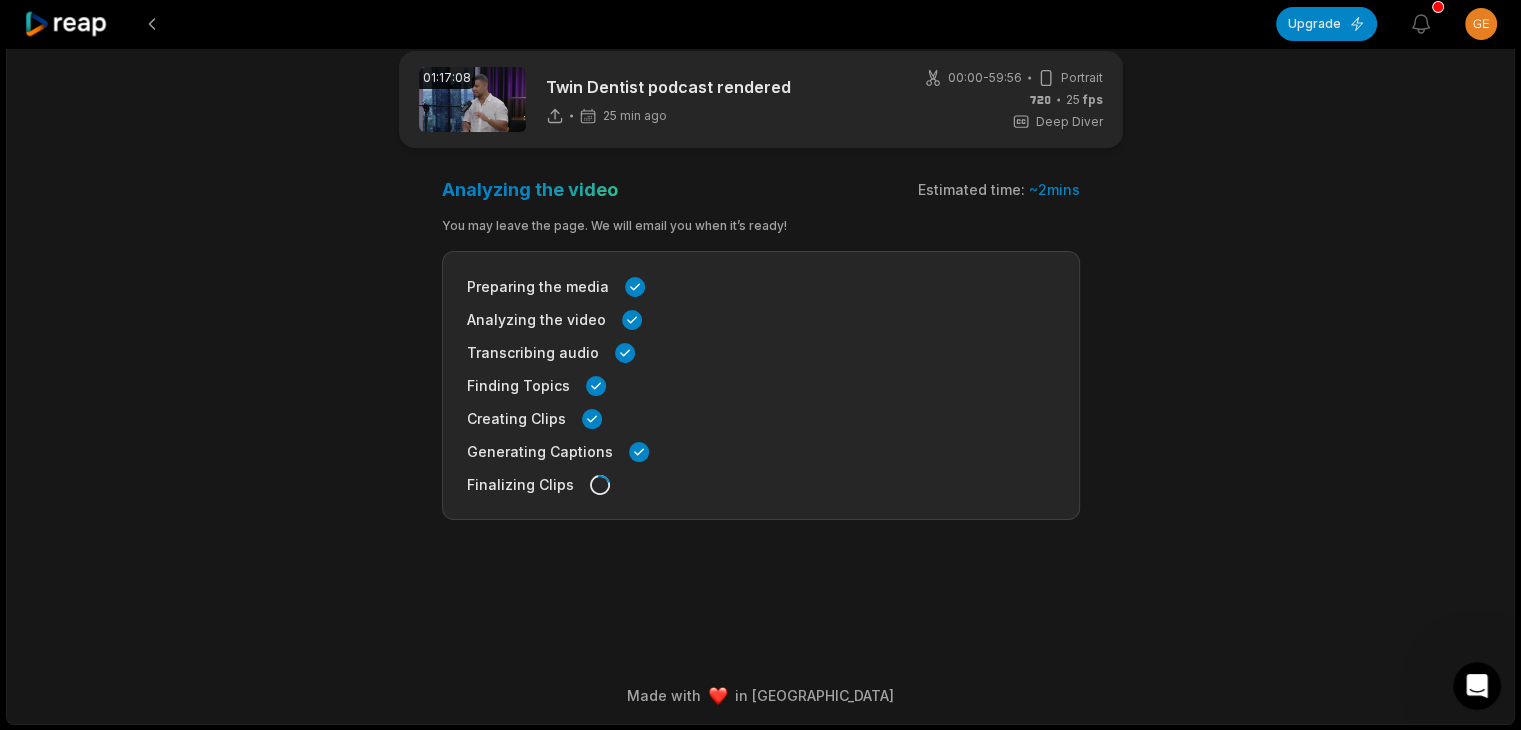 click on "01:17:08 Twin Dentist podcast rendered 25 min ago 00:00  -  59:56 Portrait 25   fps Deep Diver Analyzing the video Estimated time:   ~ 2  mins You may leave the page. We will email you when it’s ready! Preparing the media Analyzing the video Transcribing audio Finding Topics Creating Clips Generating Captions Finalizing Clips Made with   in San Francisco" at bounding box center (760, 371) 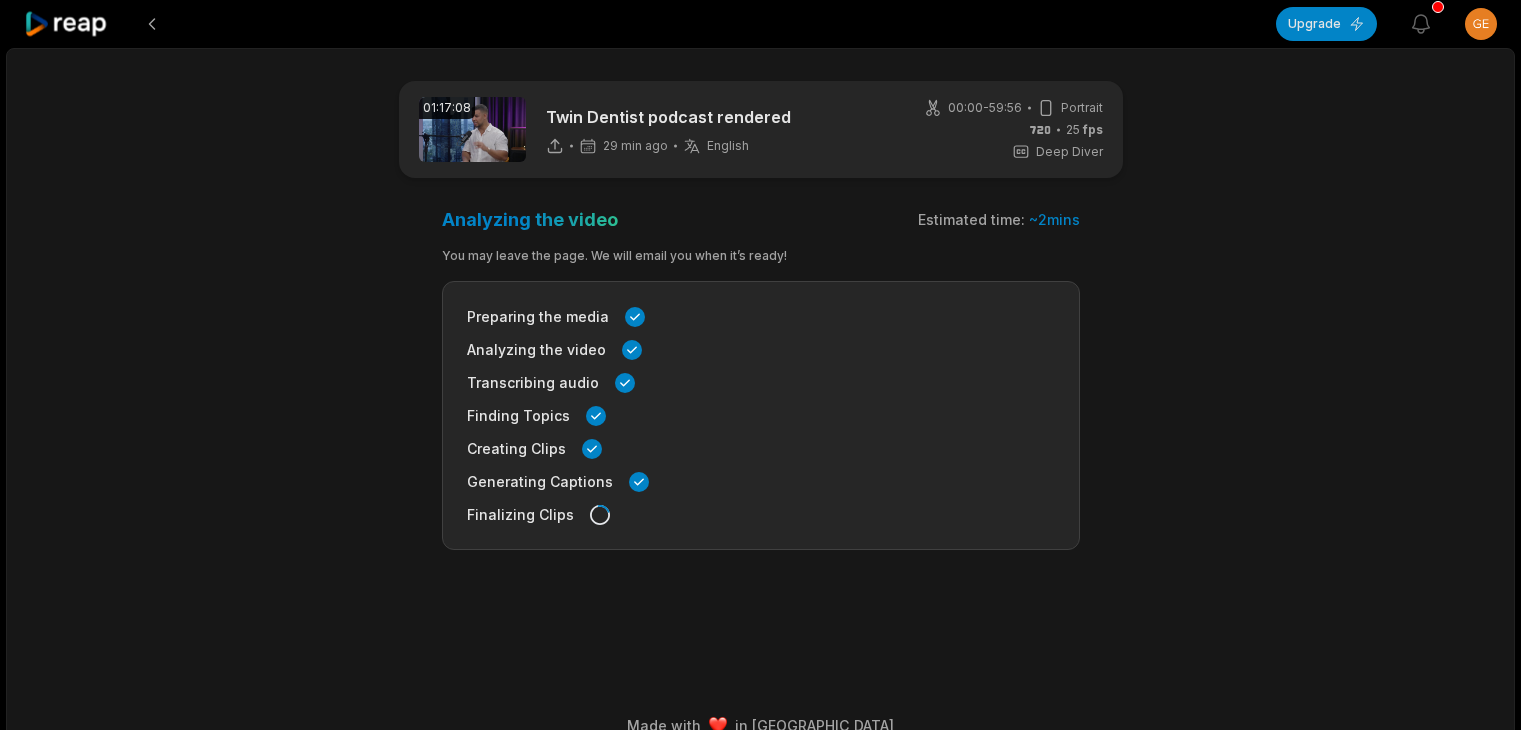 scroll, scrollTop: 0, scrollLeft: 0, axis: both 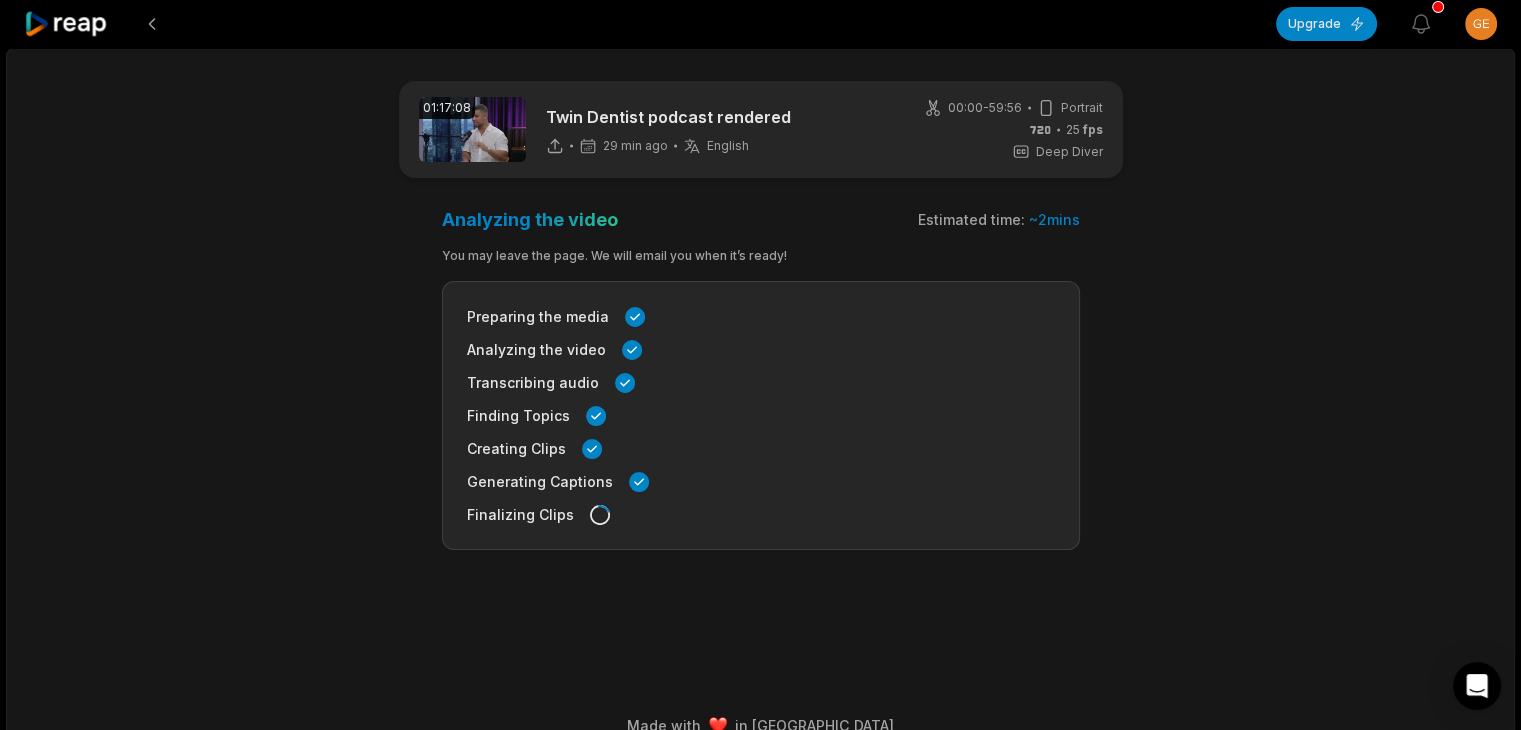 drag, startPoint x: 1024, startPoint y: 219, endPoint x: 1128, endPoint y: 210, distance: 104.388695 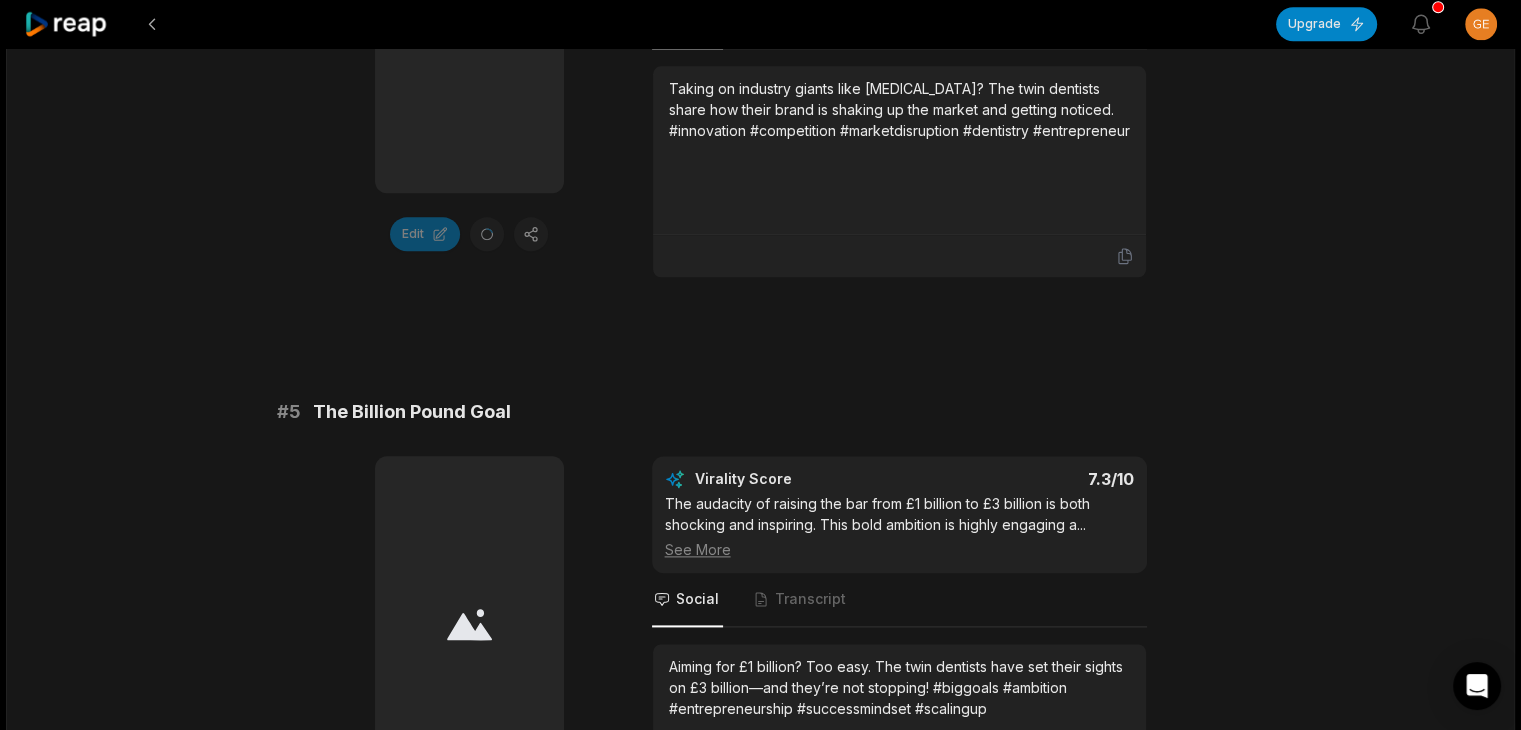 scroll, scrollTop: 2600, scrollLeft: 0, axis: vertical 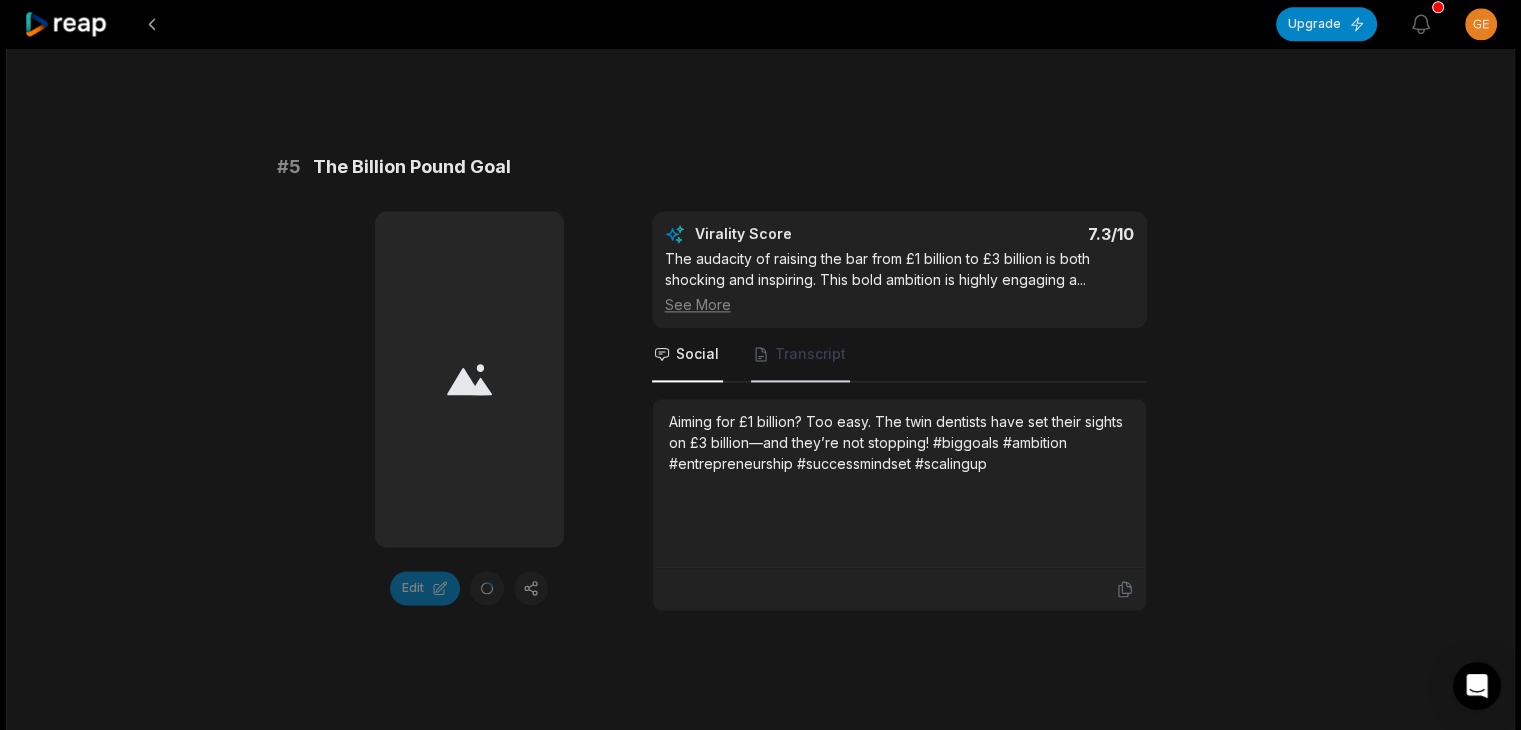 click on "Transcript" at bounding box center [810, 354] 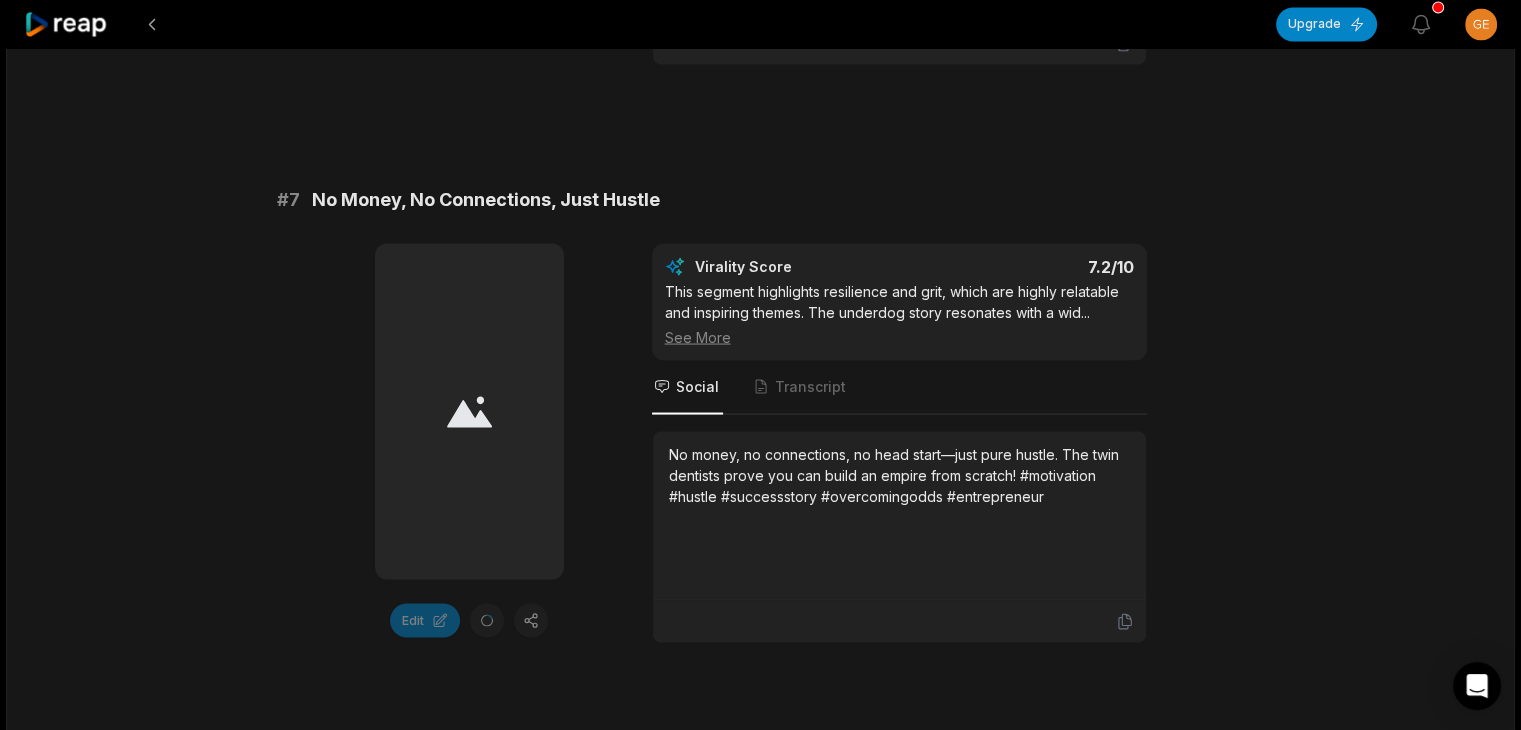 scroll, scrollTop: 3800, scrollLeft: 0, axis: vertical 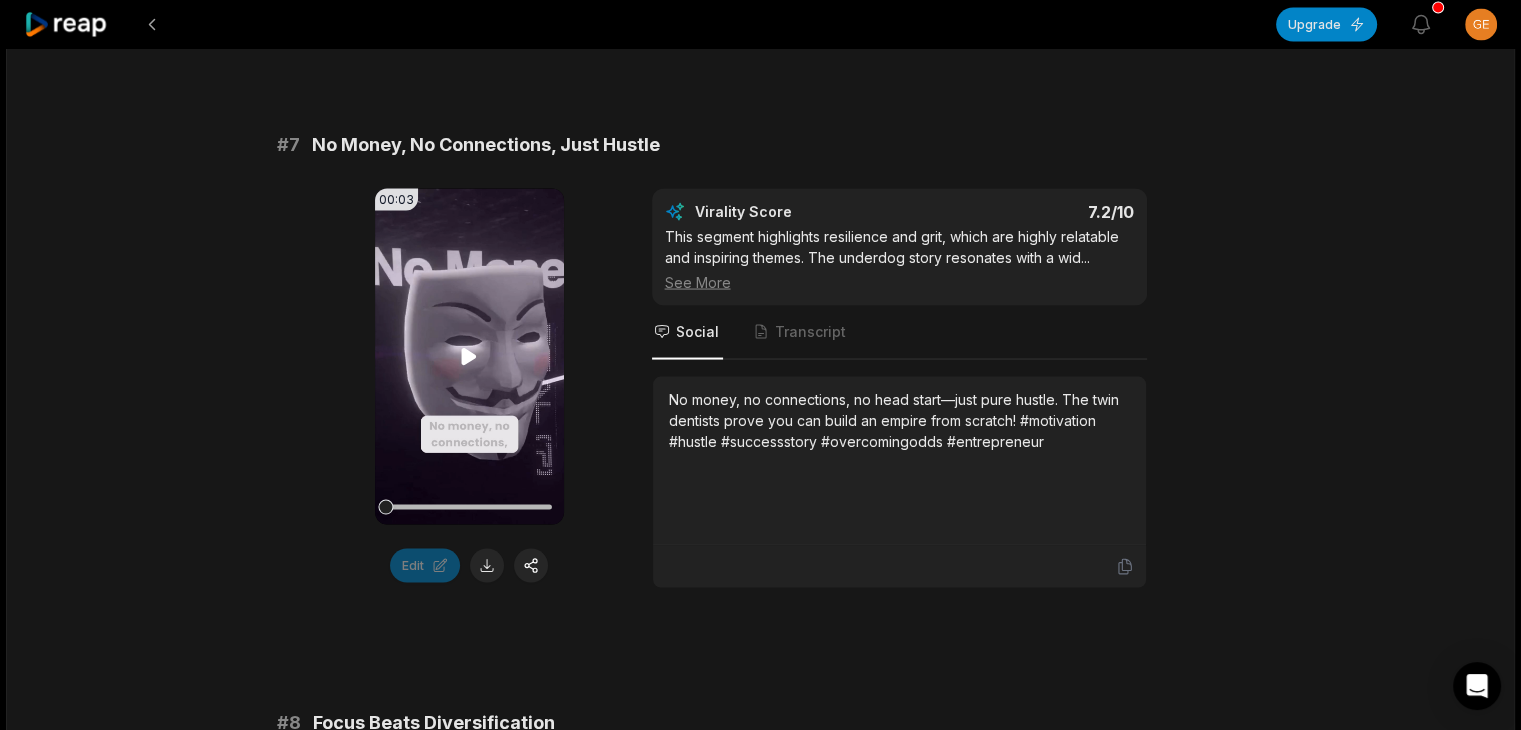 click 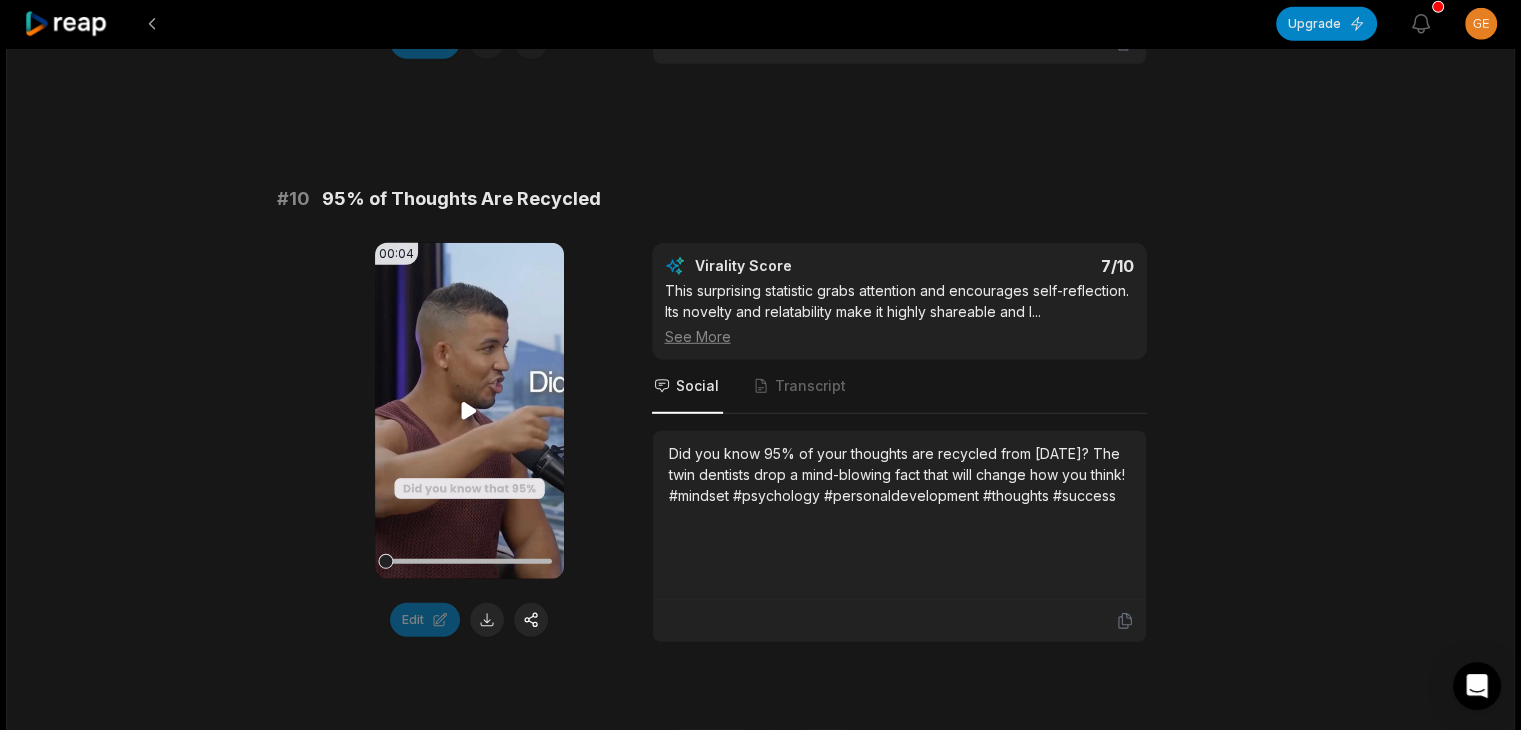 scroll, scrollTop: 5598, scrollLeft: 0, axis: vertical 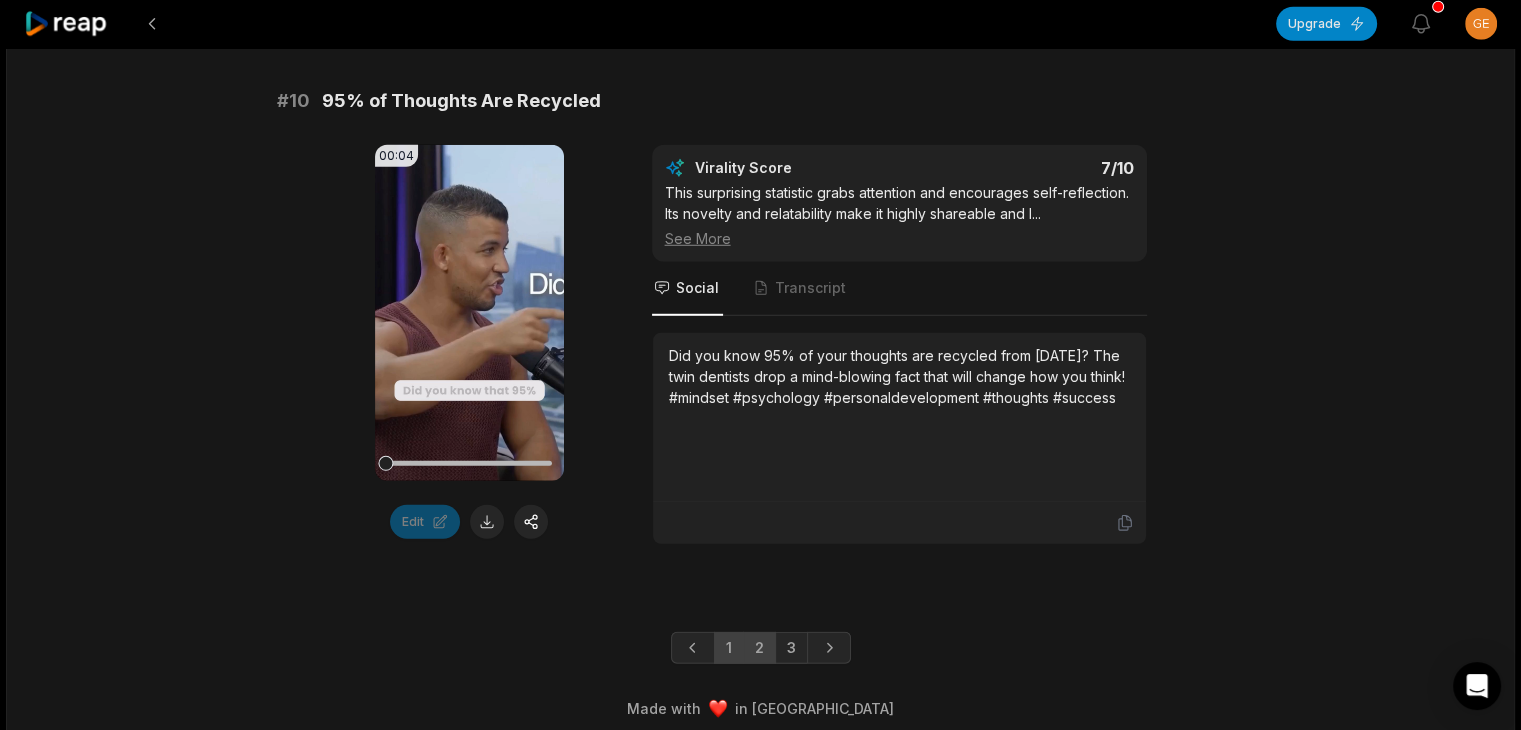click on "2" at bounding box center [759, 648] 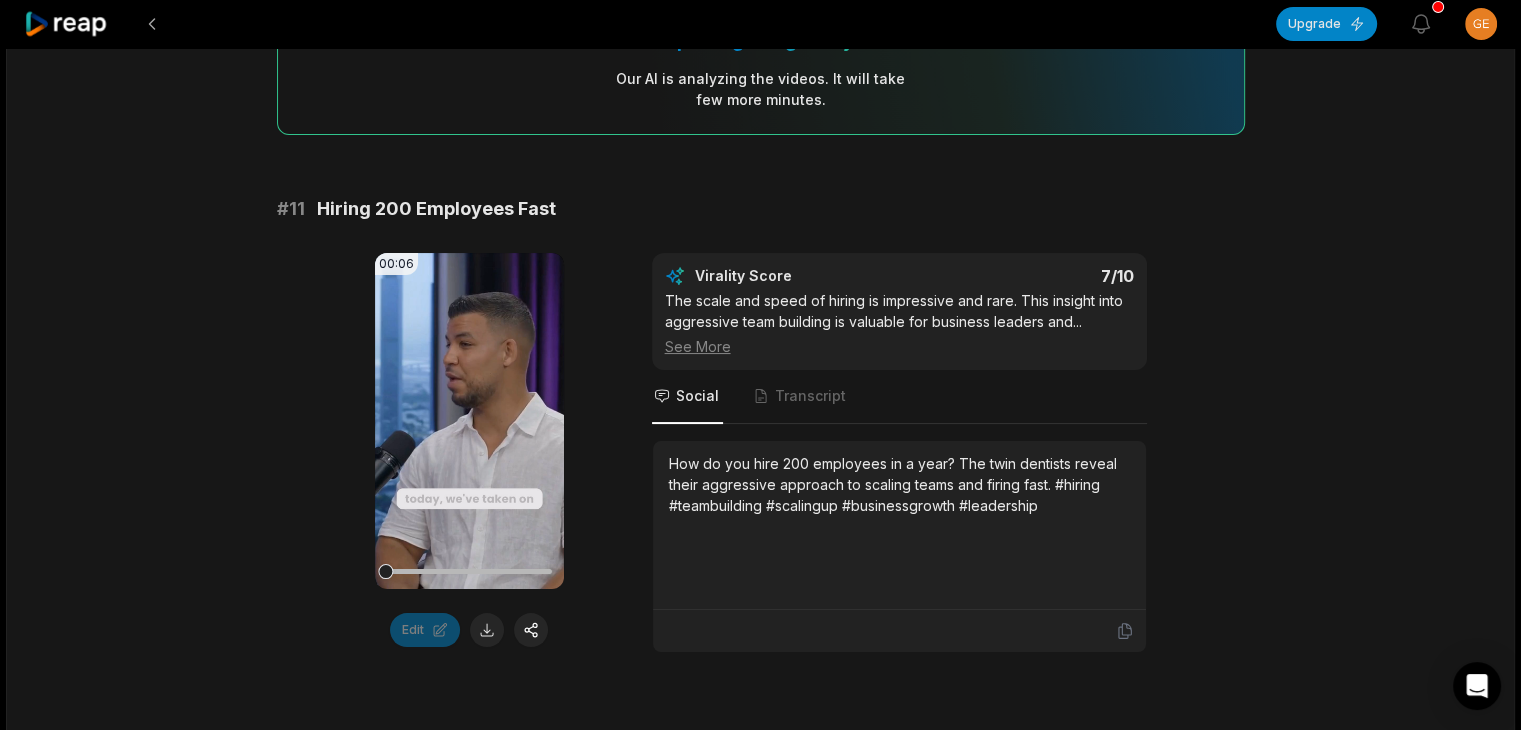 scroll, scrollTop: 200, scrollLeft: 0, axis: vertical 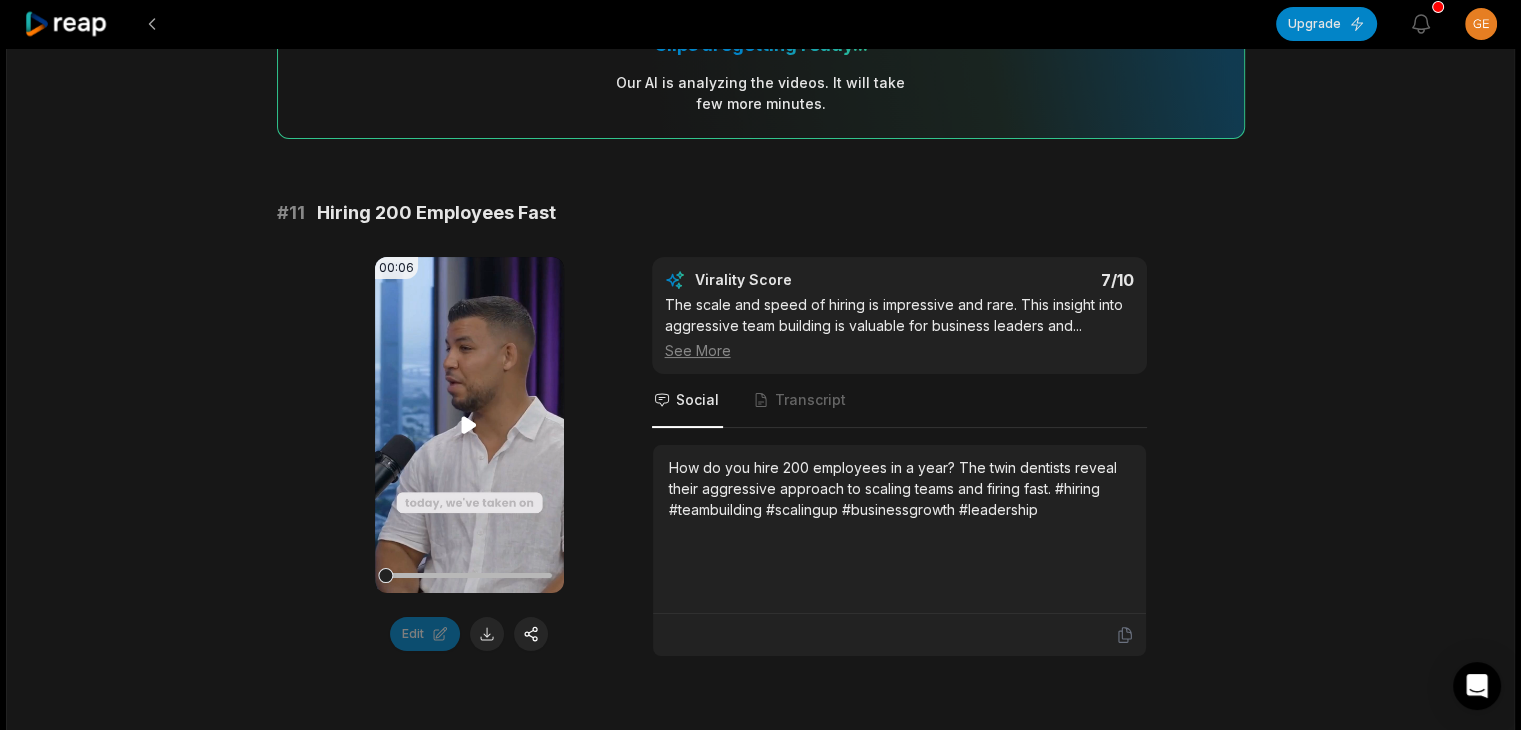 click 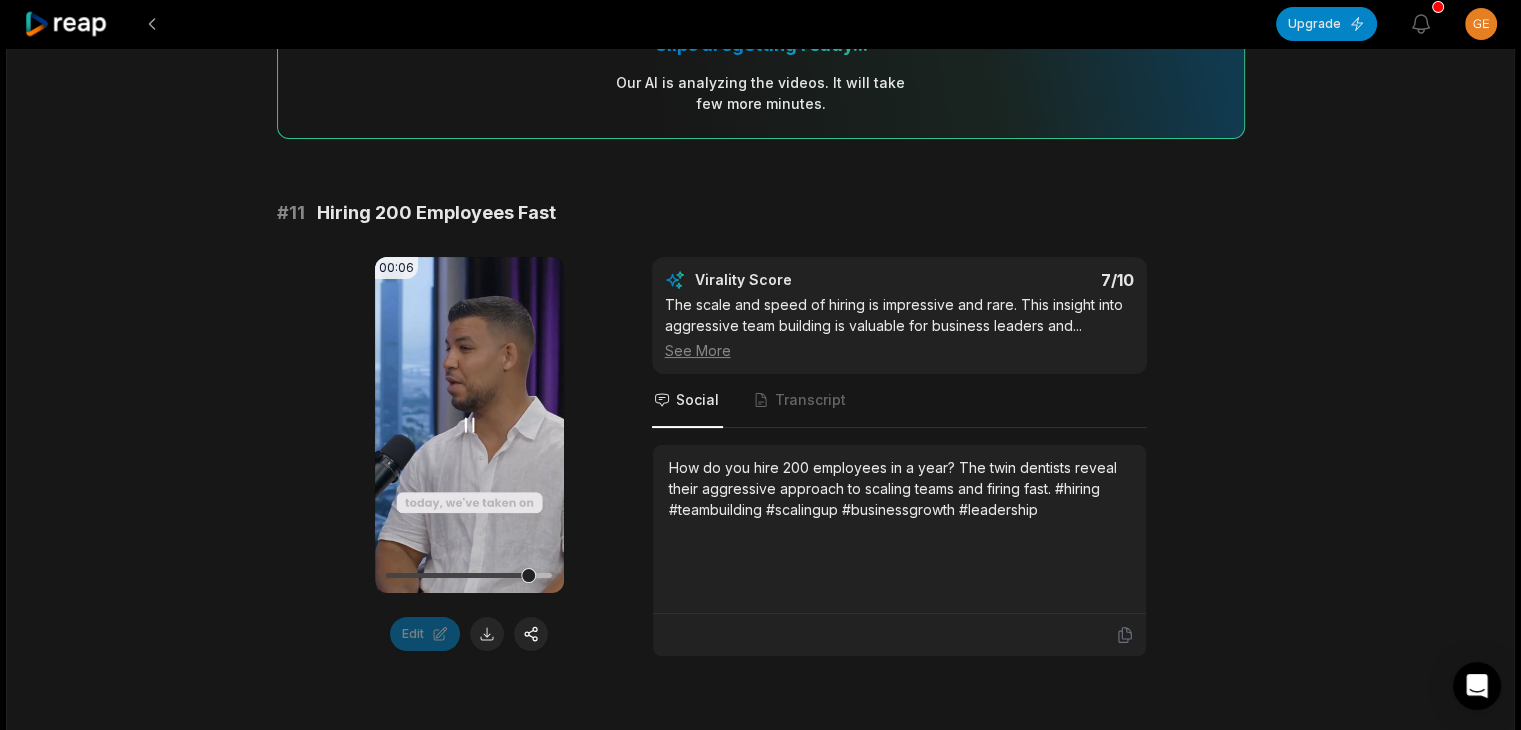 click 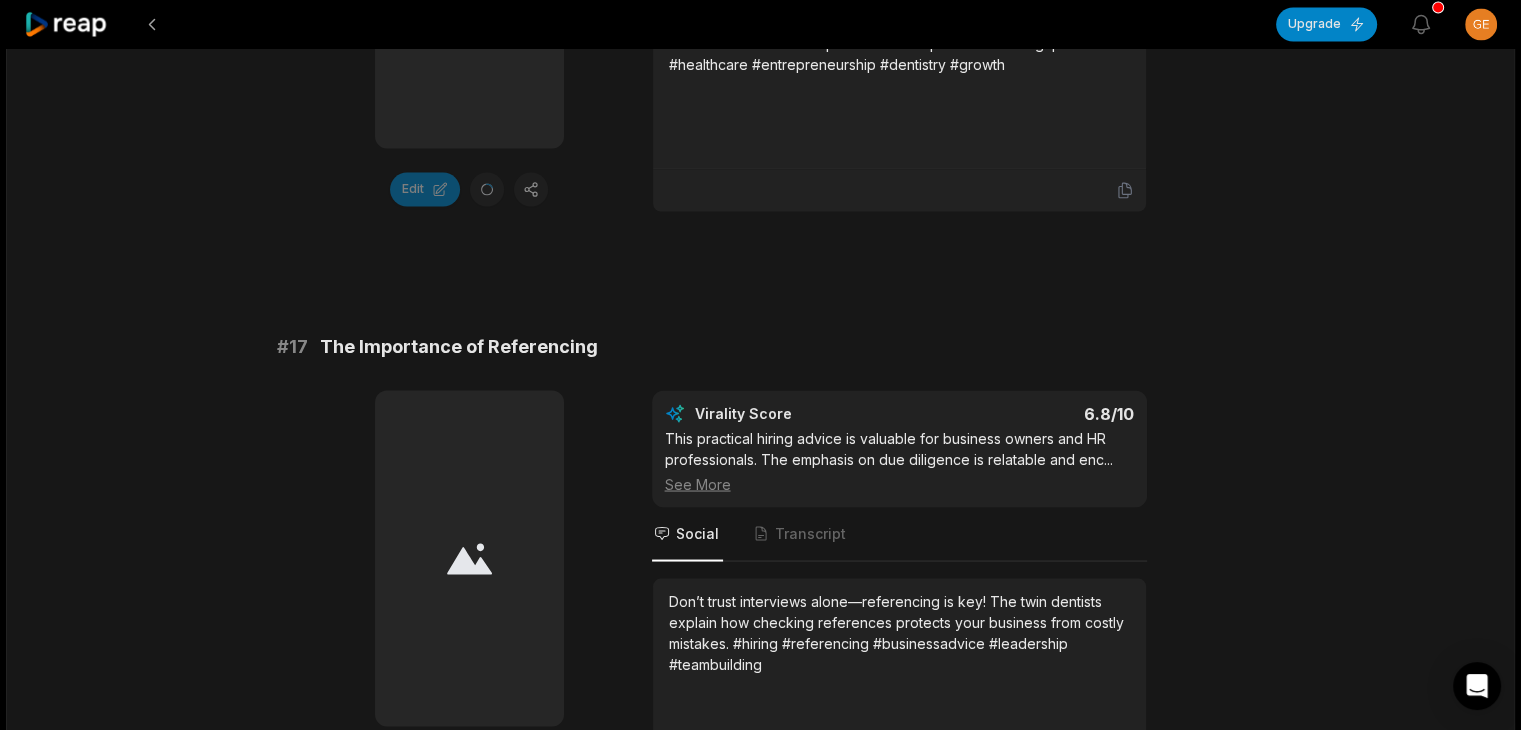 scroll, scrollTop: 3735, scrollLeft: 0, axis: vertical 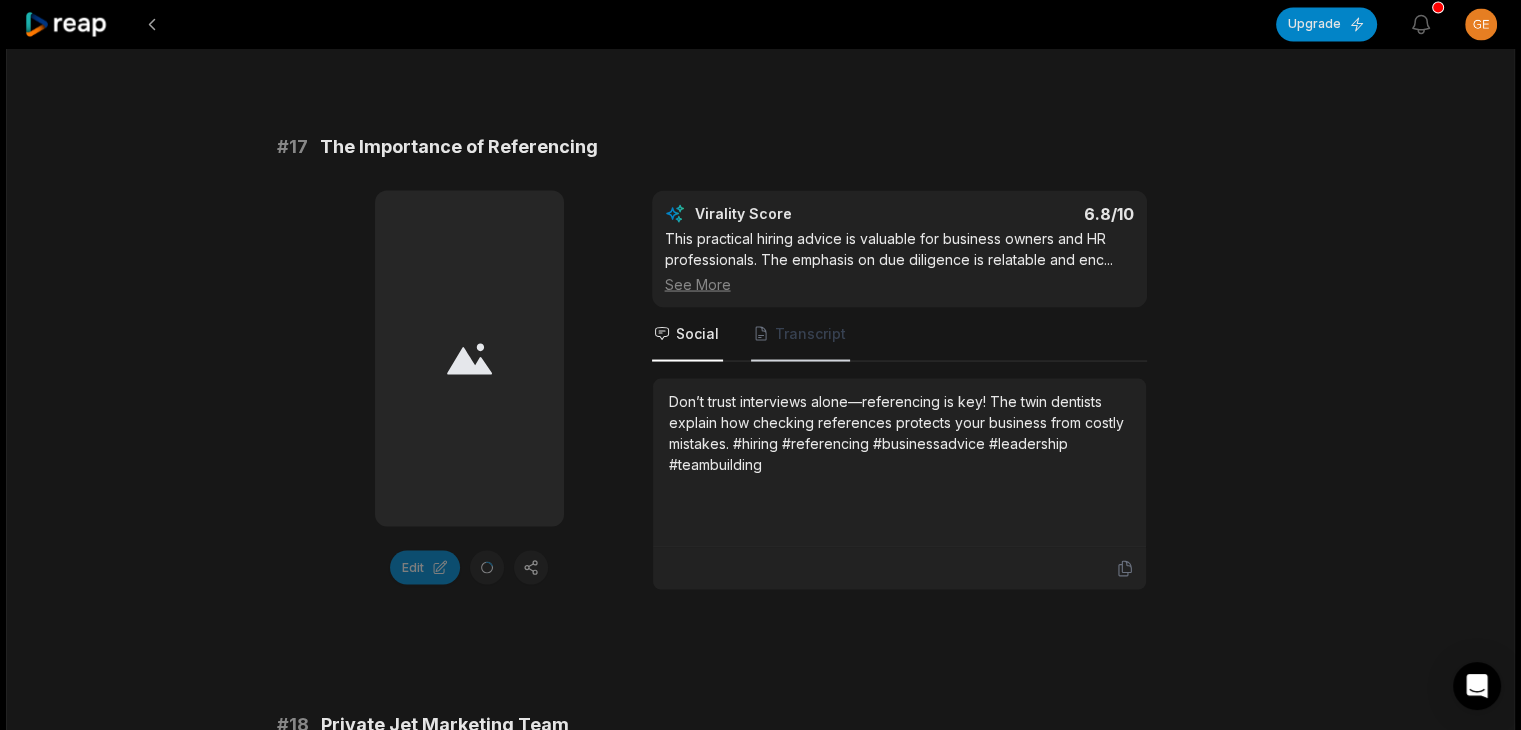 click on "Transcript" at bounding box center (810, 333) 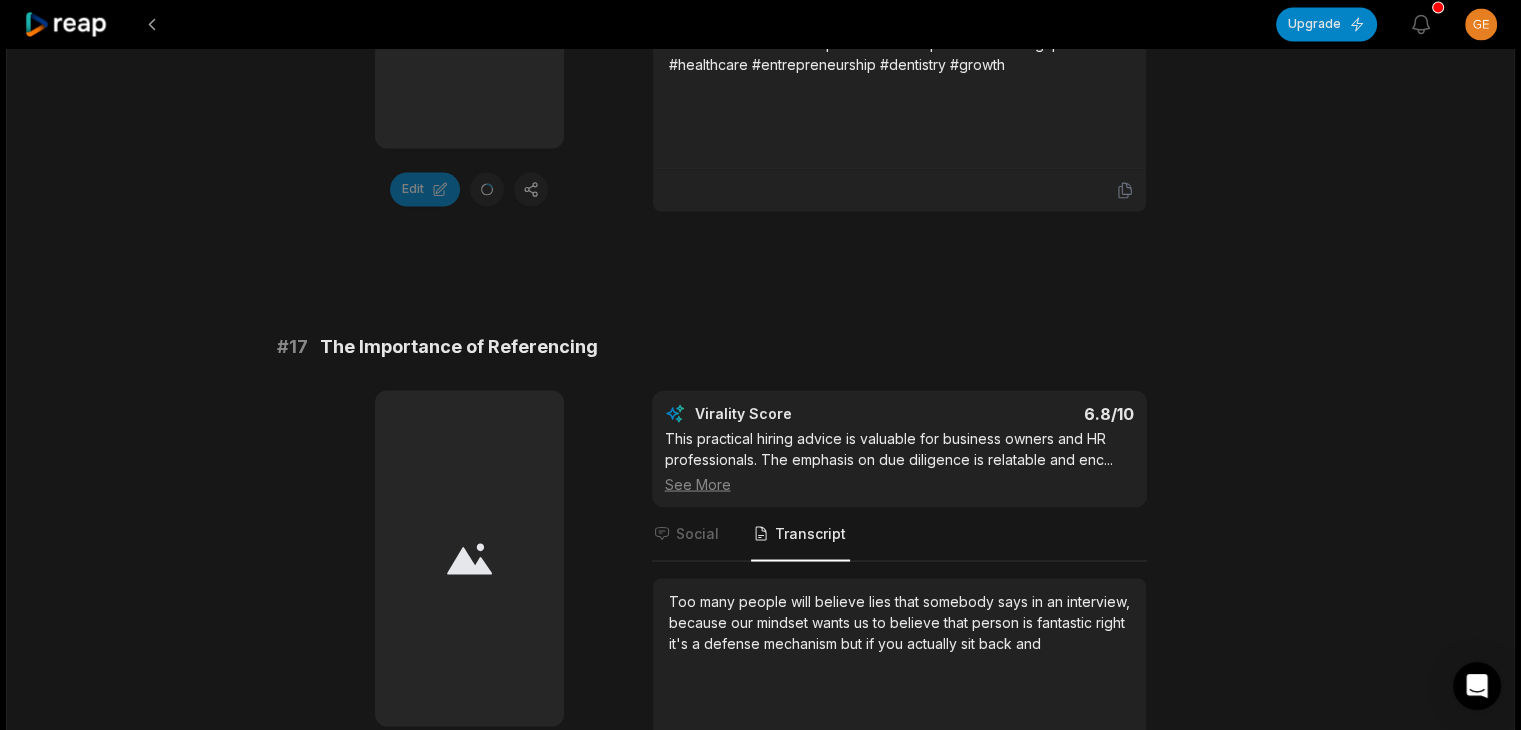 scroll, scrollTop: 3135, scrollLeft: 0, axis: vertical 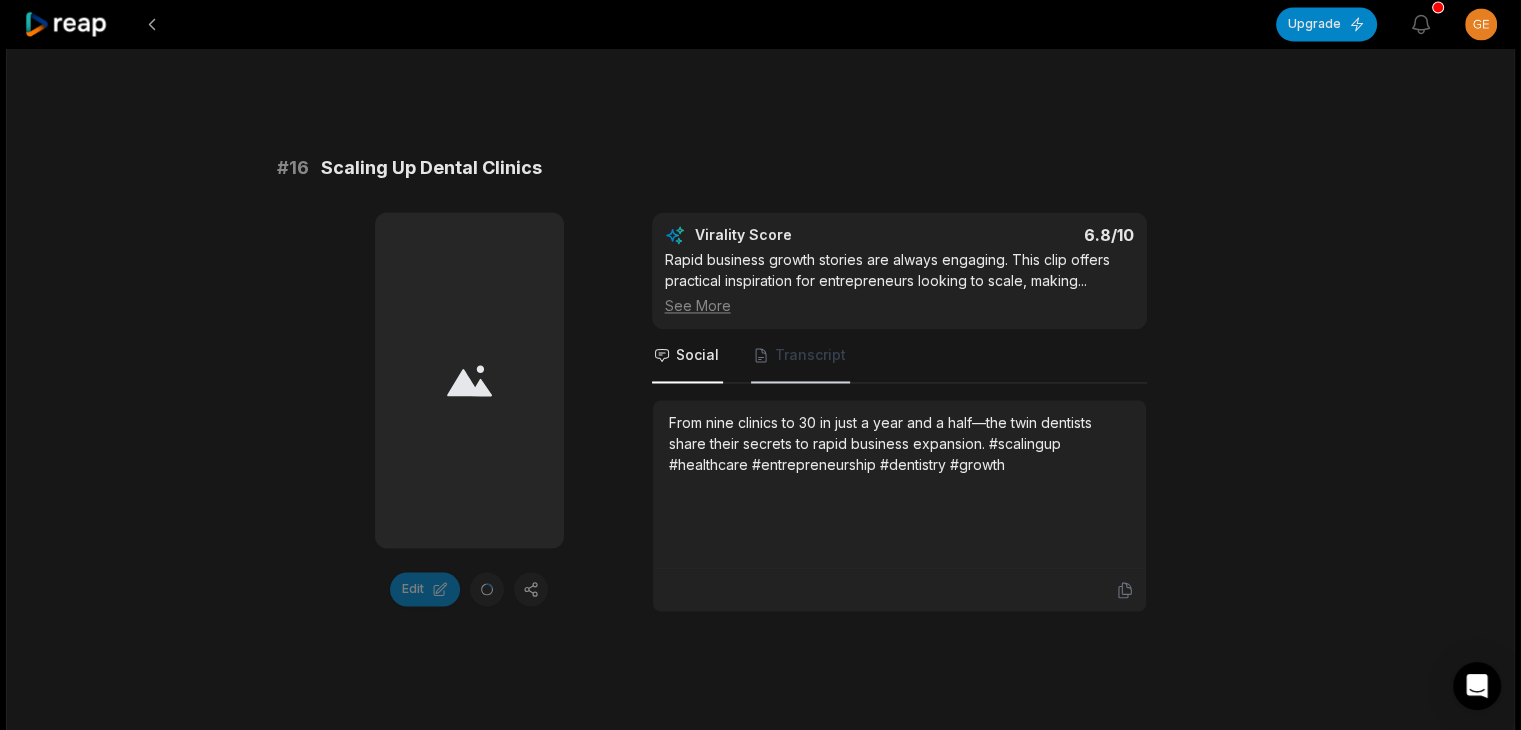 click on "Transcript" at bounding box center [810, 355] 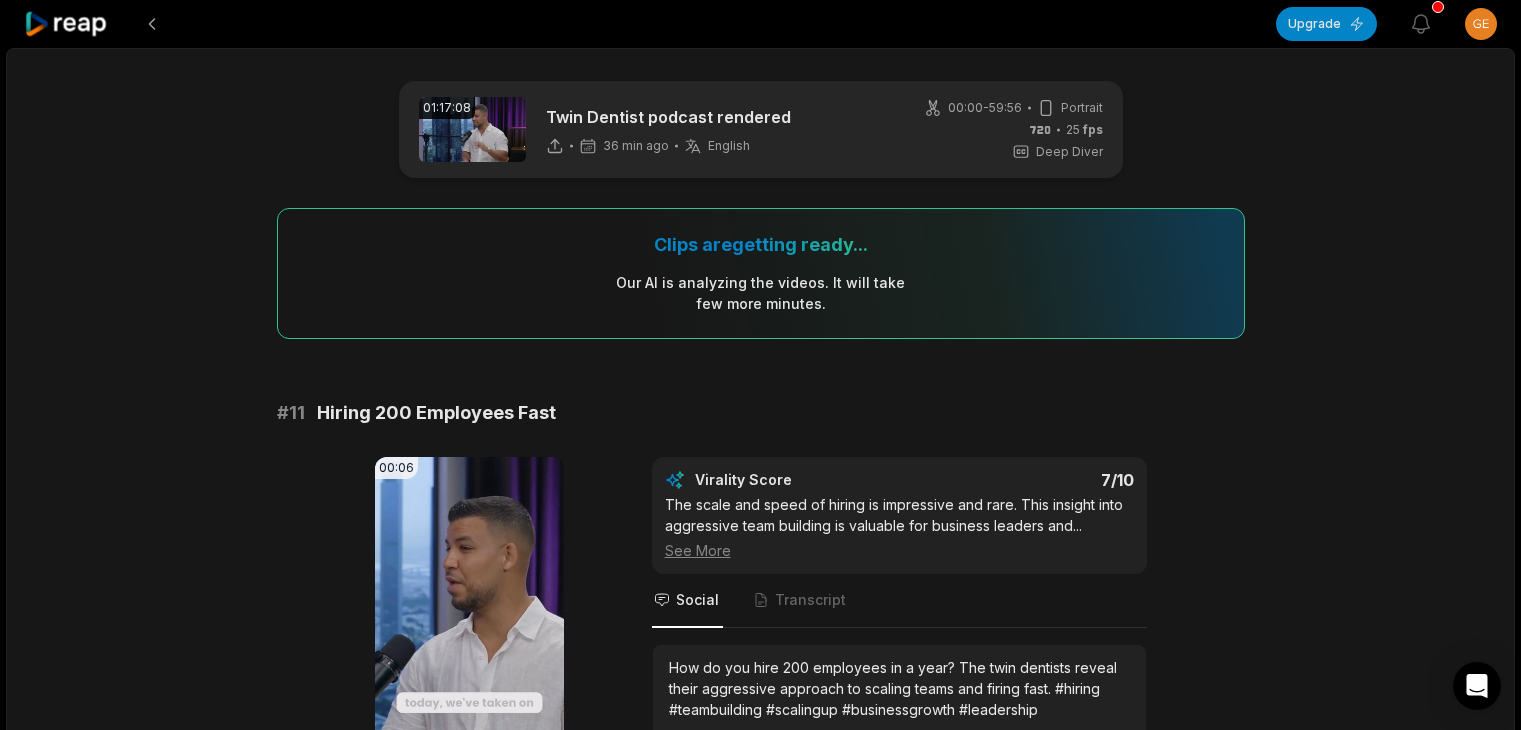 scroll, scrollTop: 3135, scrollLeft: 0, axis: vertical 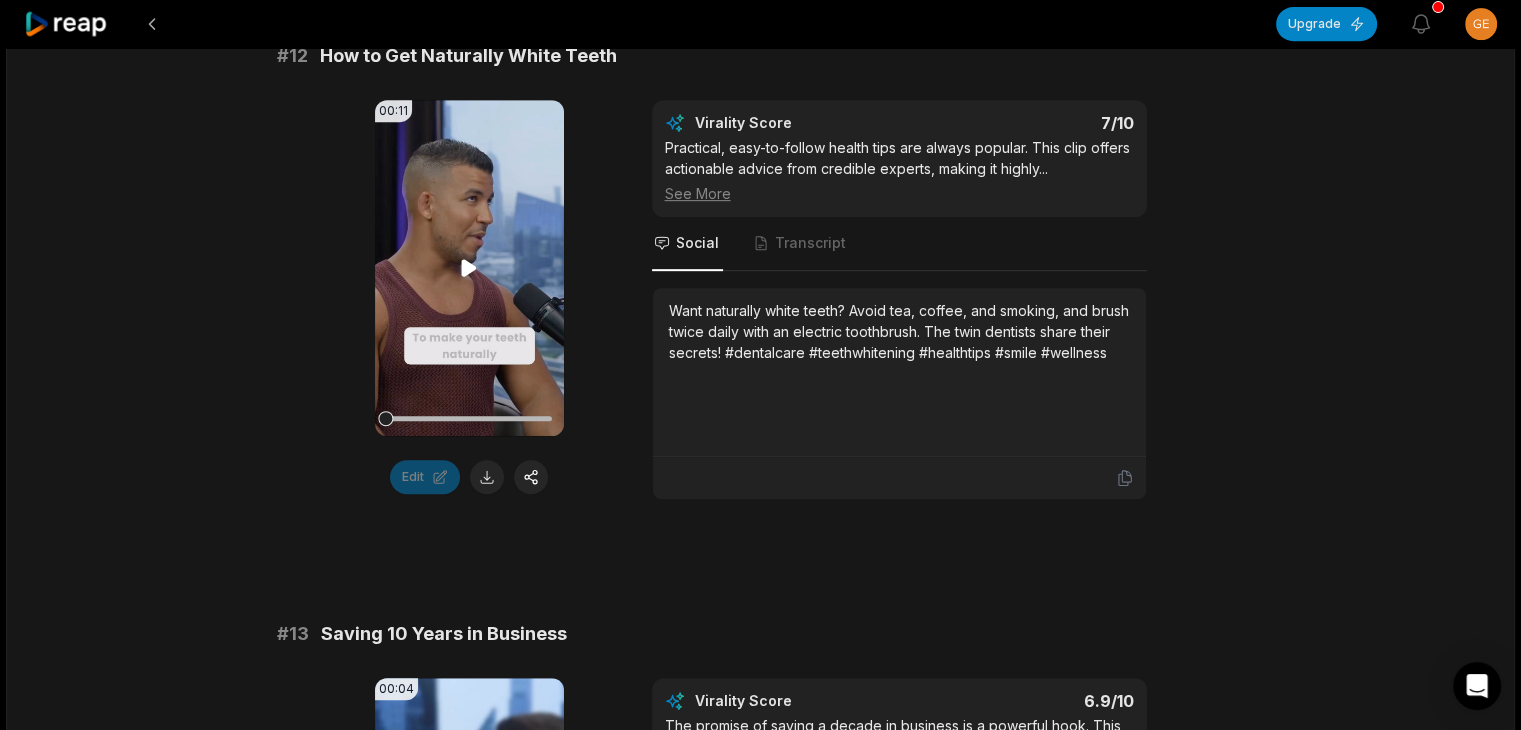 click 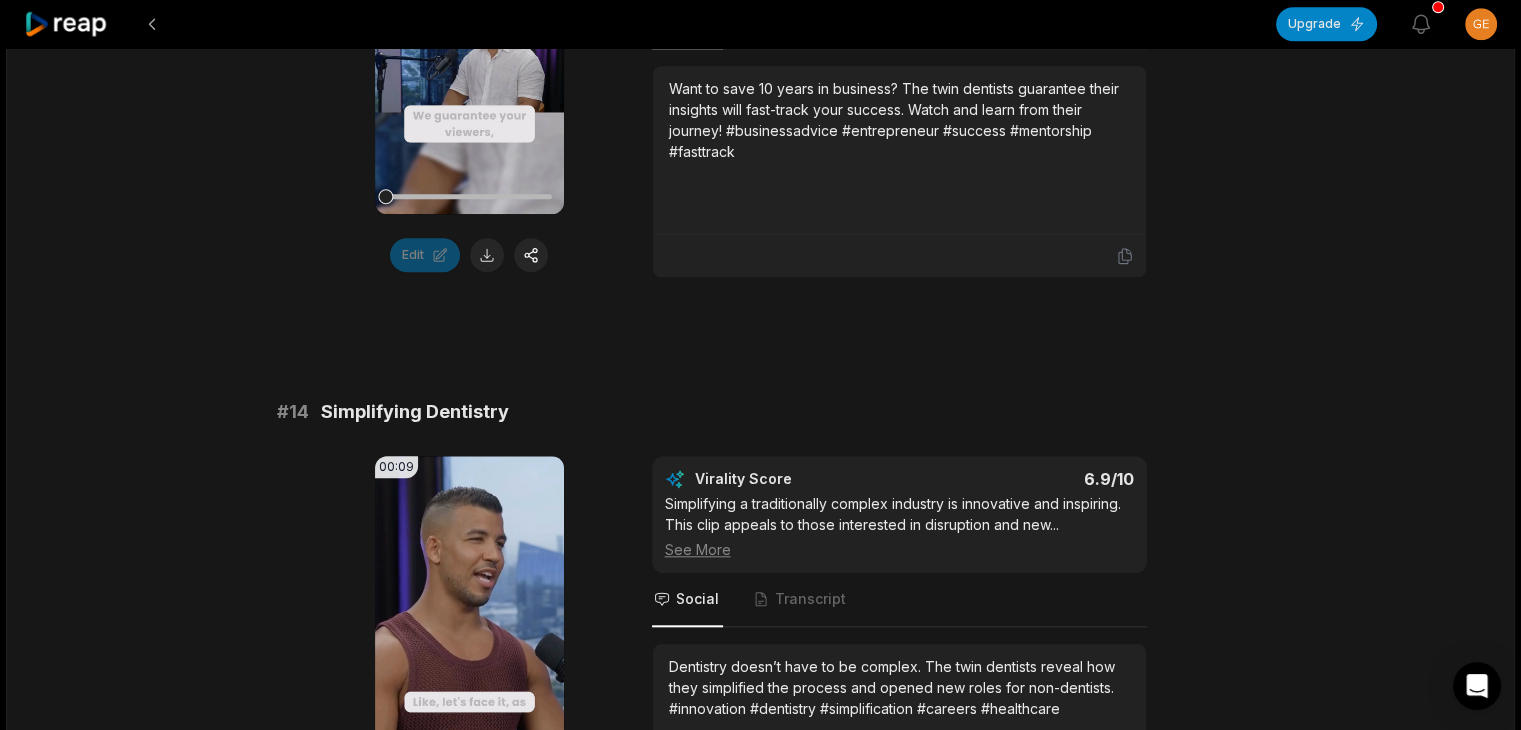 scroll, scrollTop: 2035, scrollLeft: 0, axis: vertical 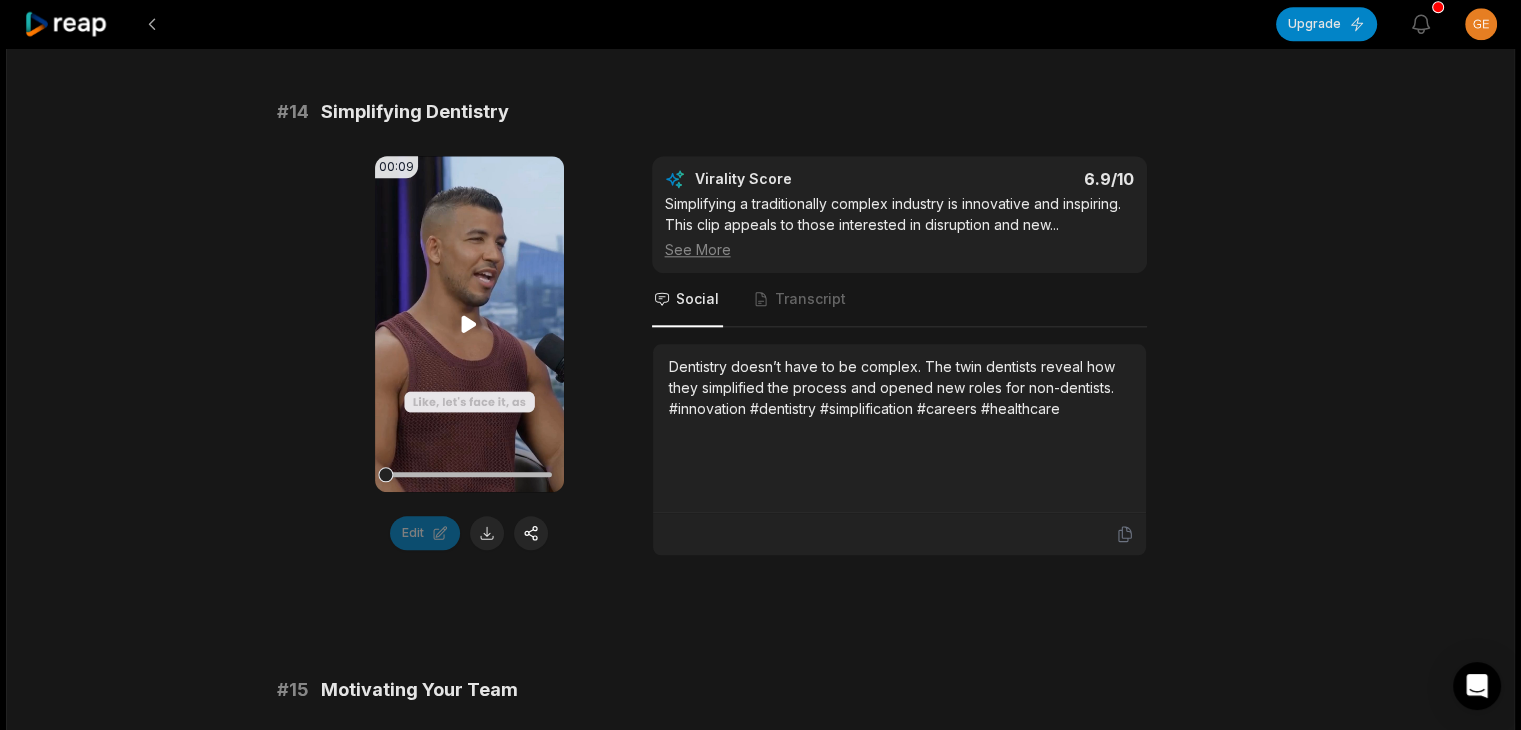 click 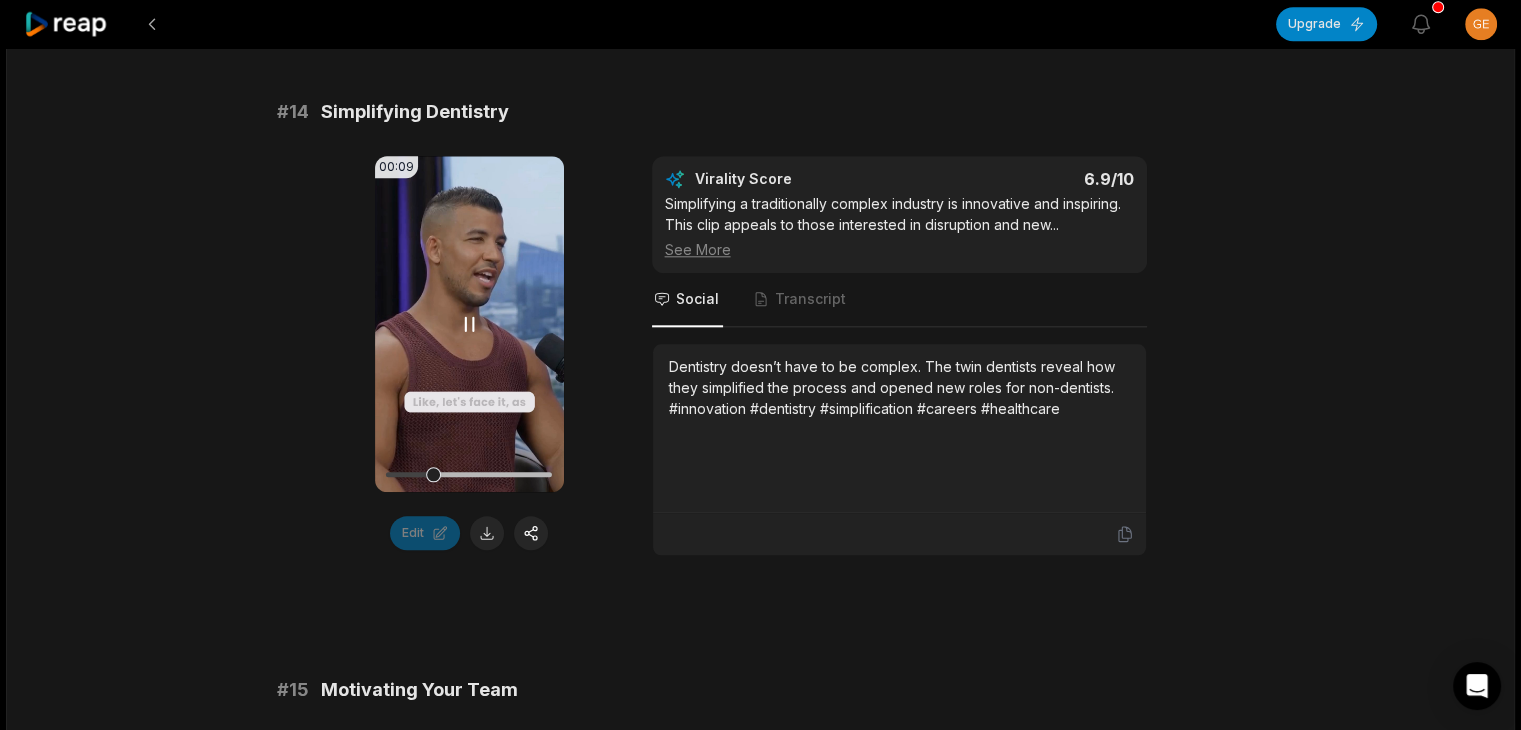 click 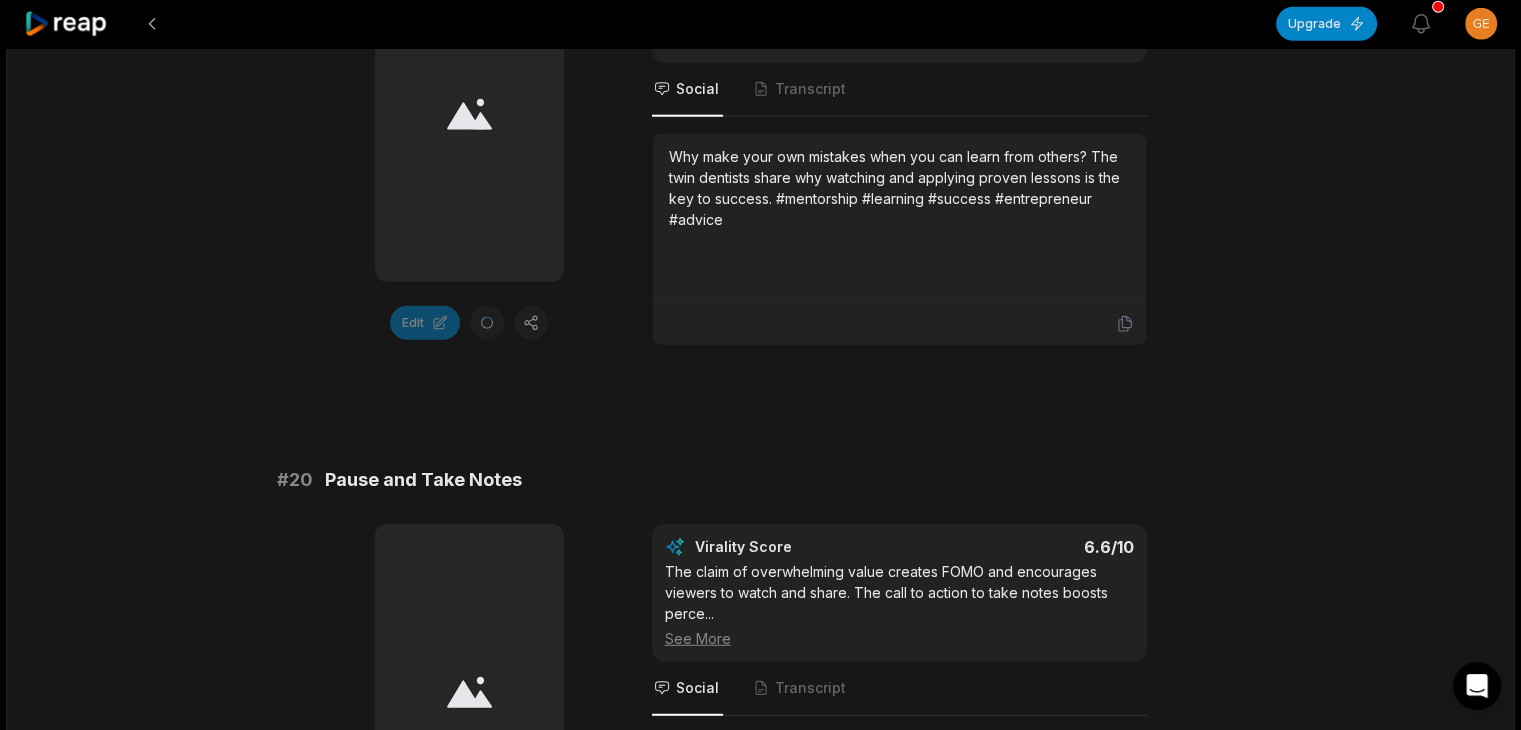 scroll, scrollTop: 5535, scrollLeft: 0, axis: vertical 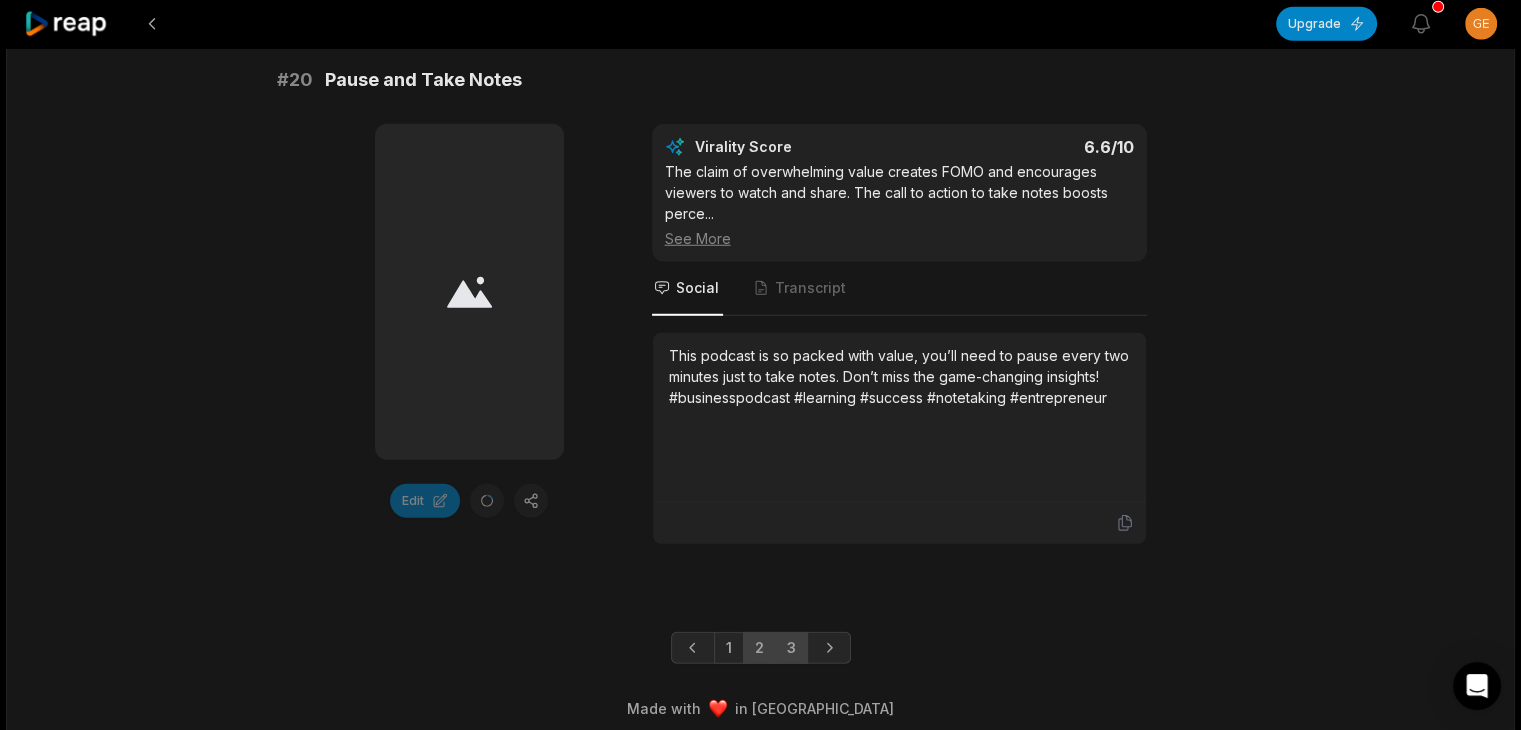 click on "3" at bounding box center [791, 648] 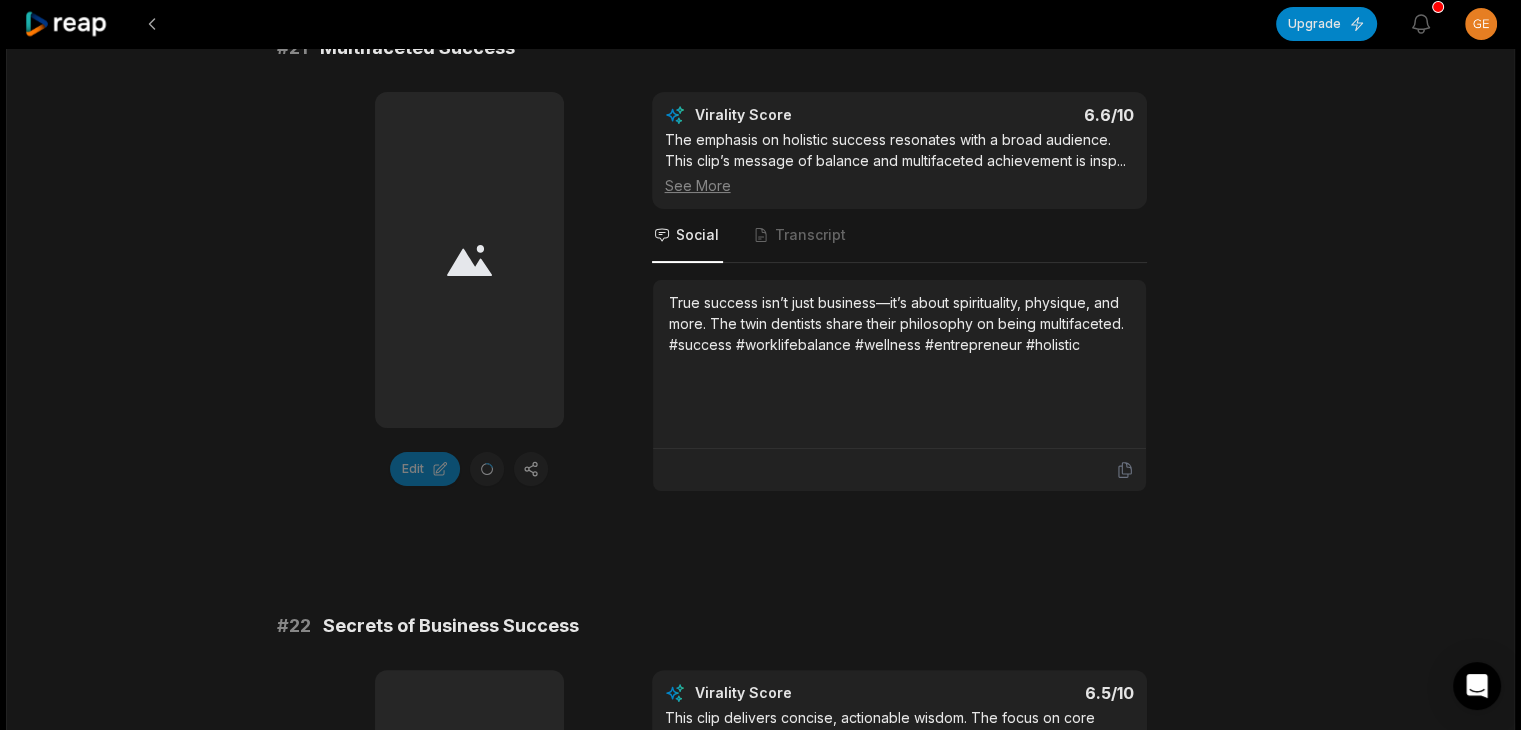 scroll, scrollTop: 400, scrollLeft: 0, axis: vertical 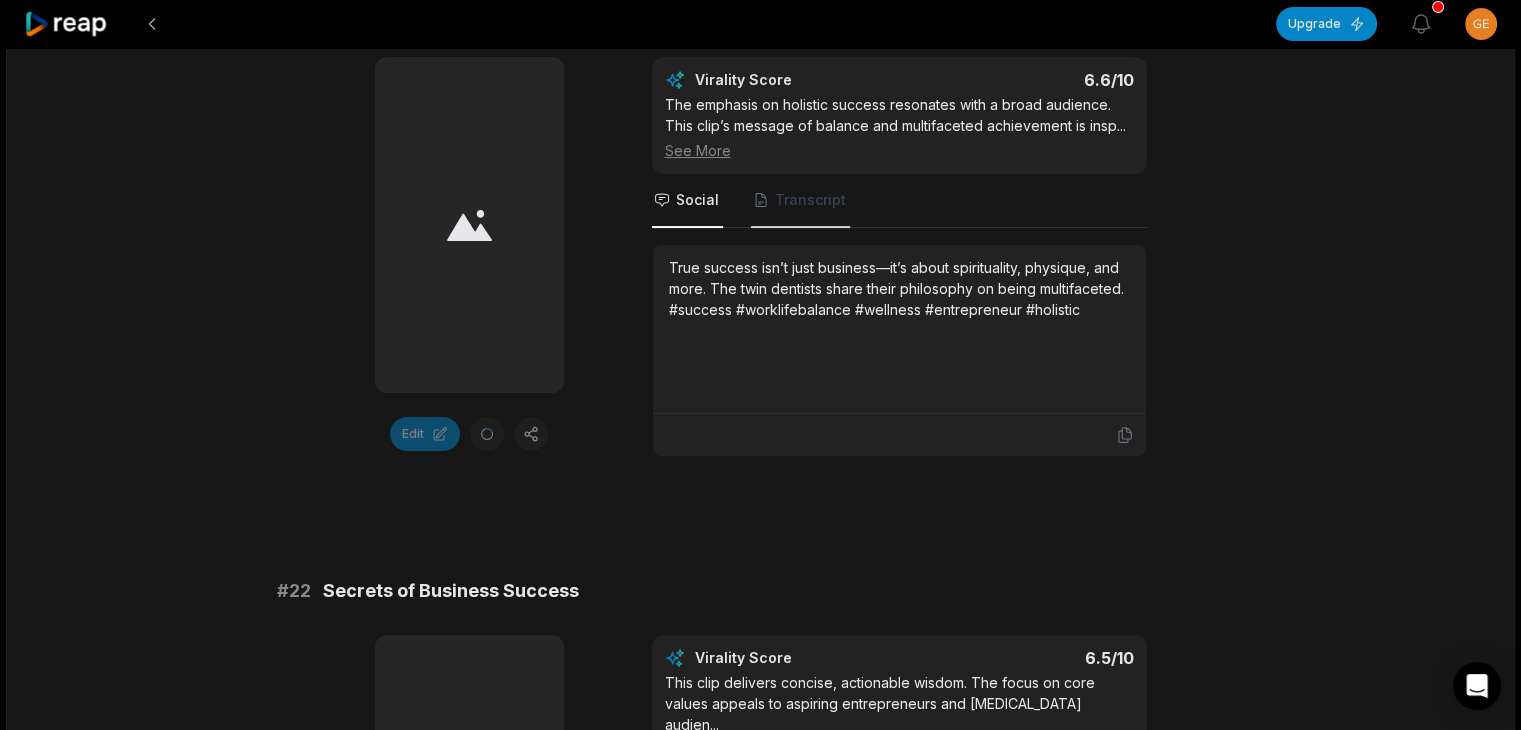 click on "Transcript" at bounding box center [800, 201] 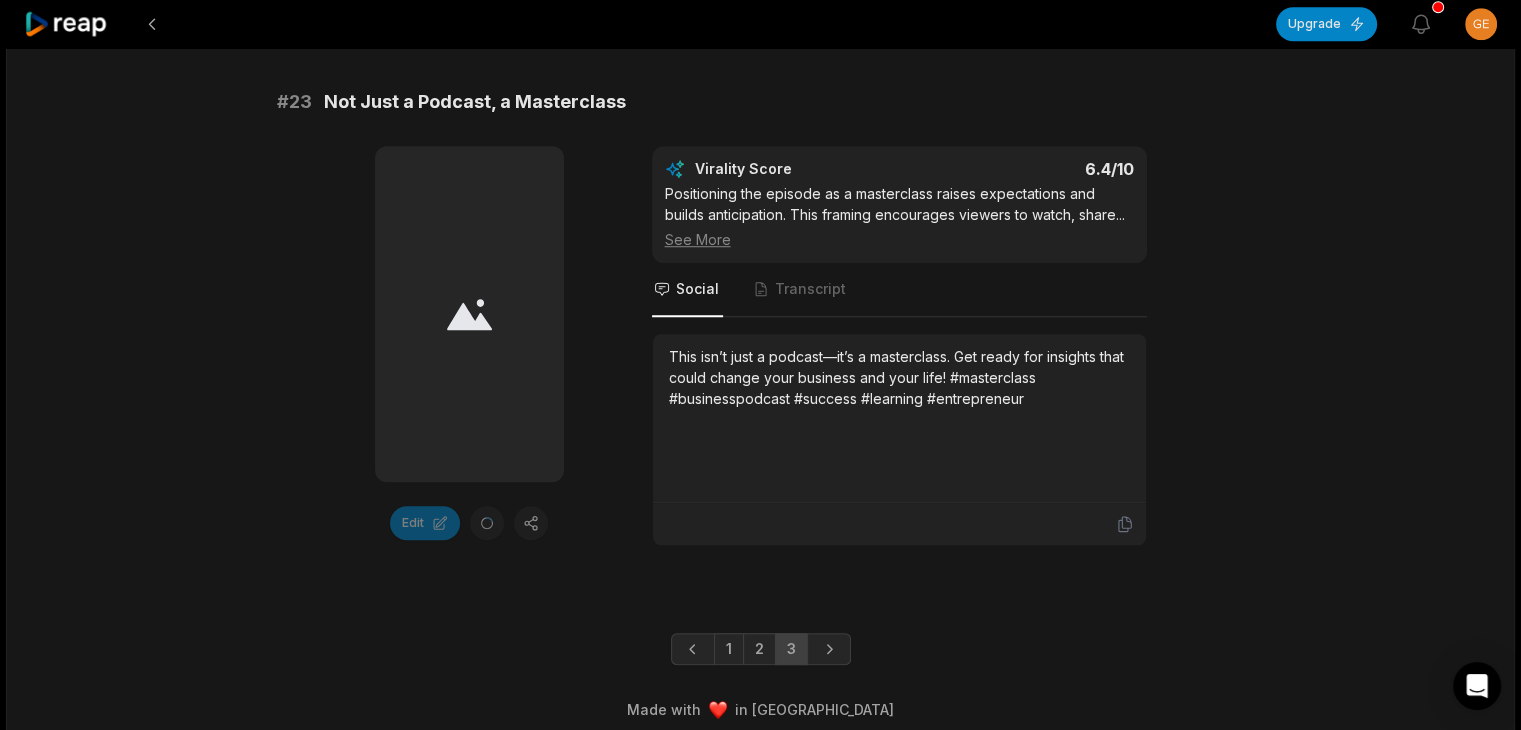 scroll, scrollTop: 1499, scrollLeft: 0, axis: vertical 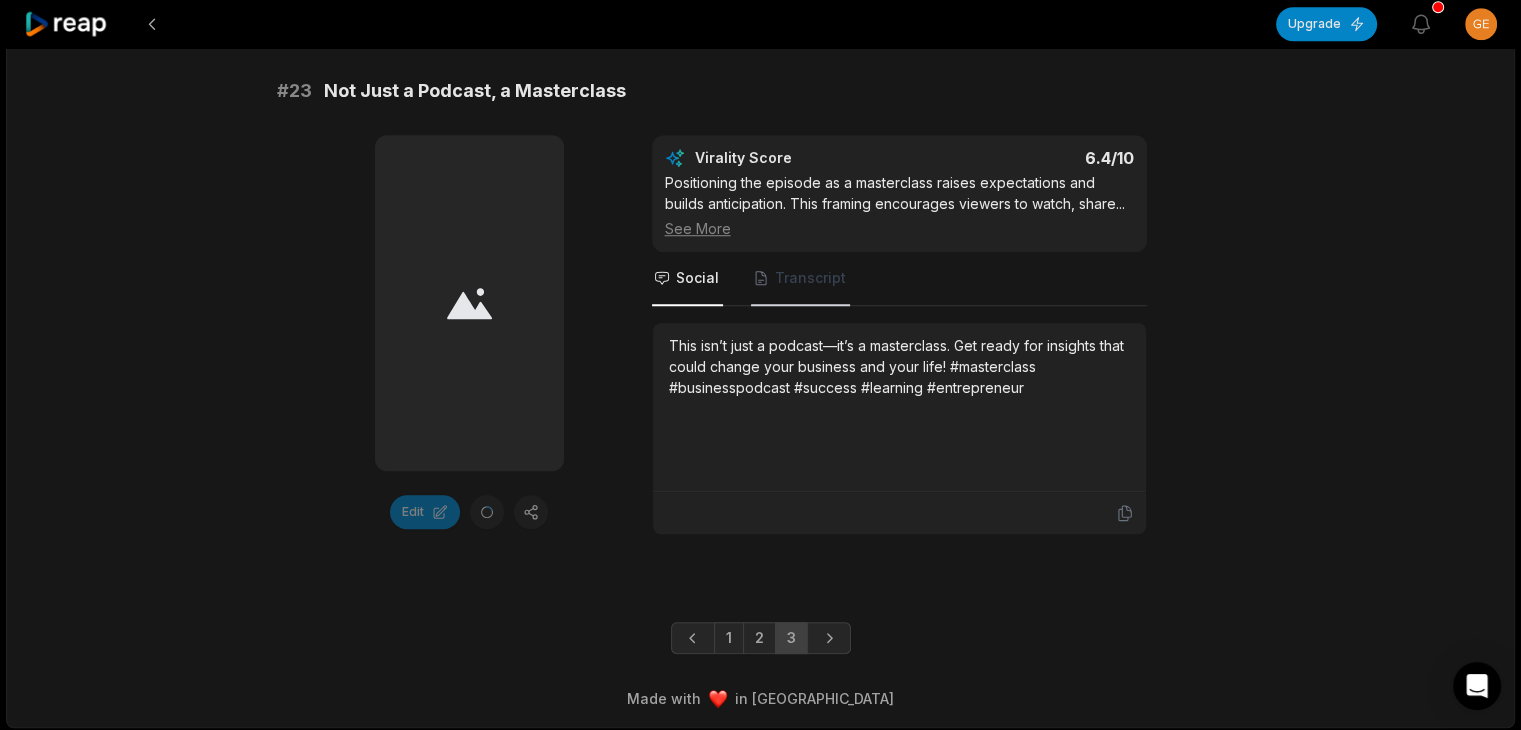 click on "Transcript" at bounding box center (810, 278) 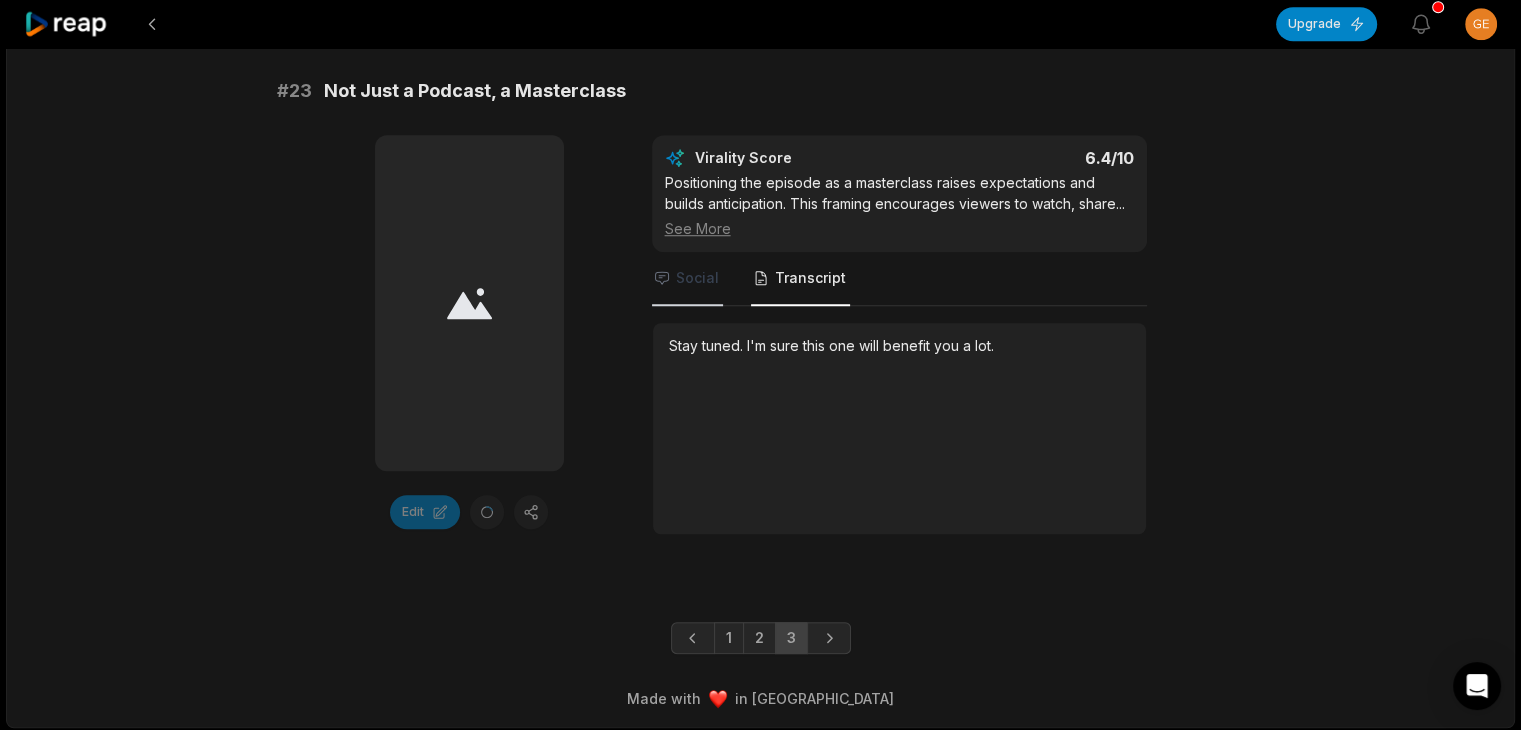 click on "Social" at bounding box center (697, 278) 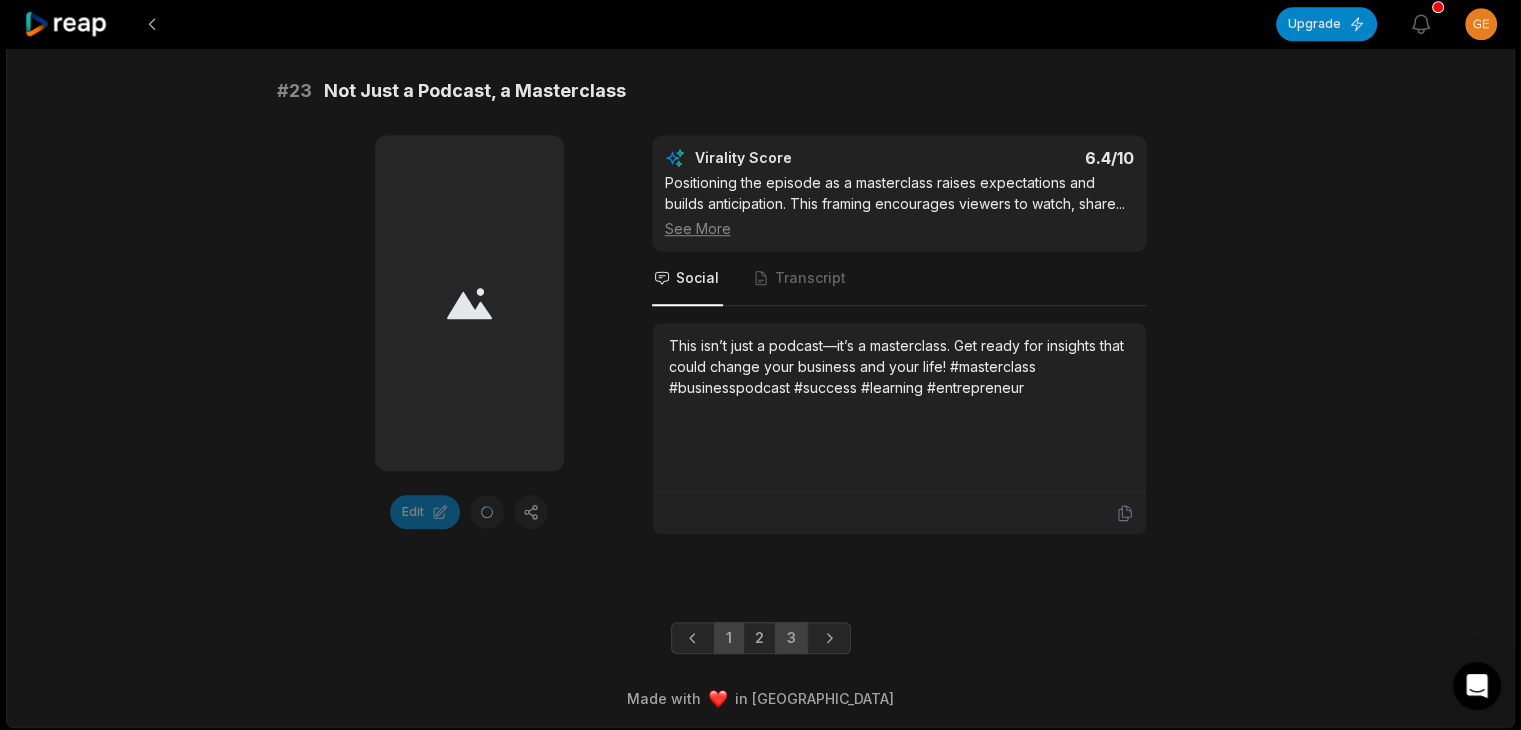 click on "1" at bounding box center (729, 638) 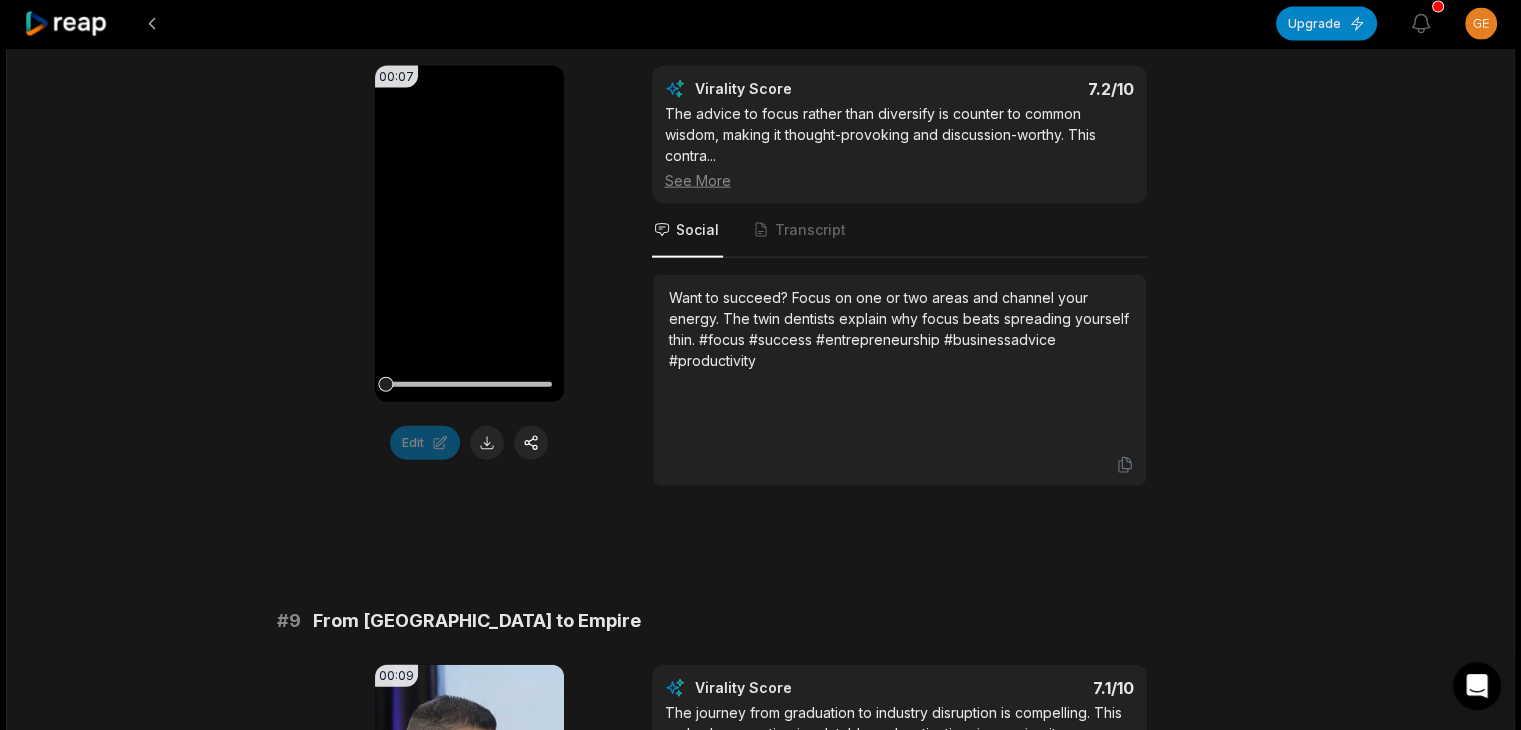 scroll, scrollTop: 4900, scrollLeft: 0, axis: vertical 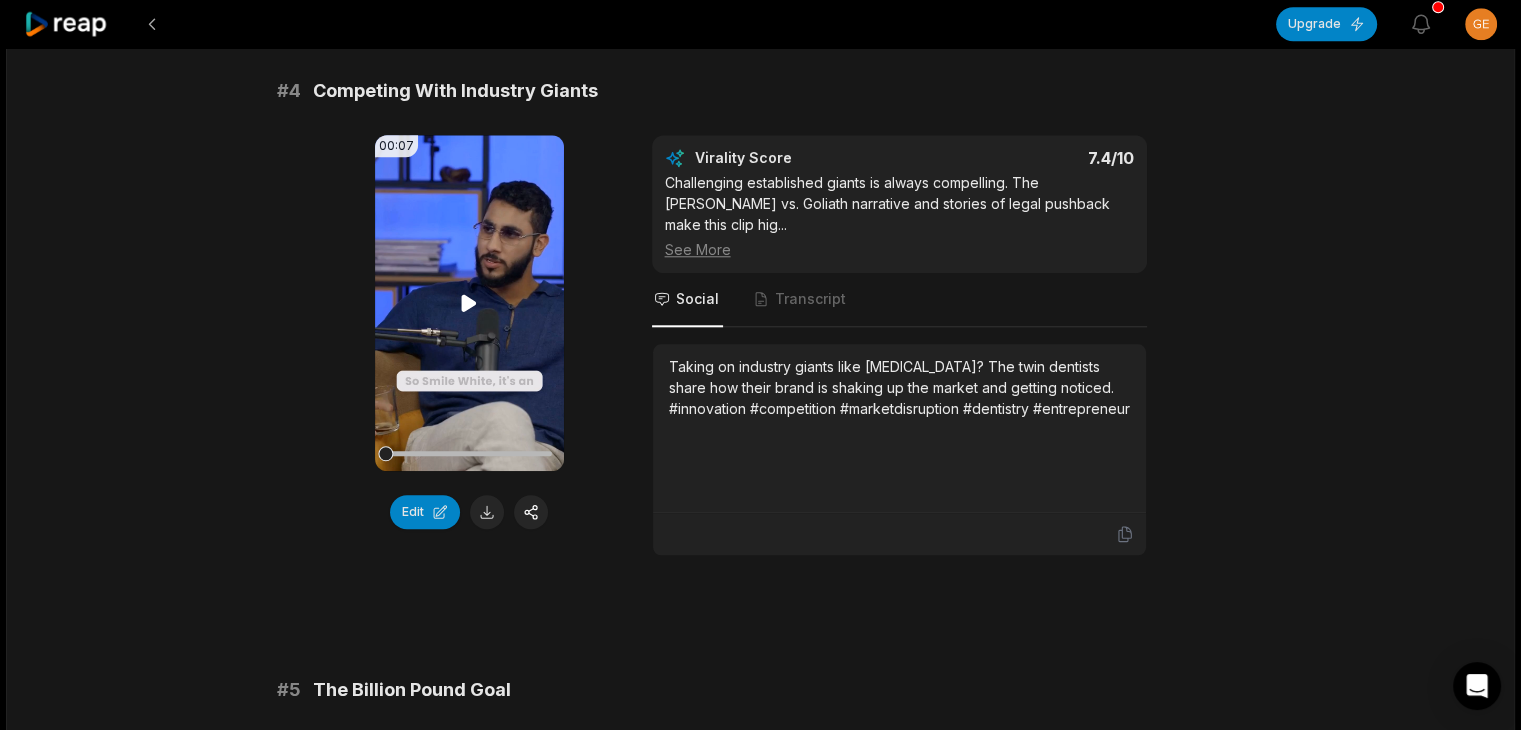 click 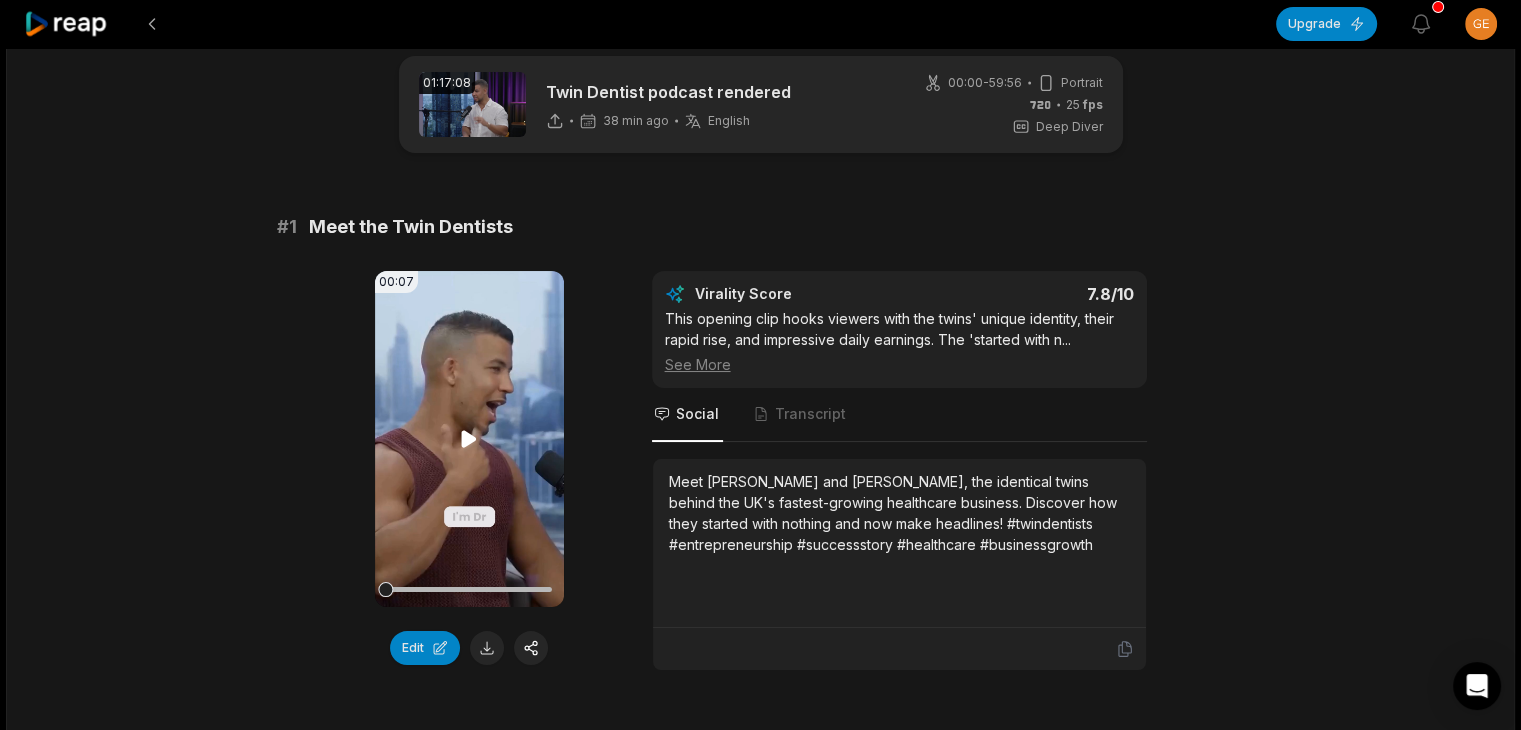 scroll, scrollTop: 100, scrollLeft: 0, axis: vertical 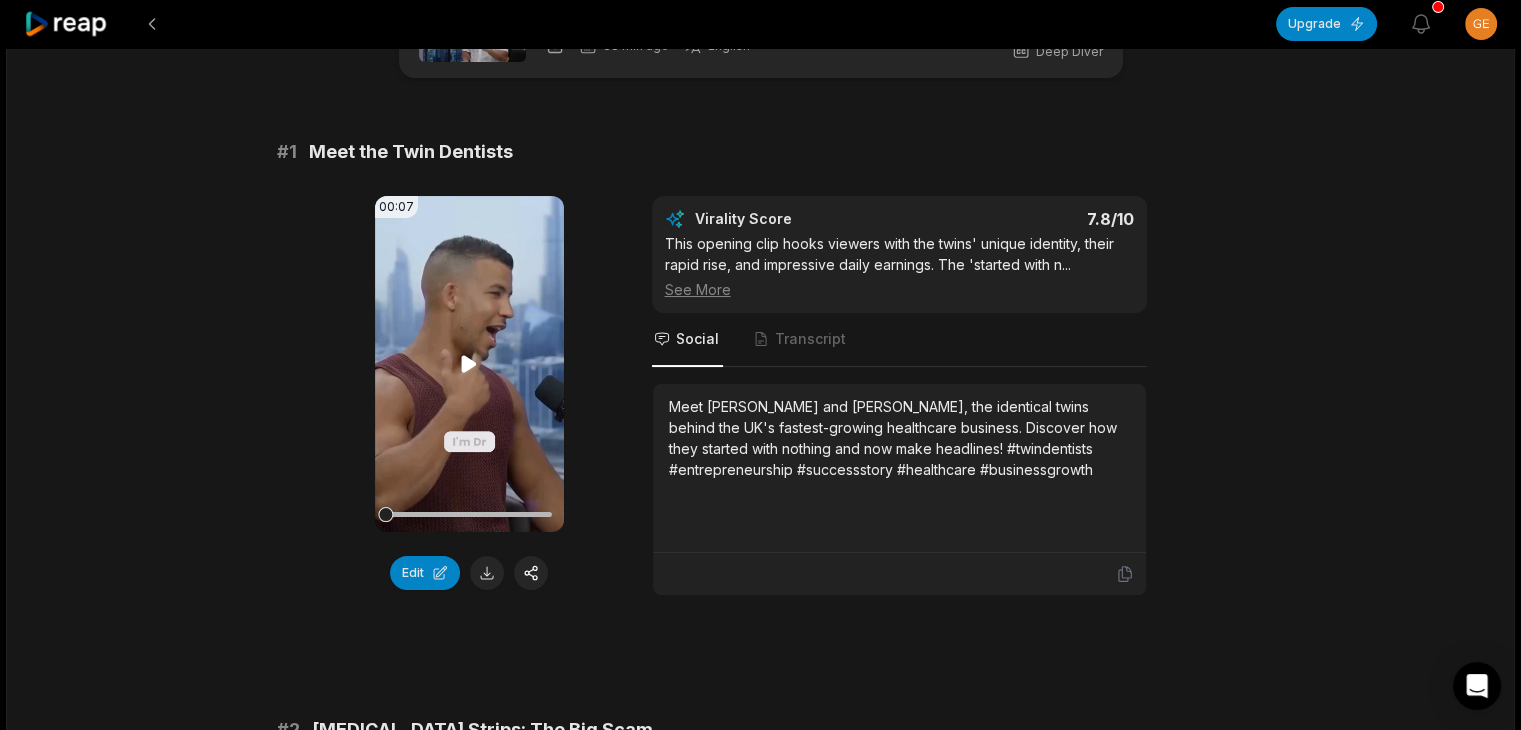 click 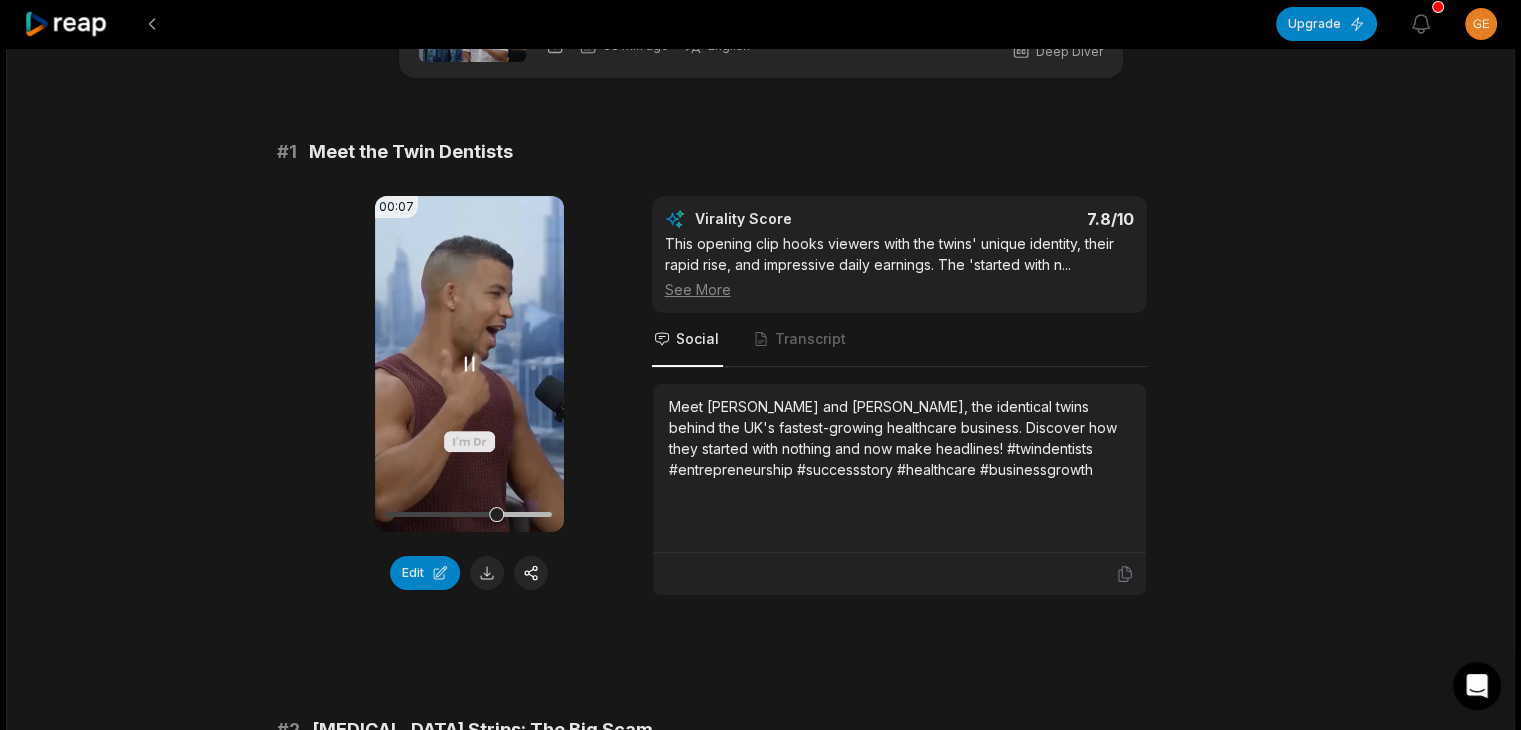 click 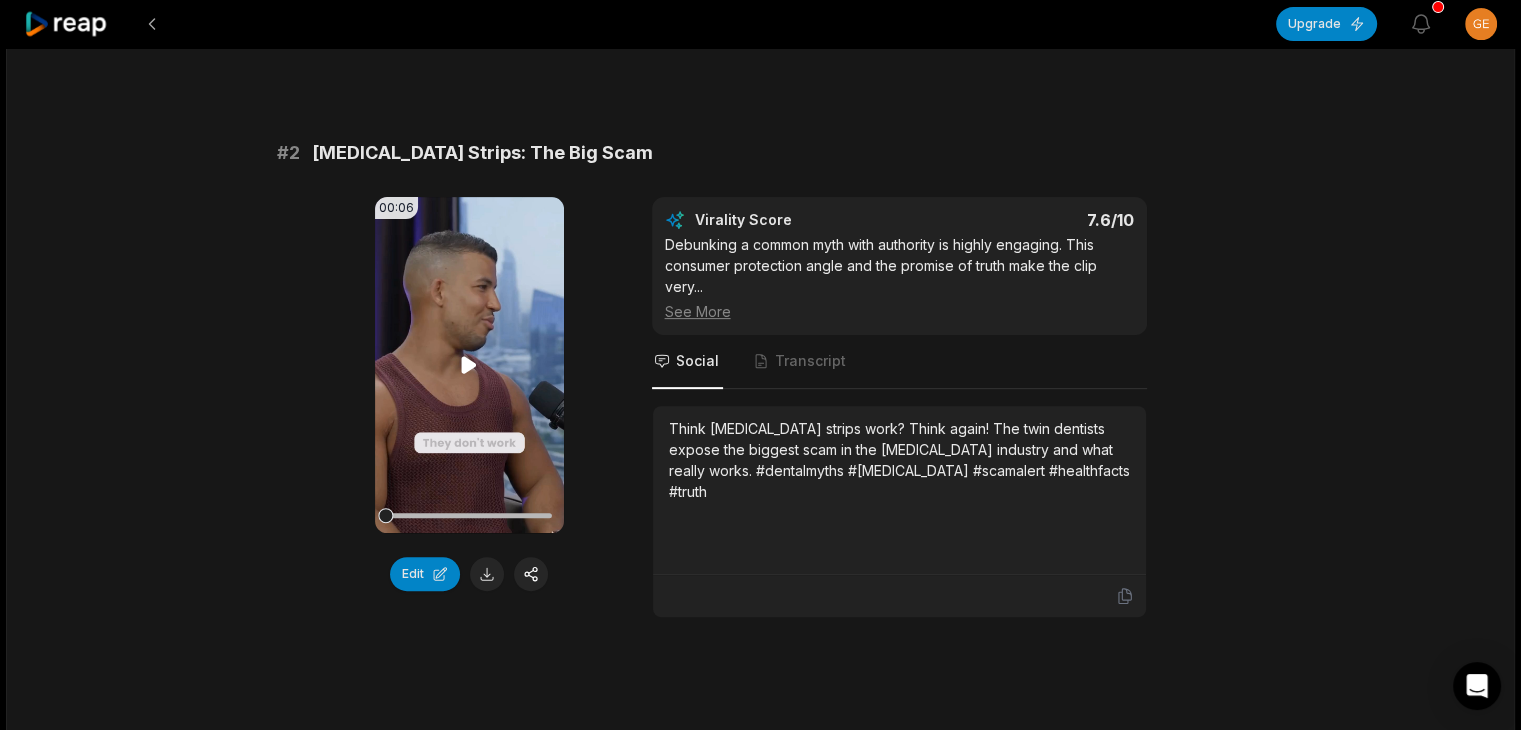 scroll, scrollTop: 800, scrollLeft: 0, axis: vertical 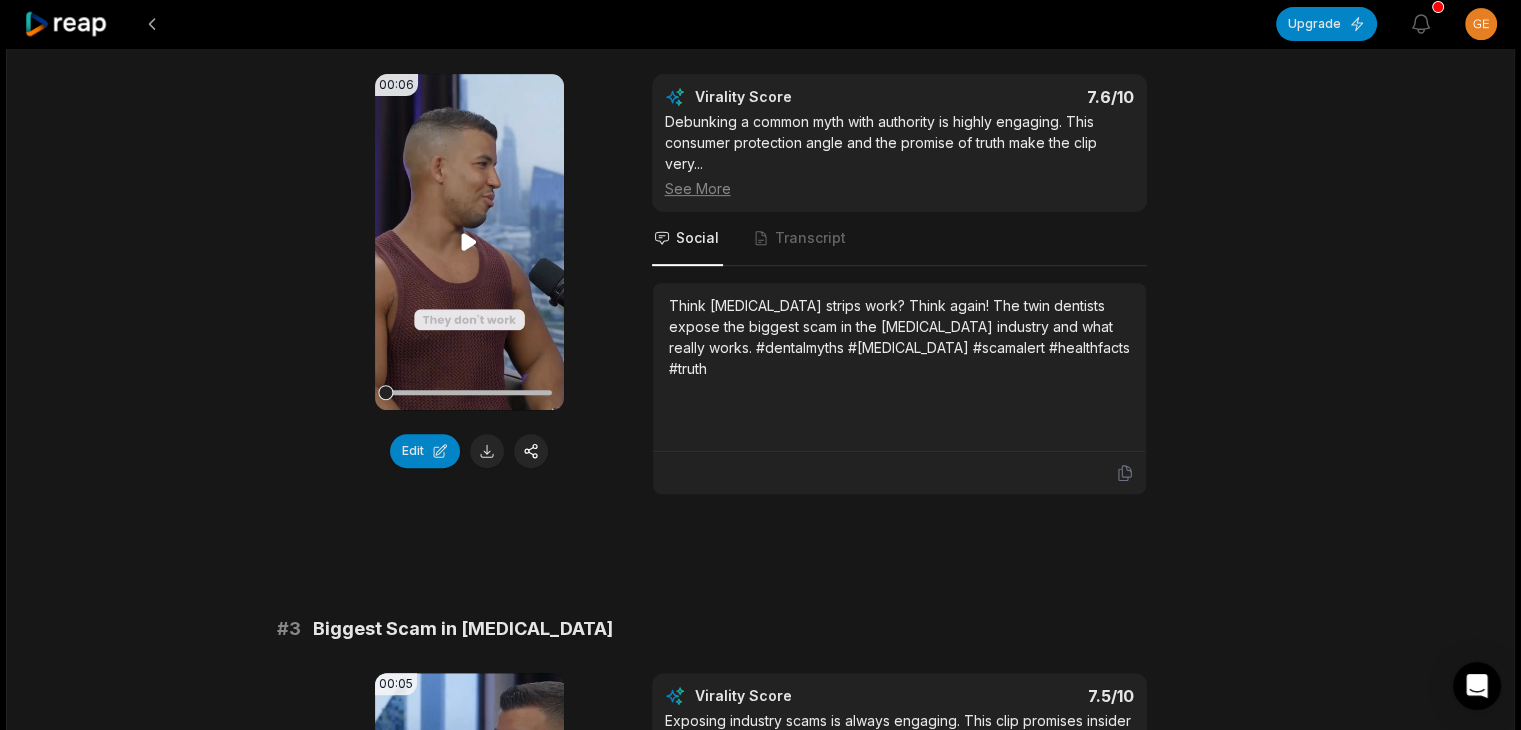 click on "Your browser does not support mp4 format." at bounding box center [469, 242] 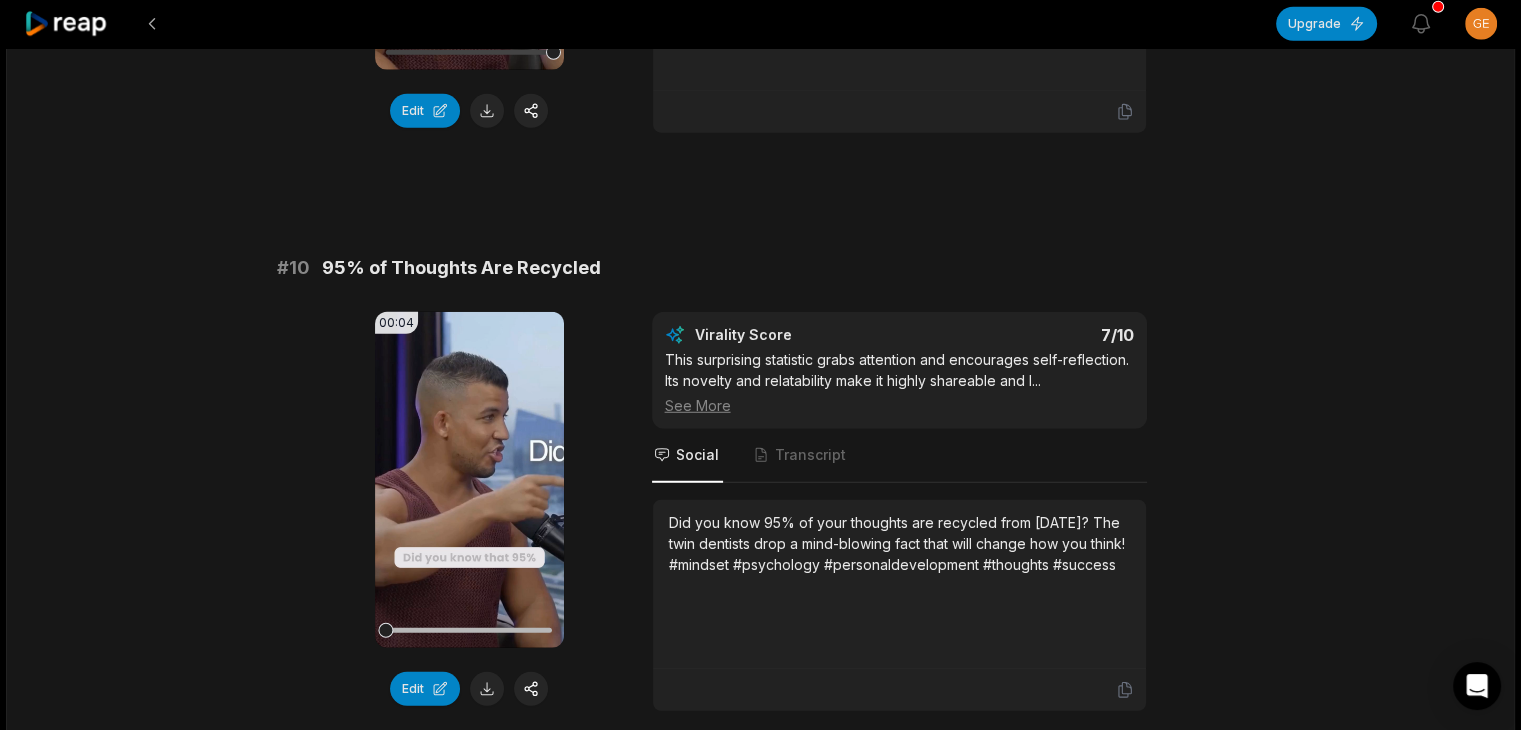 scroll, scrollTop: 5300, scrollLeft: 0, axis: vertical 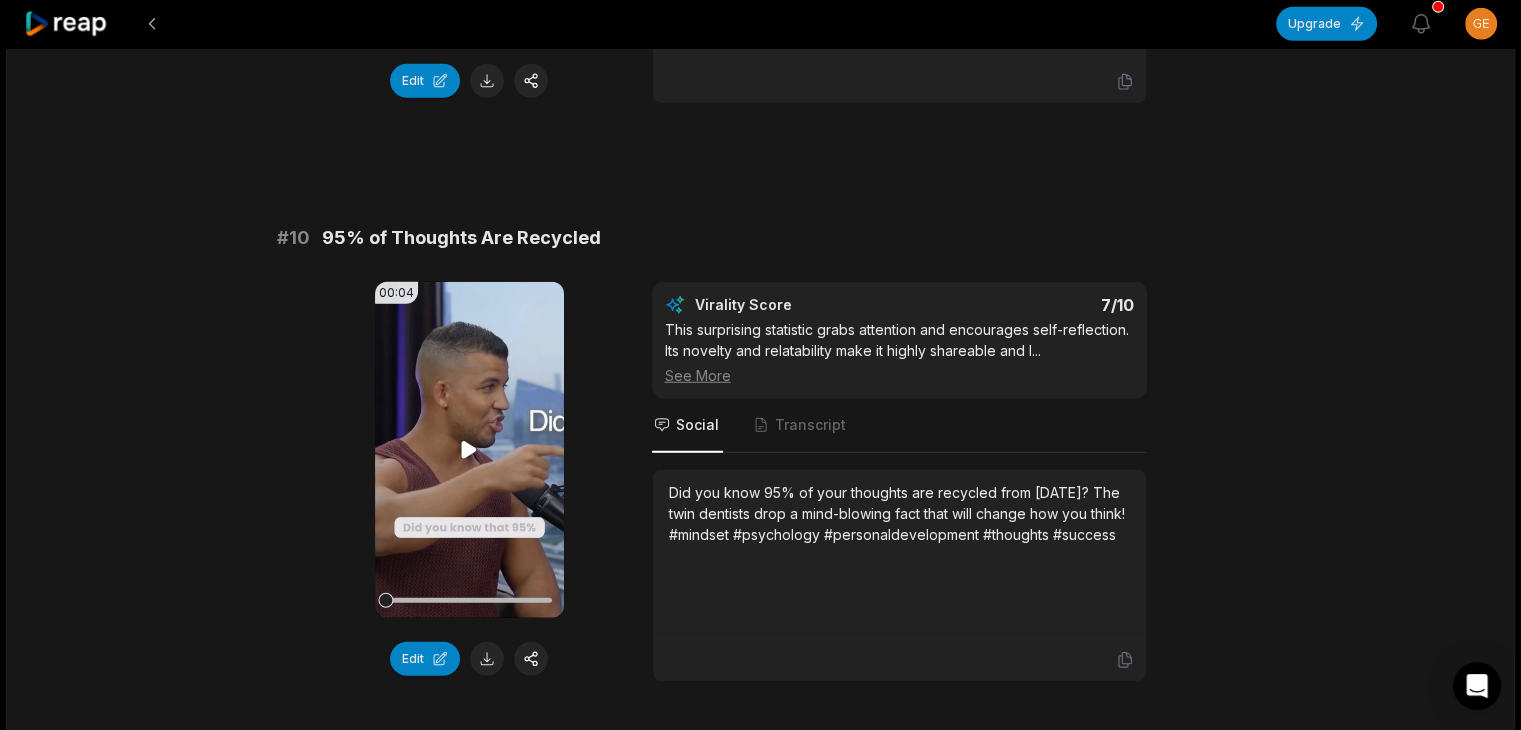 click on "Your browser does not support mp4 format." at bounding box center (469, 450) 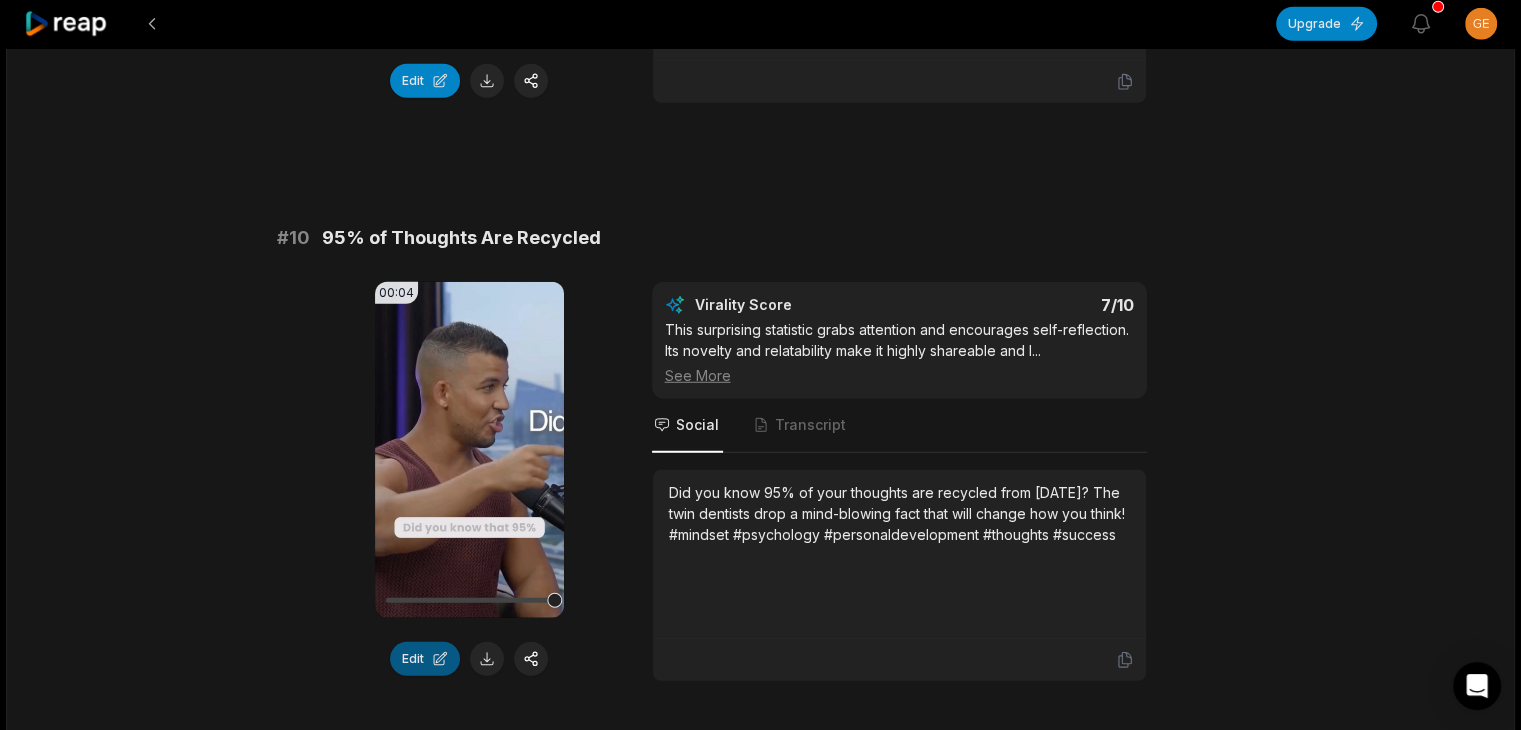 click on "Edit" at bounding box center [425, 659] 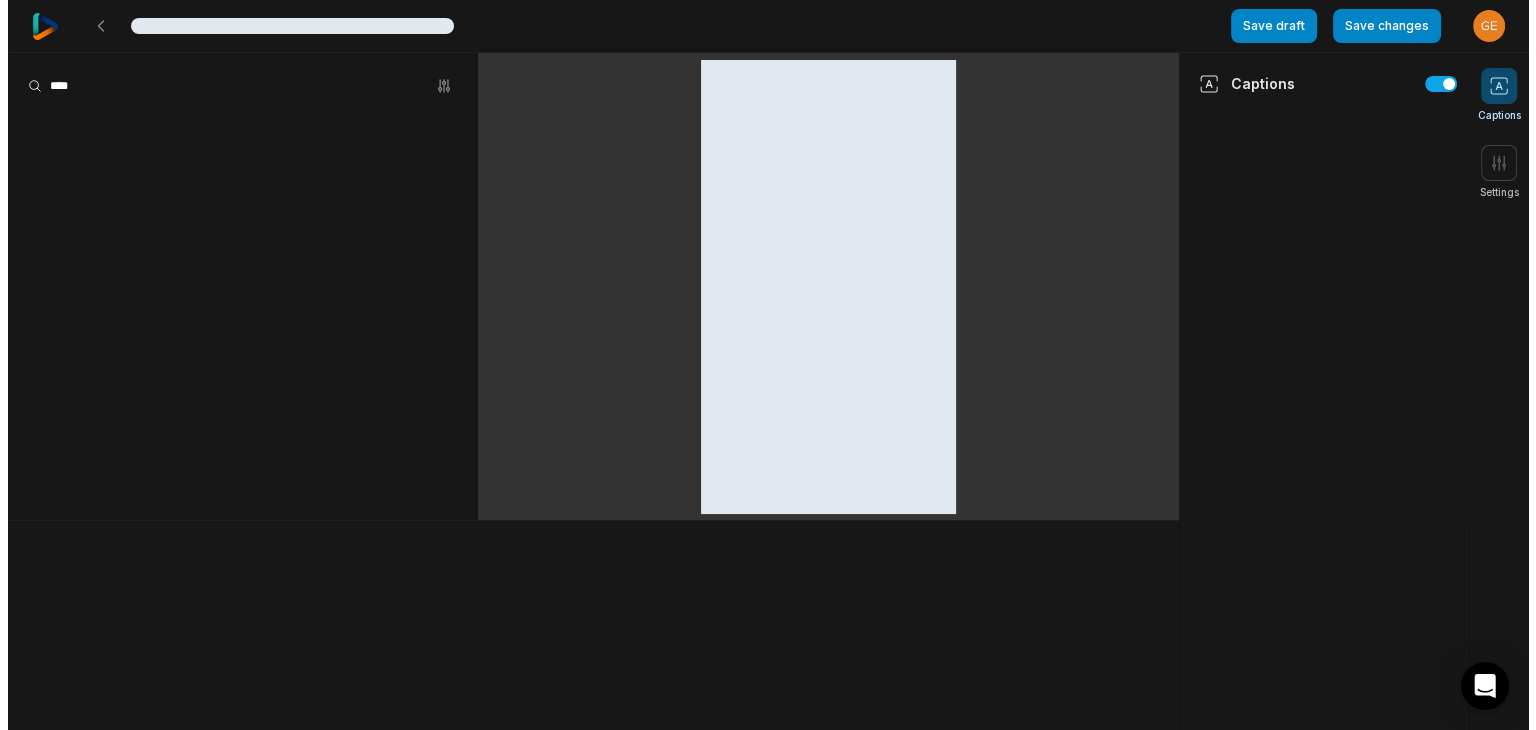 scroll, scrollTop: 0, scrollLeft: 0, axis: both 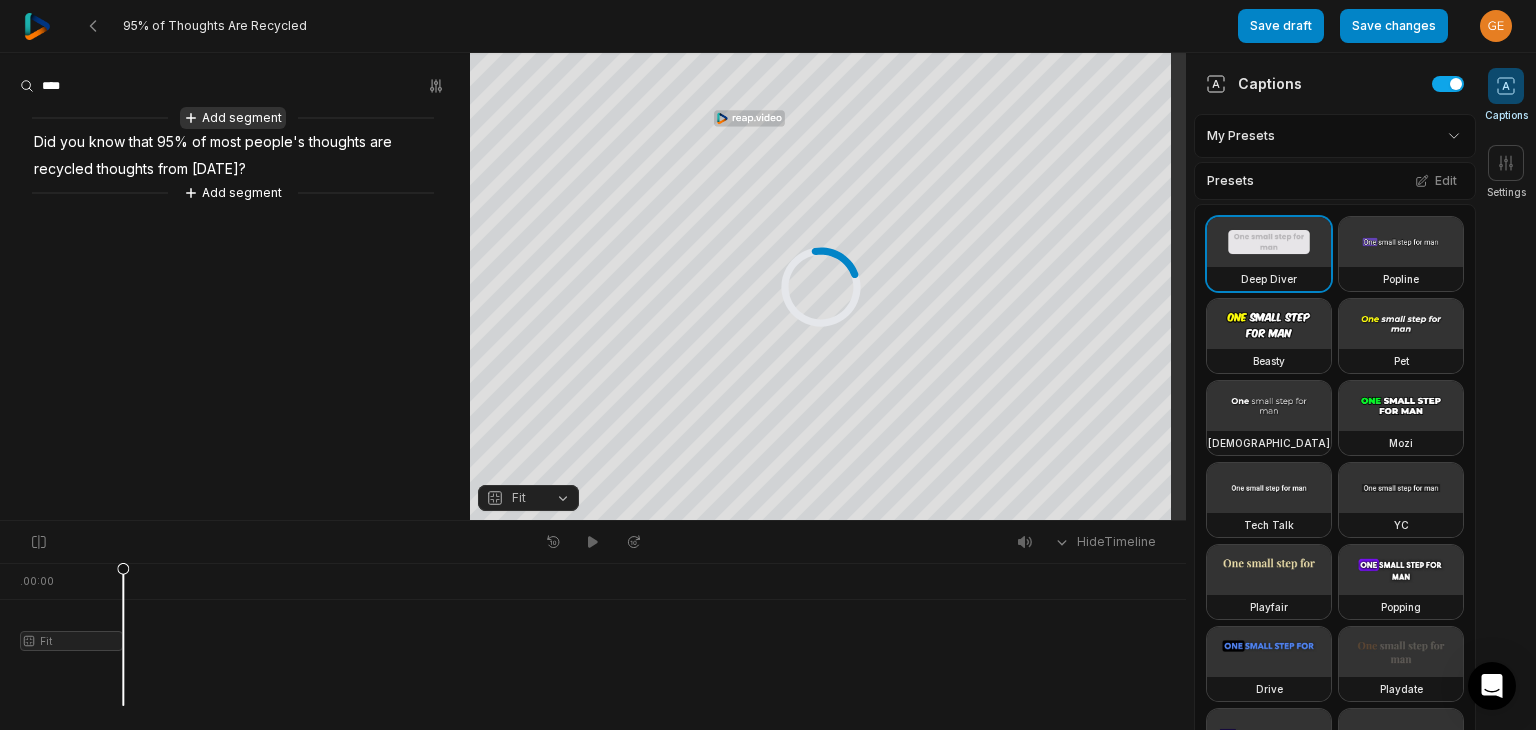 click on "Add segment" at bounding box center (233, 118) 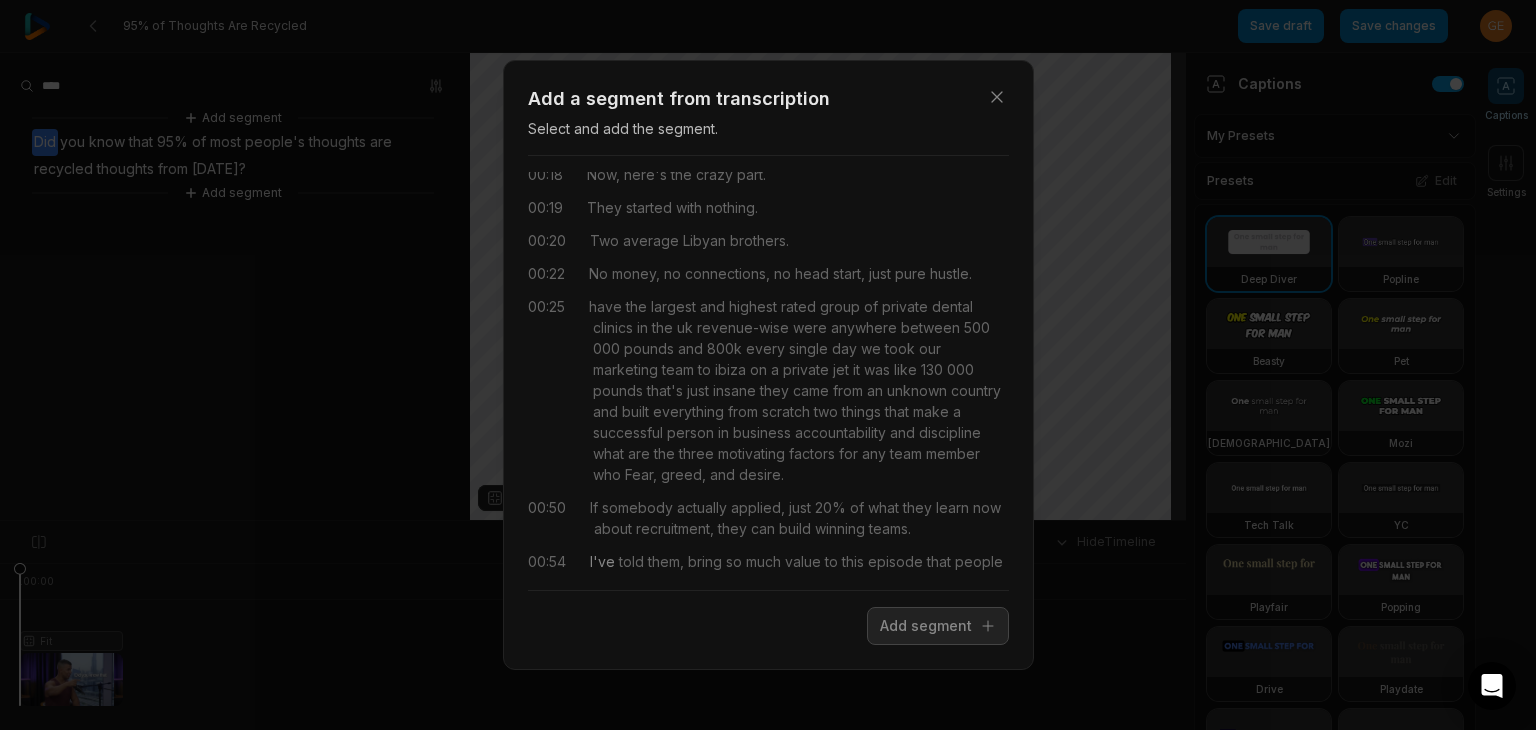 scroll, scrollTop: 444, scrollLeft: 0, axis: vertical 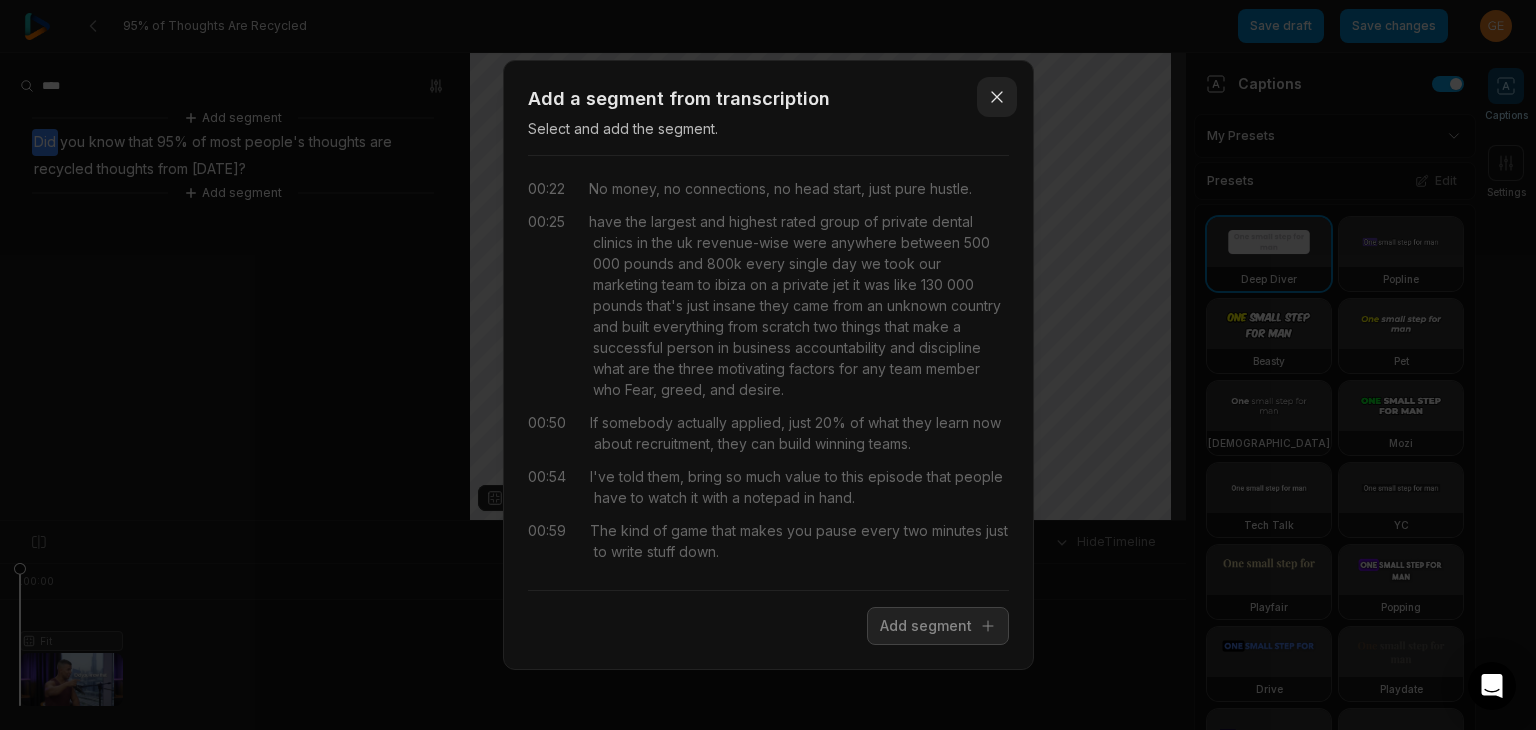 click on "Close" at bounding box center (997, 97) 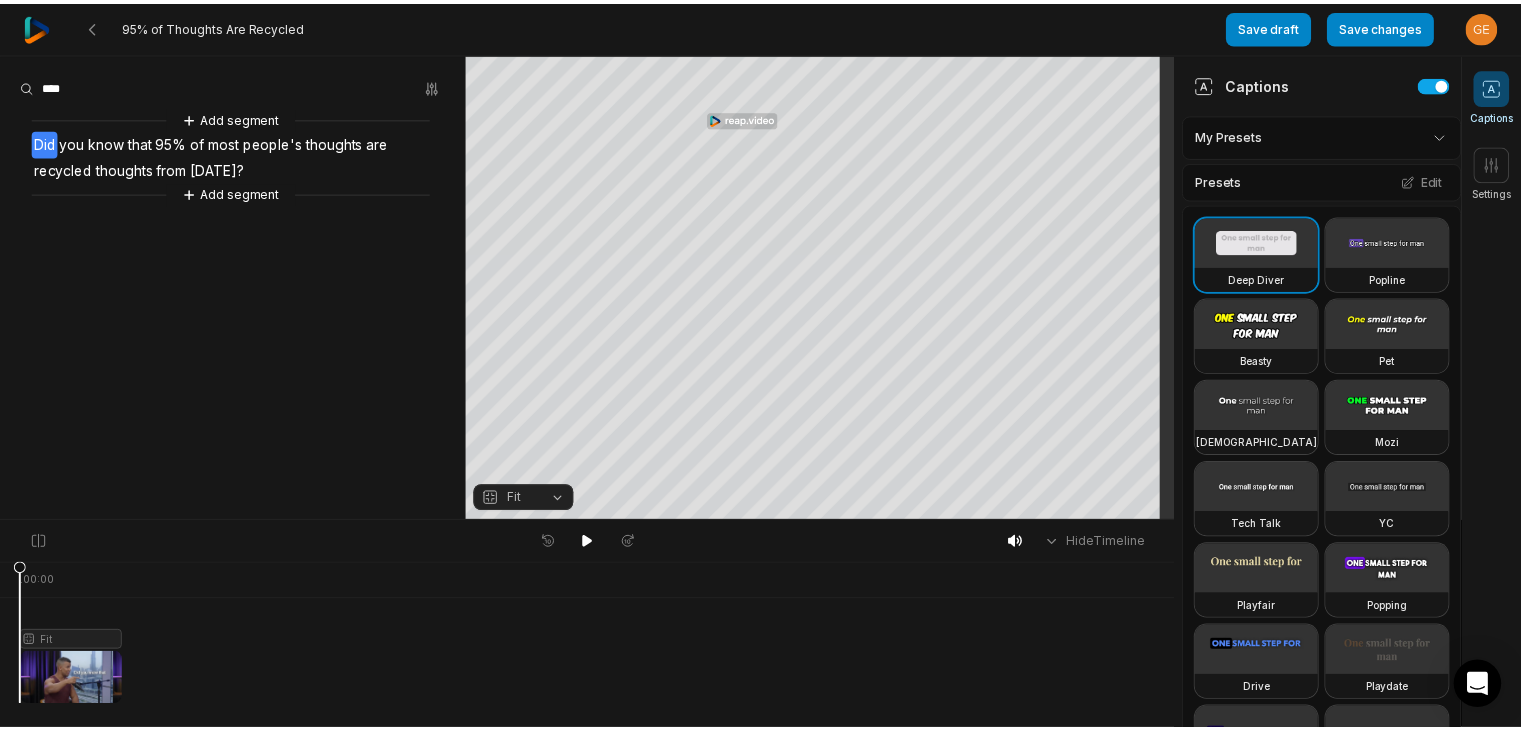 scroll, scrollTop: 0, scrollLeft: 0, axis: both 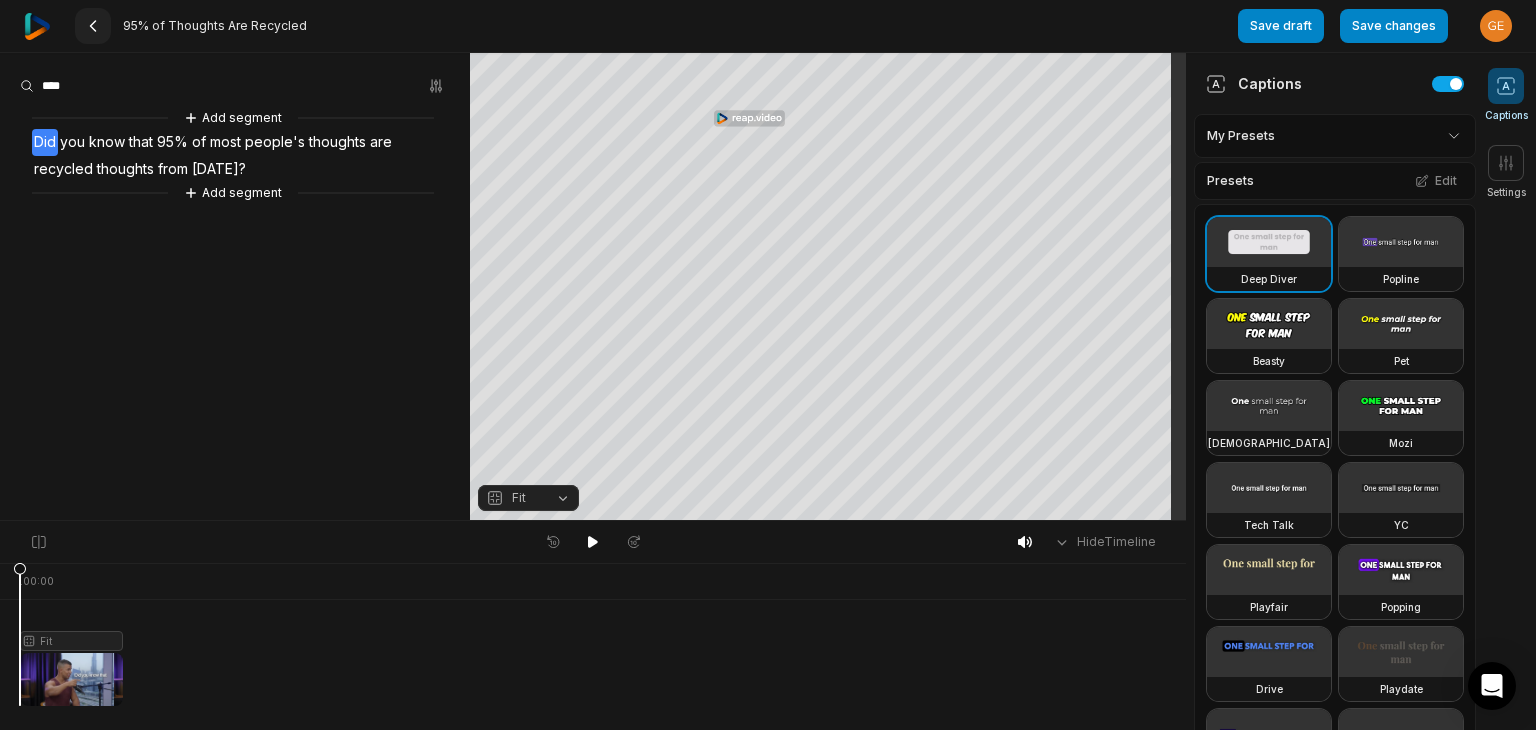 click at bounding box center [93, 26] 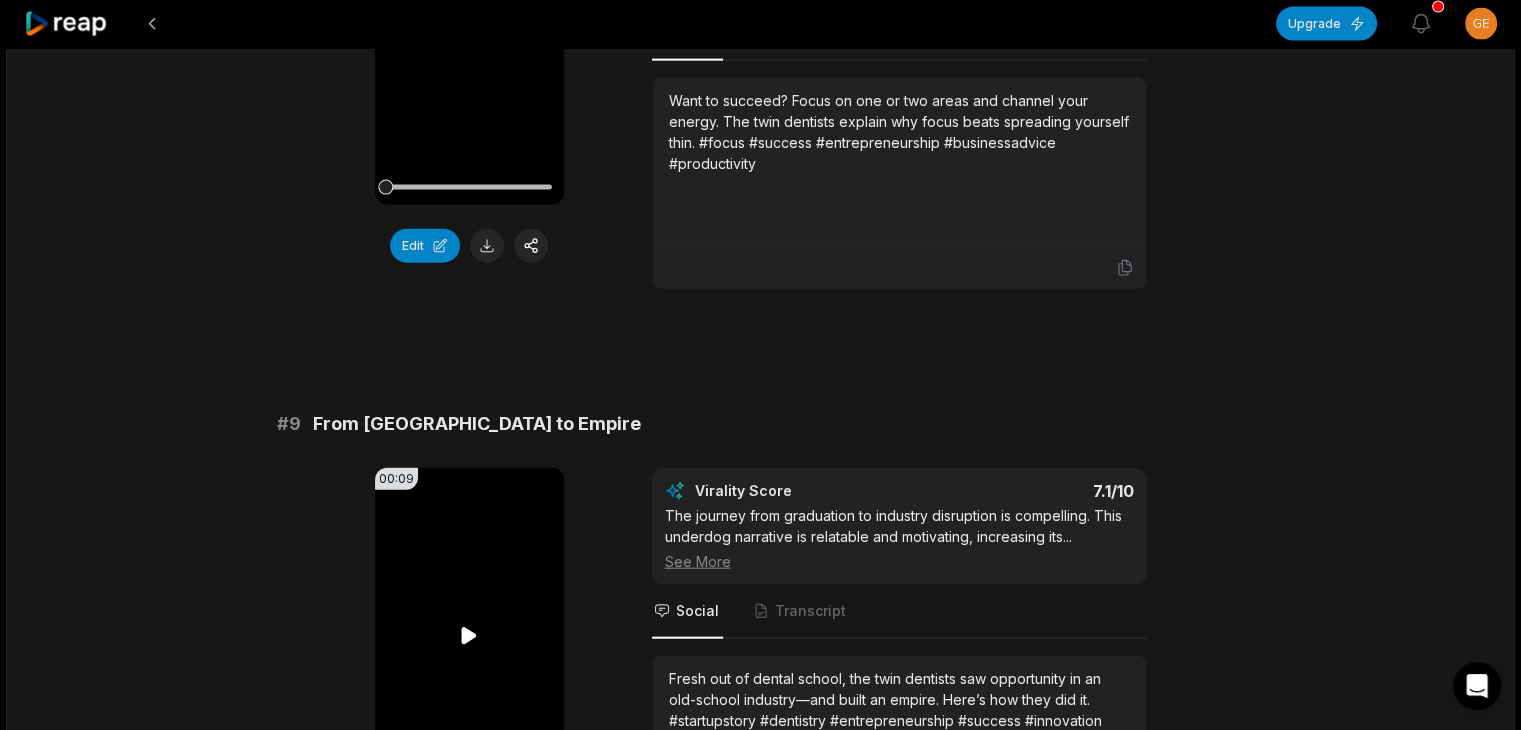 scroll, scrollTop: 4799, scrollLeft: 0, axis: vertical 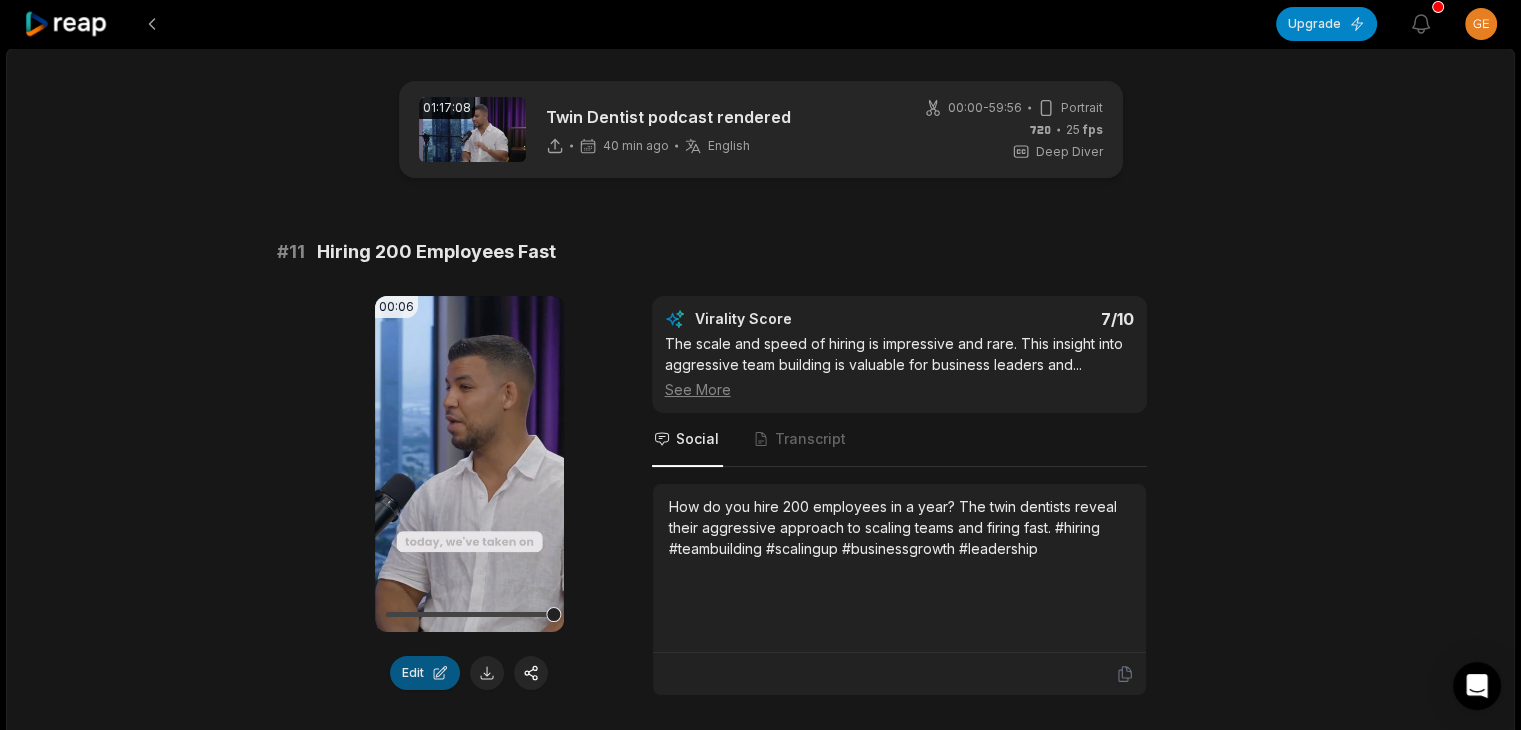 click on "Edit" at bounding box center (425, 673) 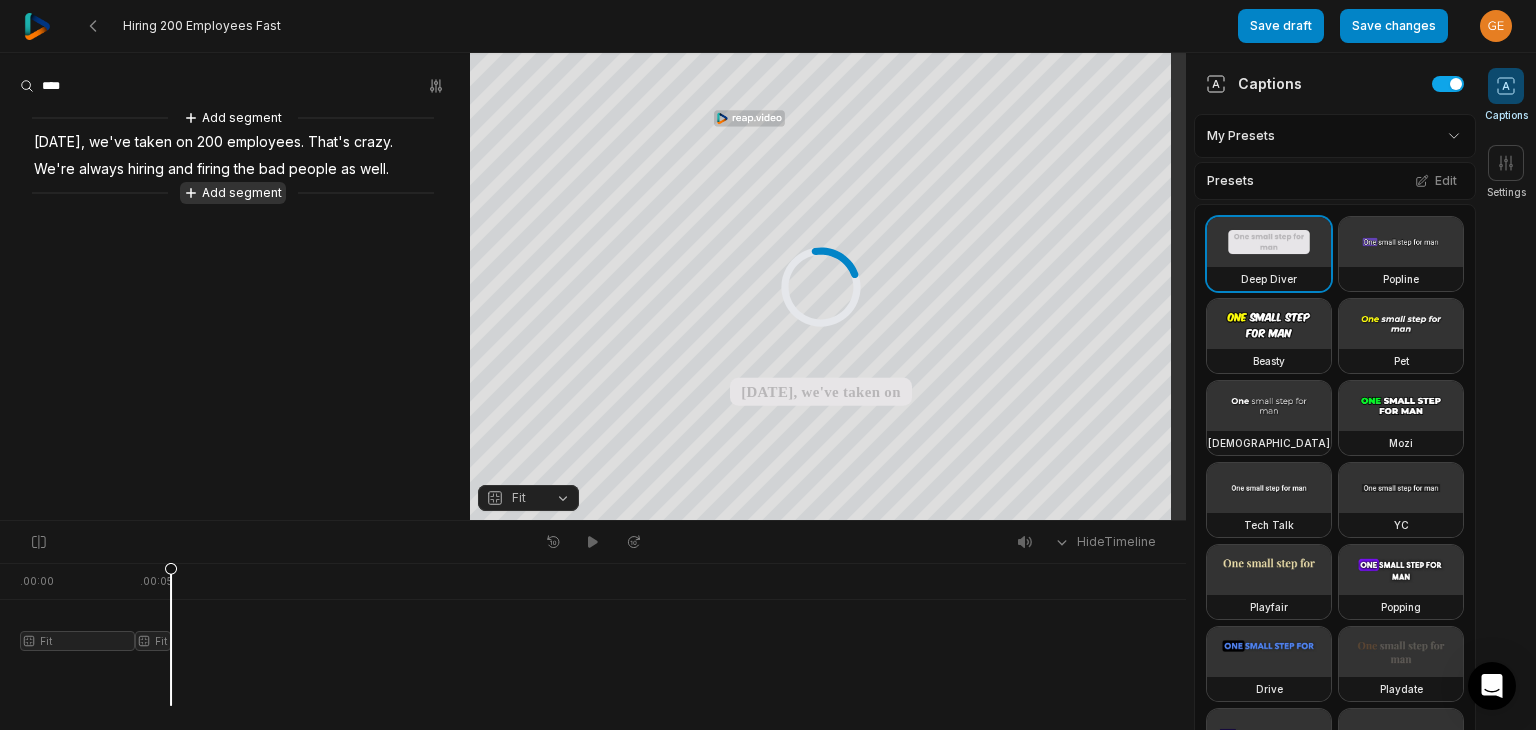 click on "Add segment" at bounding box center [233, 193] 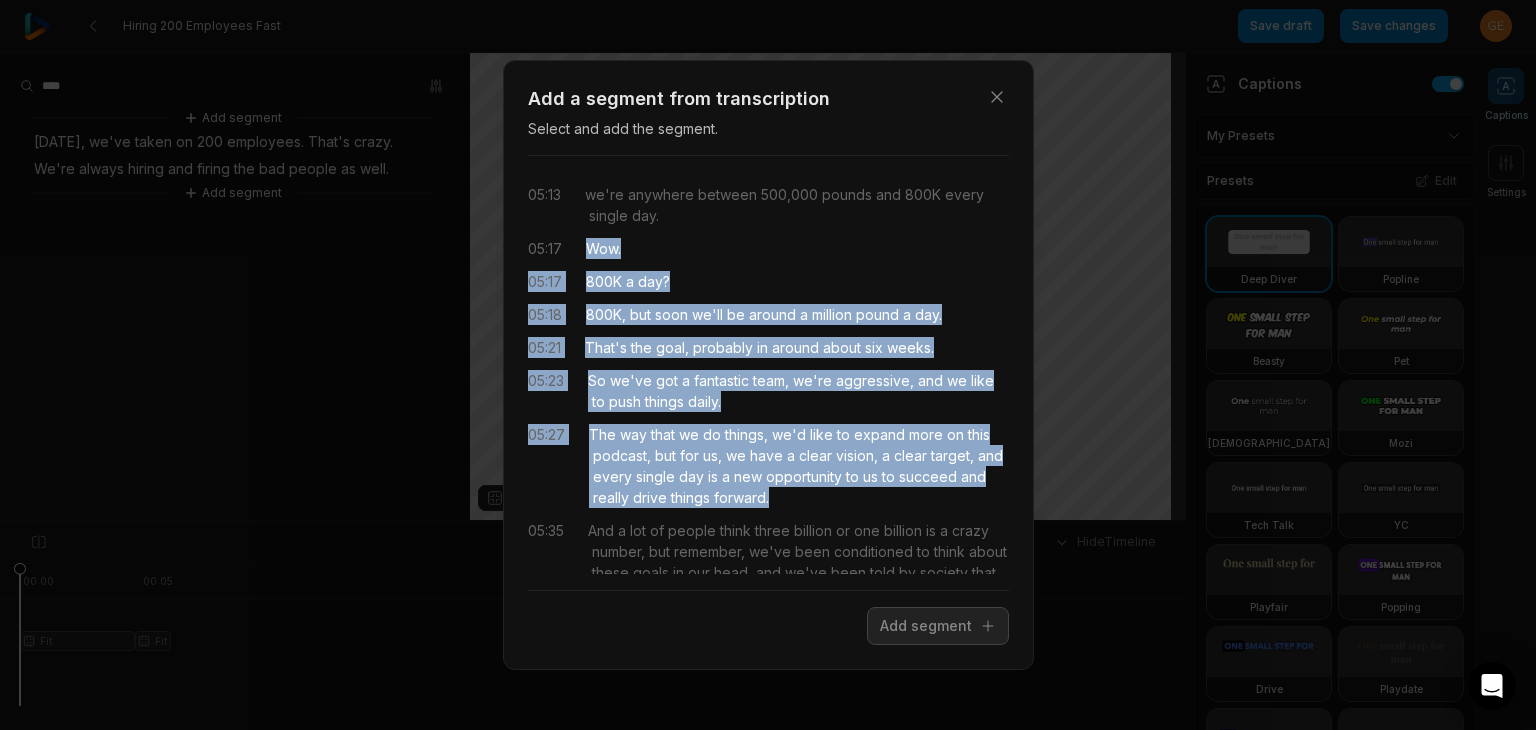 drag, startPoint x: 578, startPoint y: 243, endPoint x: 816, endPoint y: 499, distance: 349.54257 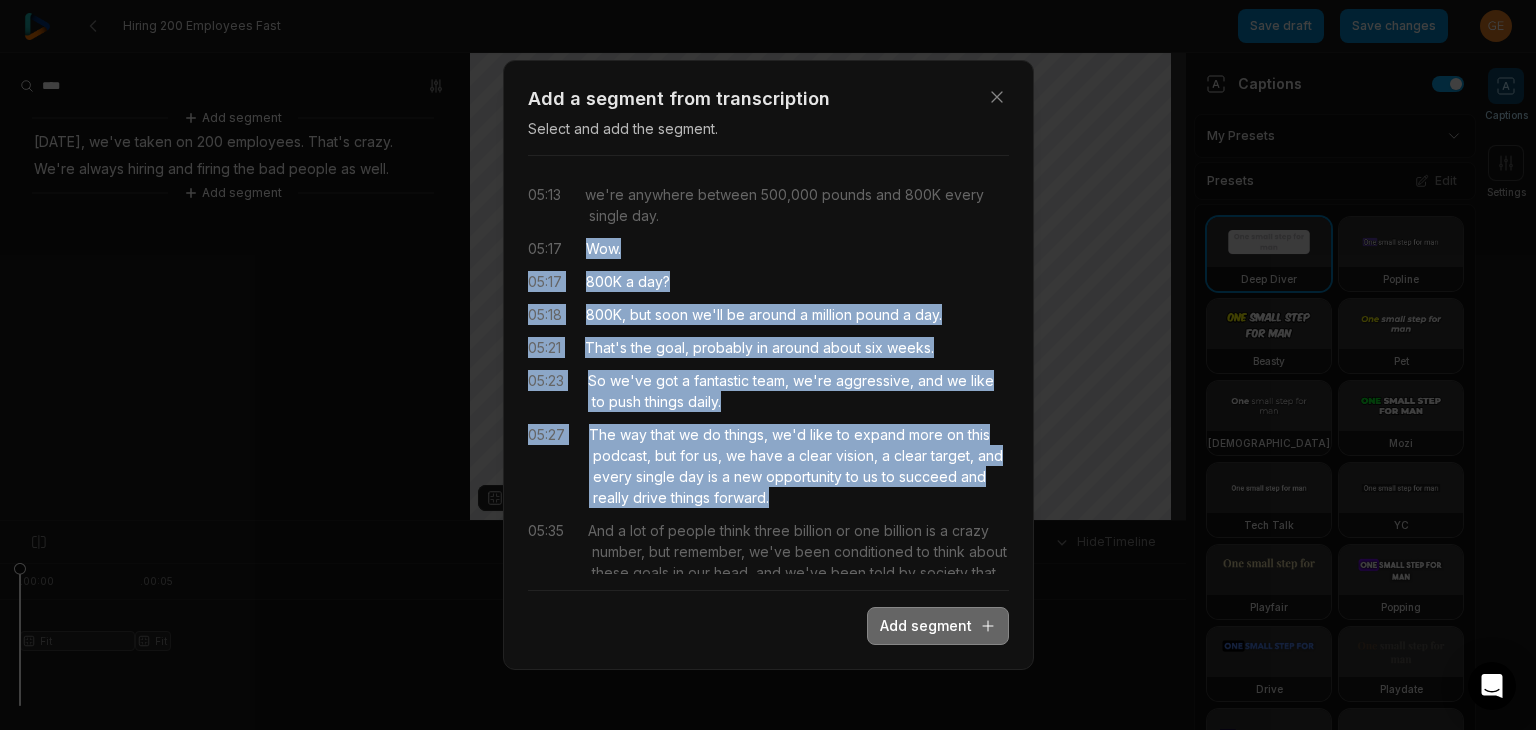 drag, startPoint x: 936, startPoint y: 625, endPoint x: 926, endPoint y: 624, distance: 10.049875 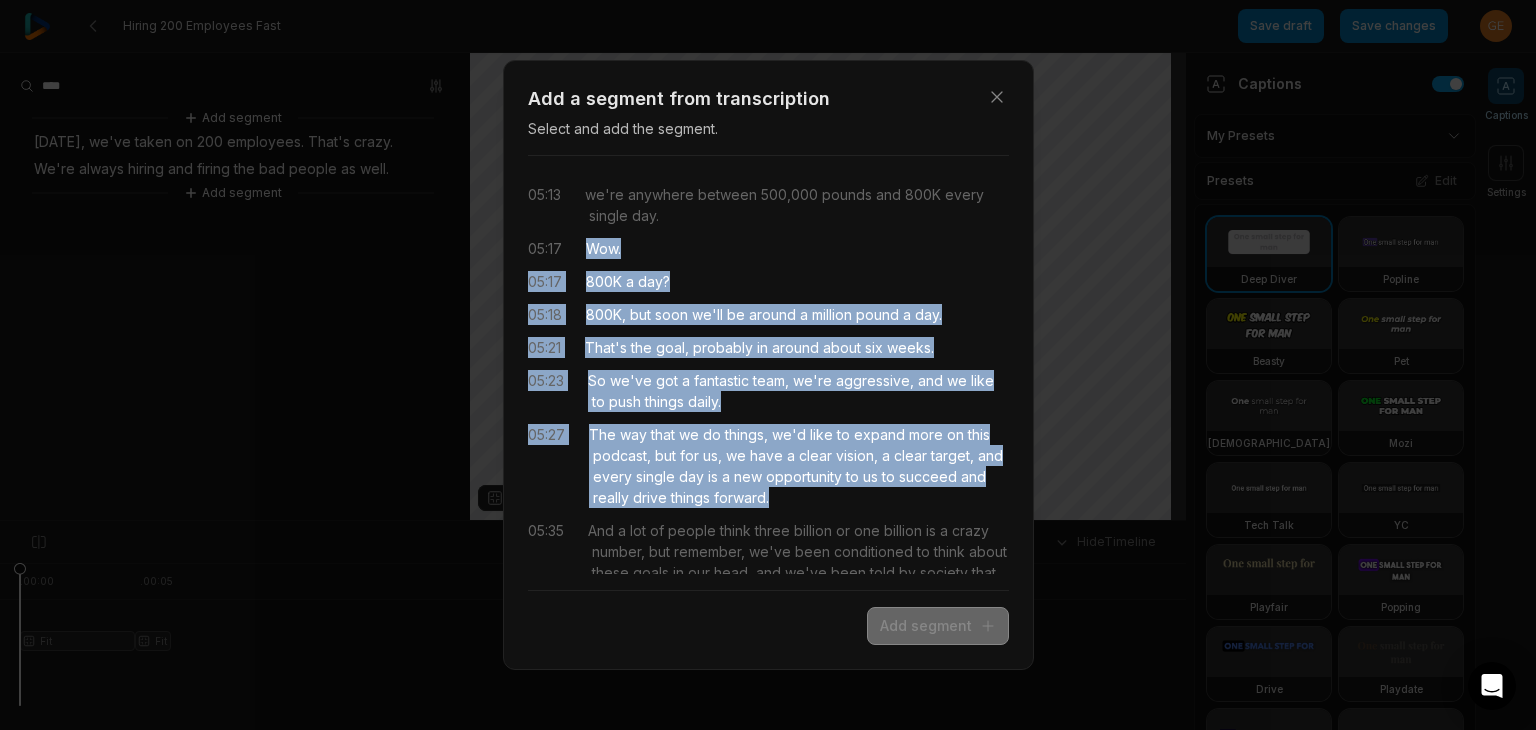 click on "Add segment" at bounding box center (938, 626) 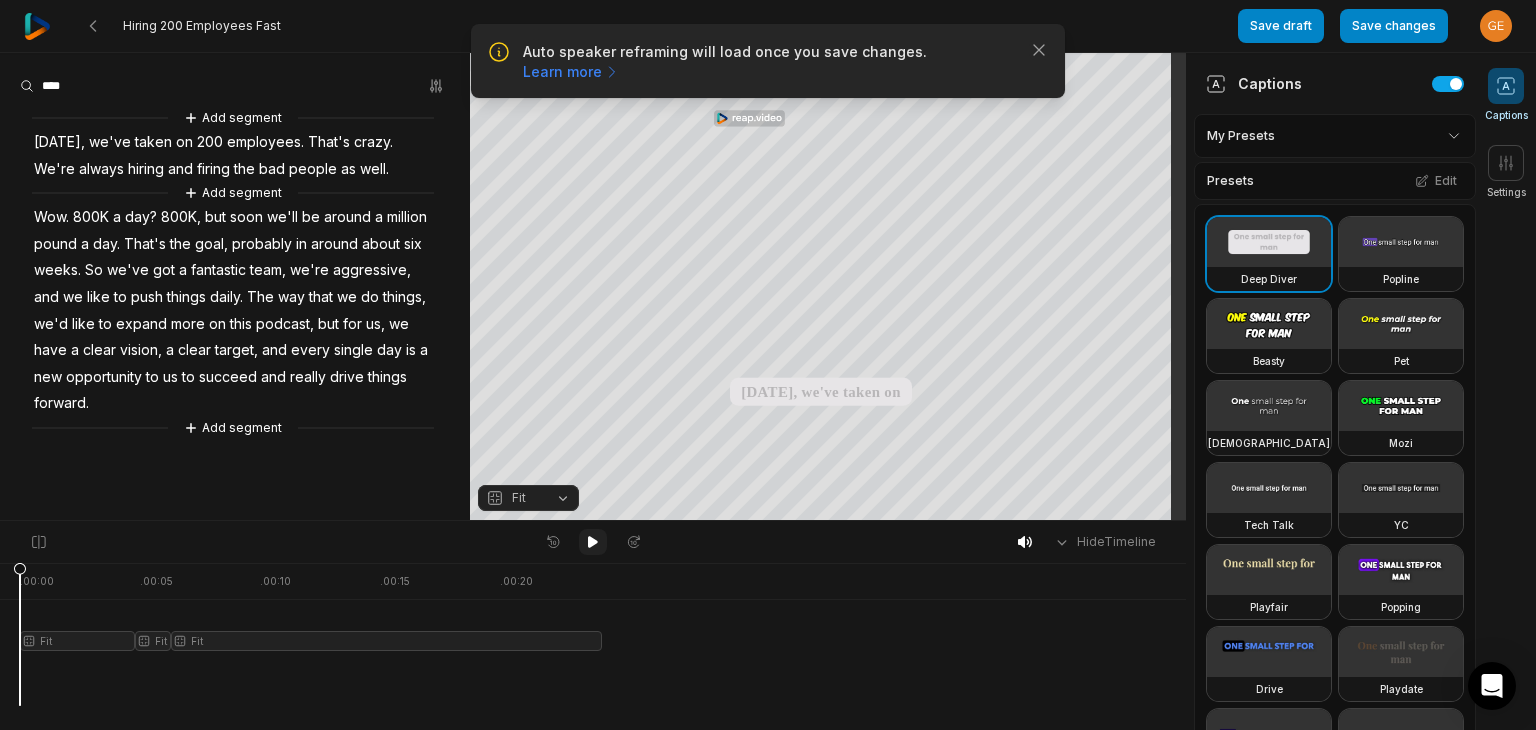click 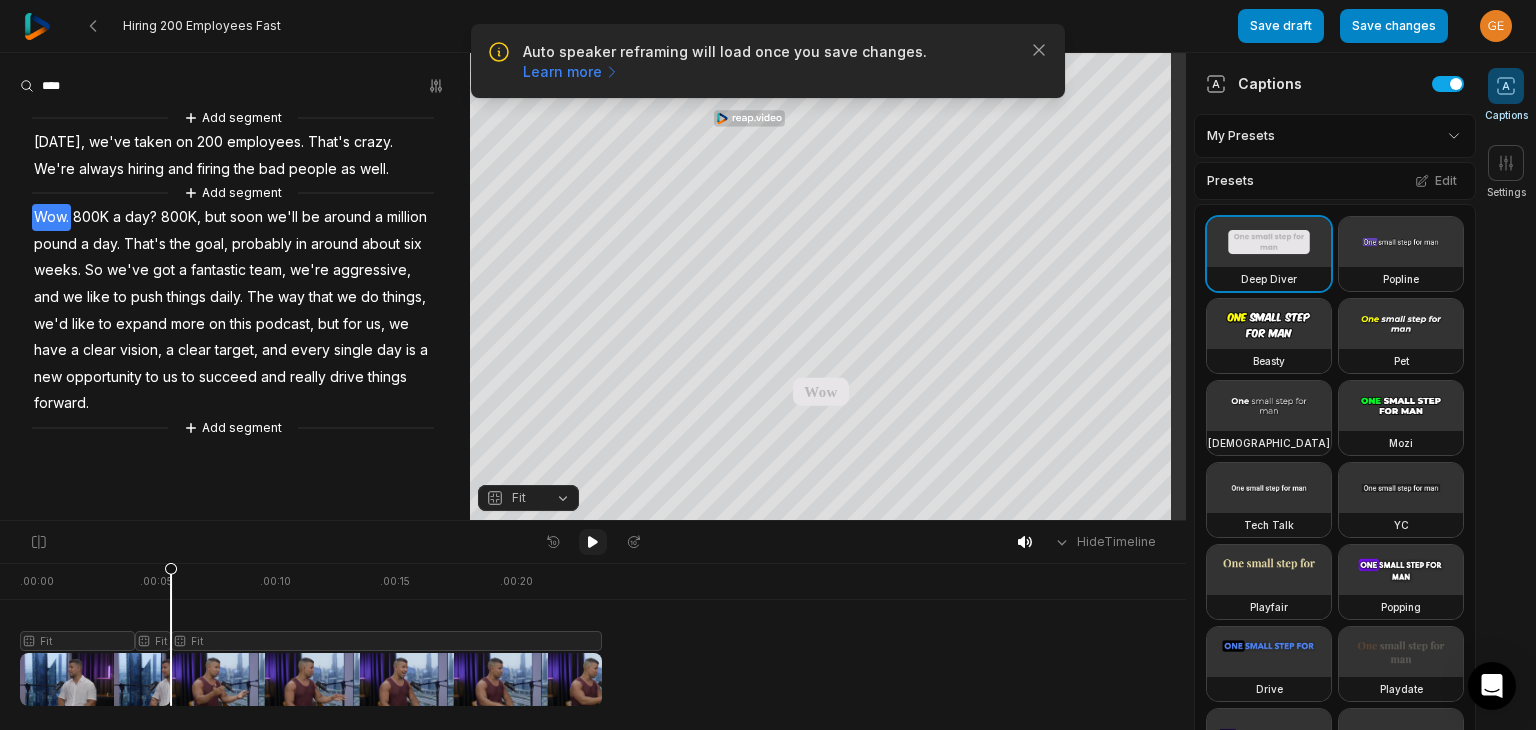 click at bounding box center [593, 542] 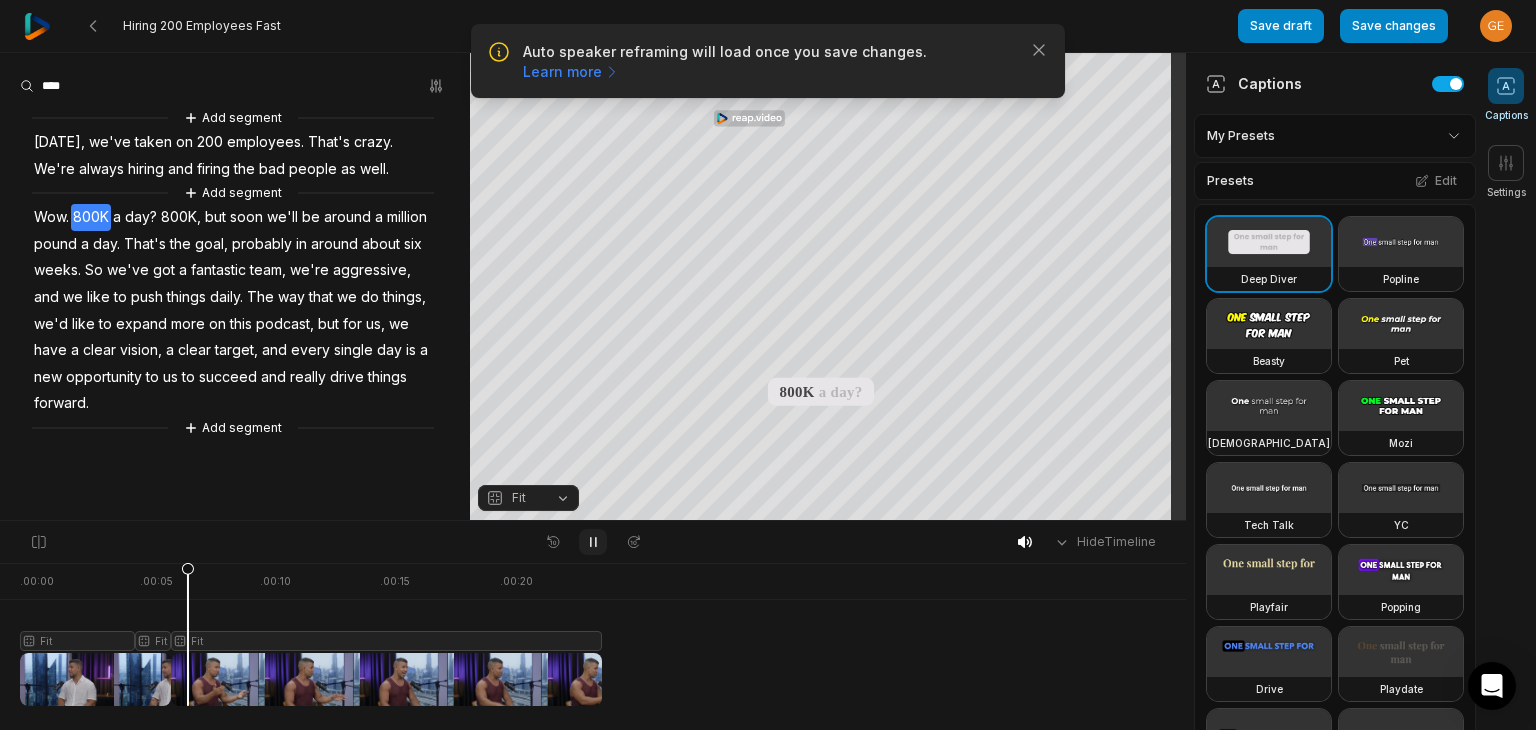 click at bounding box center (593, 542) 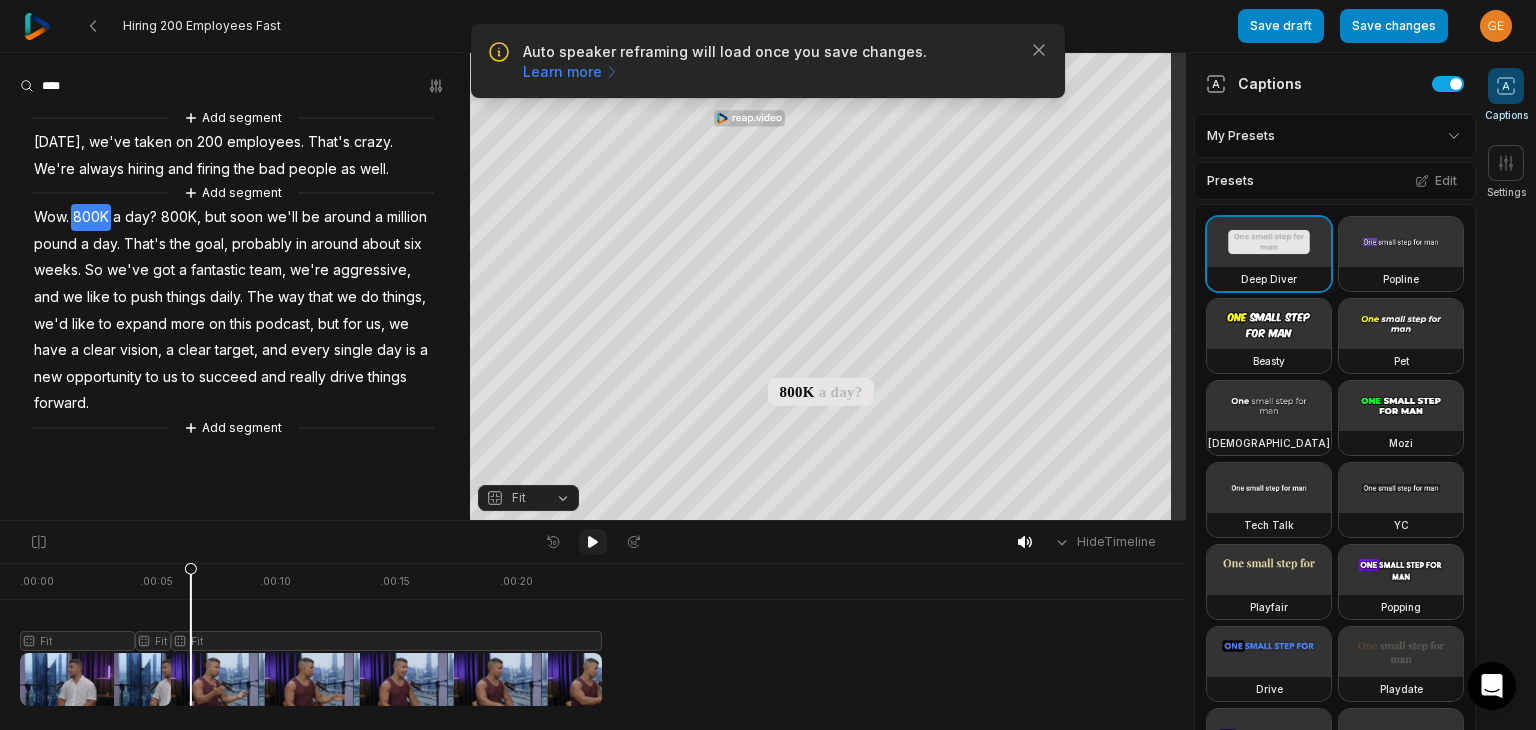 click 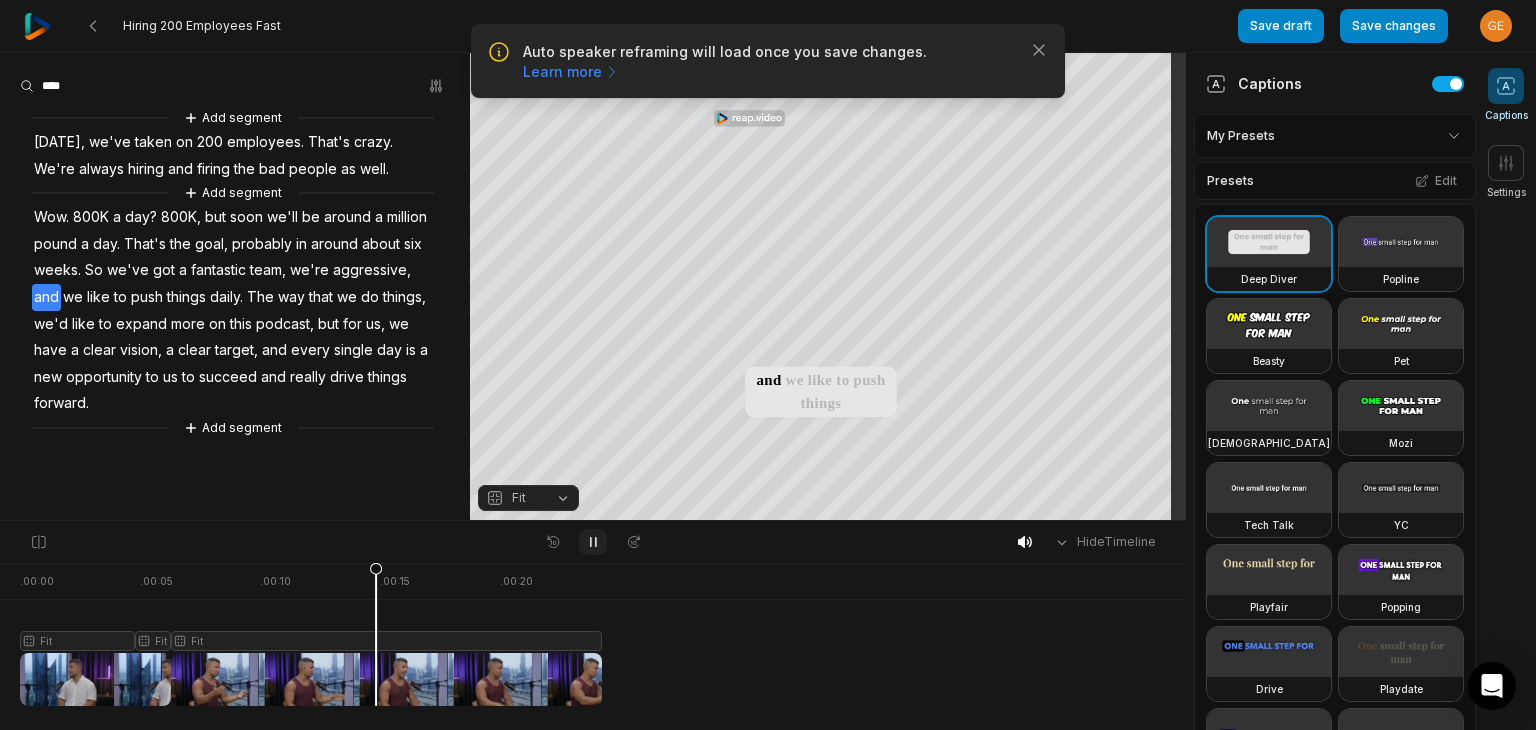 click 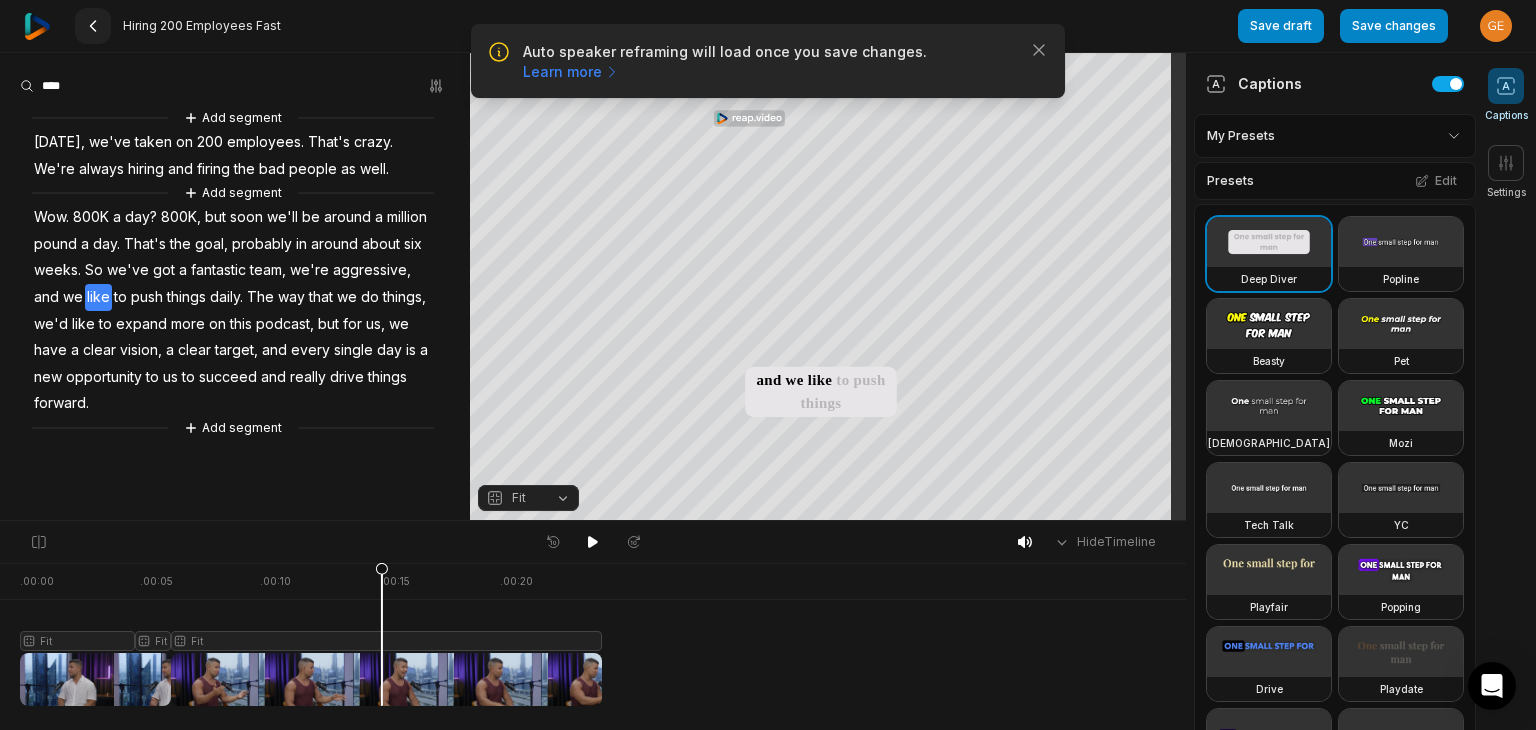 click at bounding box center [93, 26] 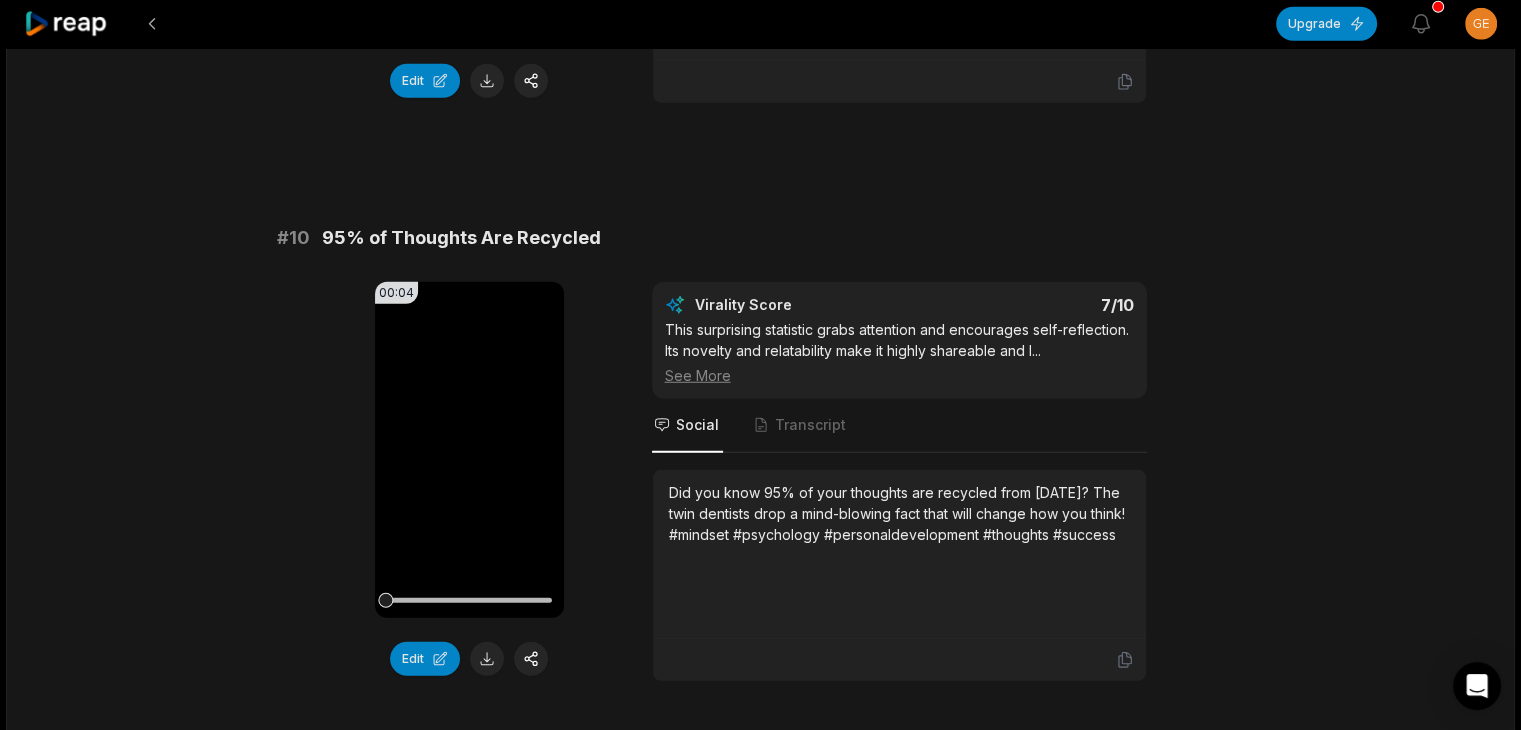 scroll, scrollTop: 5437, scrollLeft: 0, axis: vertical 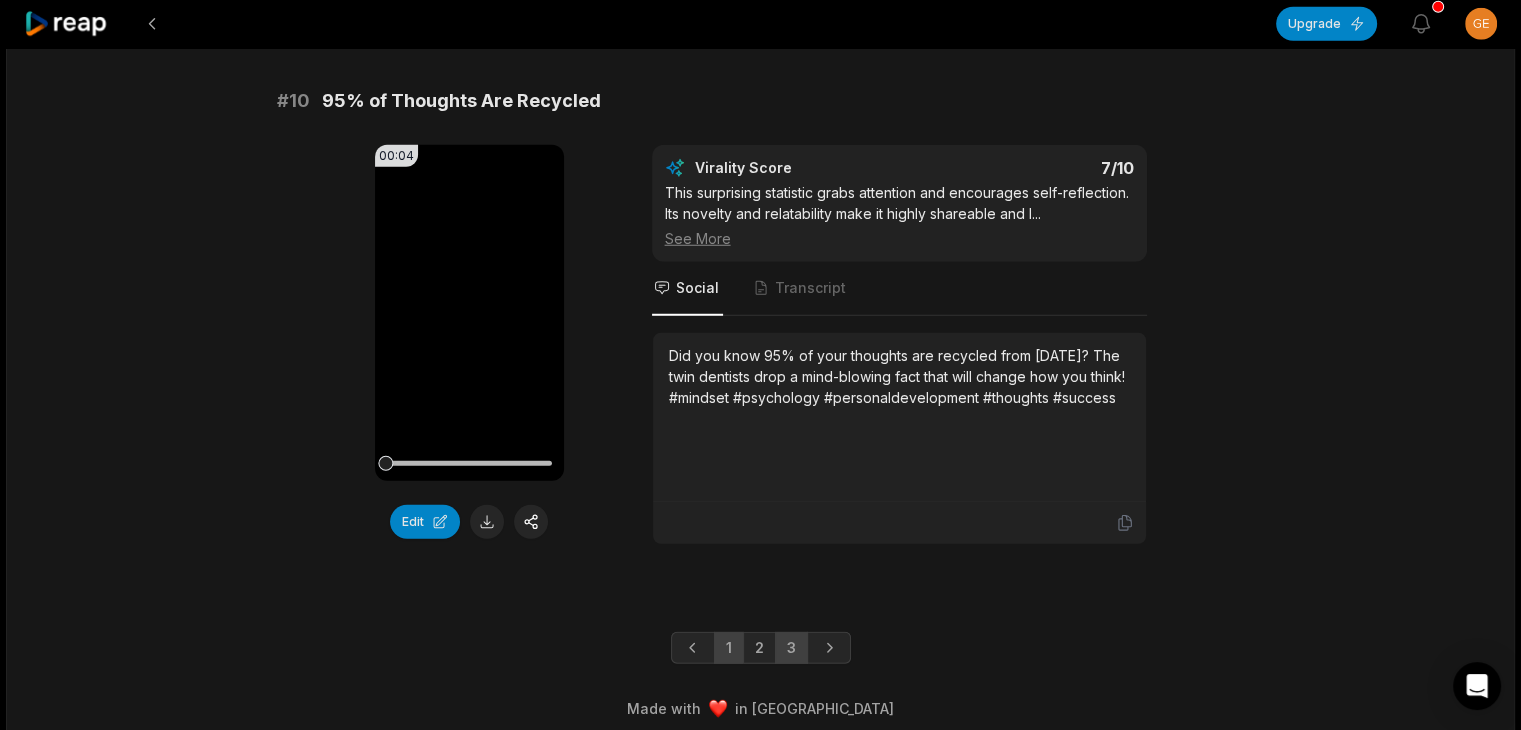 click on "3" at bounding box center [791, 648] 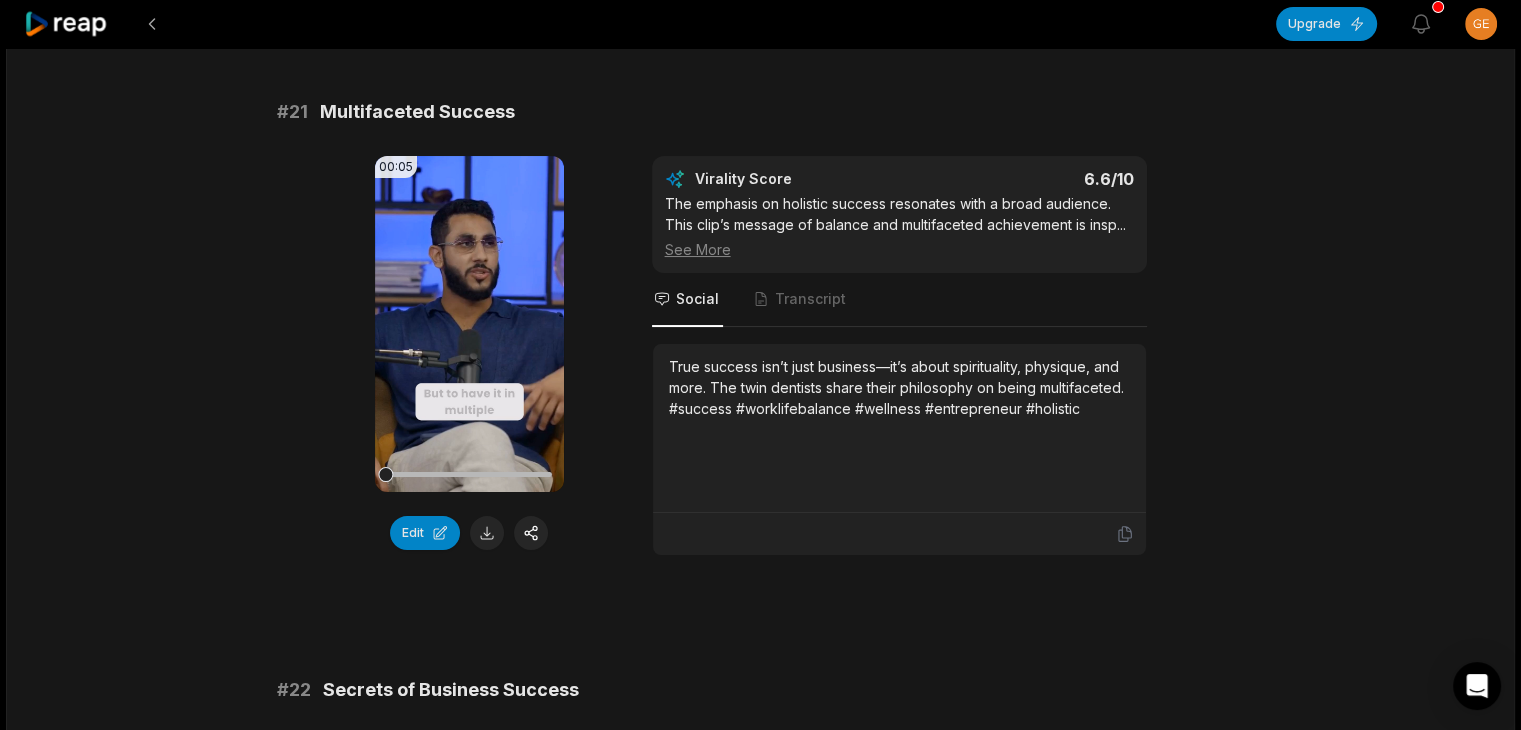 scroll, scrollTop: 138, scrollLeft: 0, axis: vertical 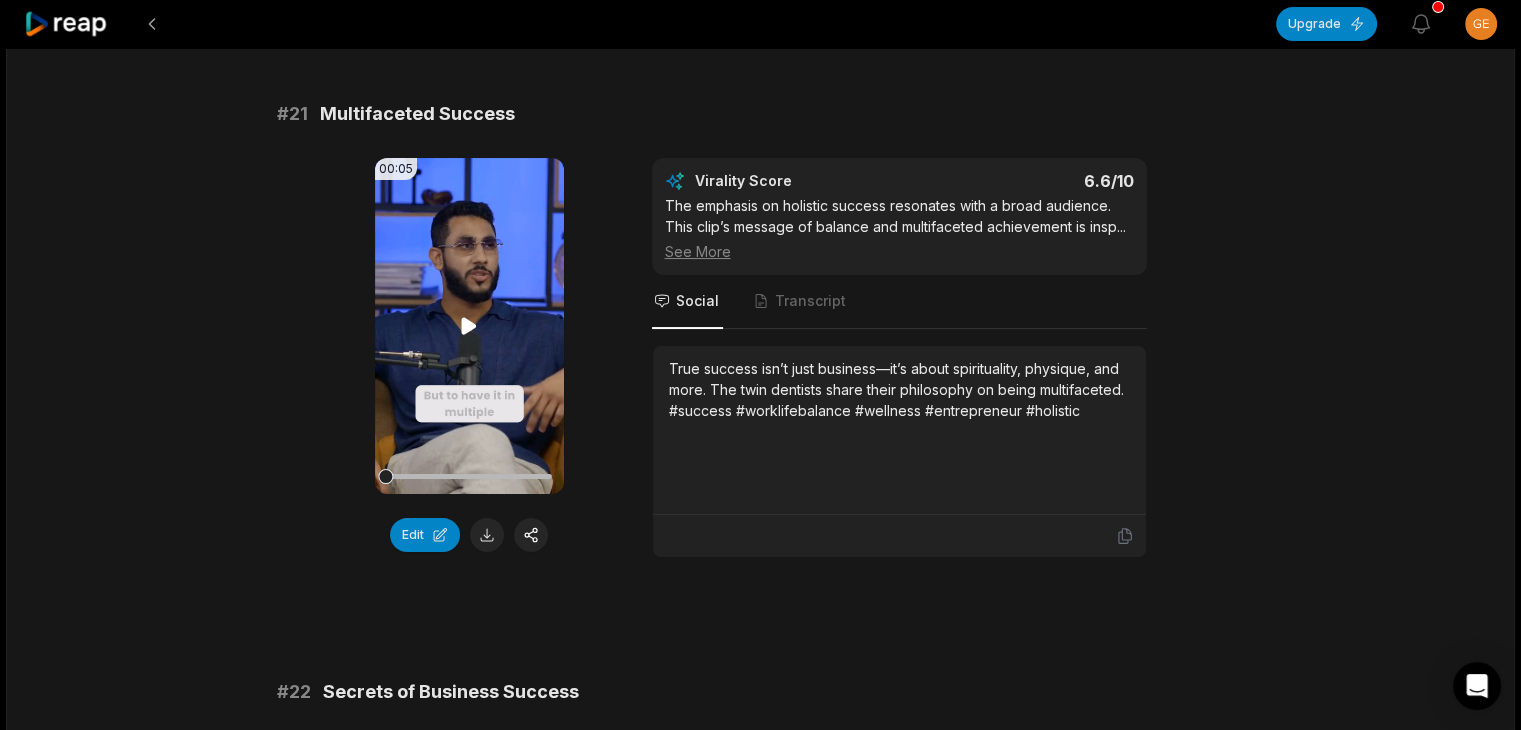 click 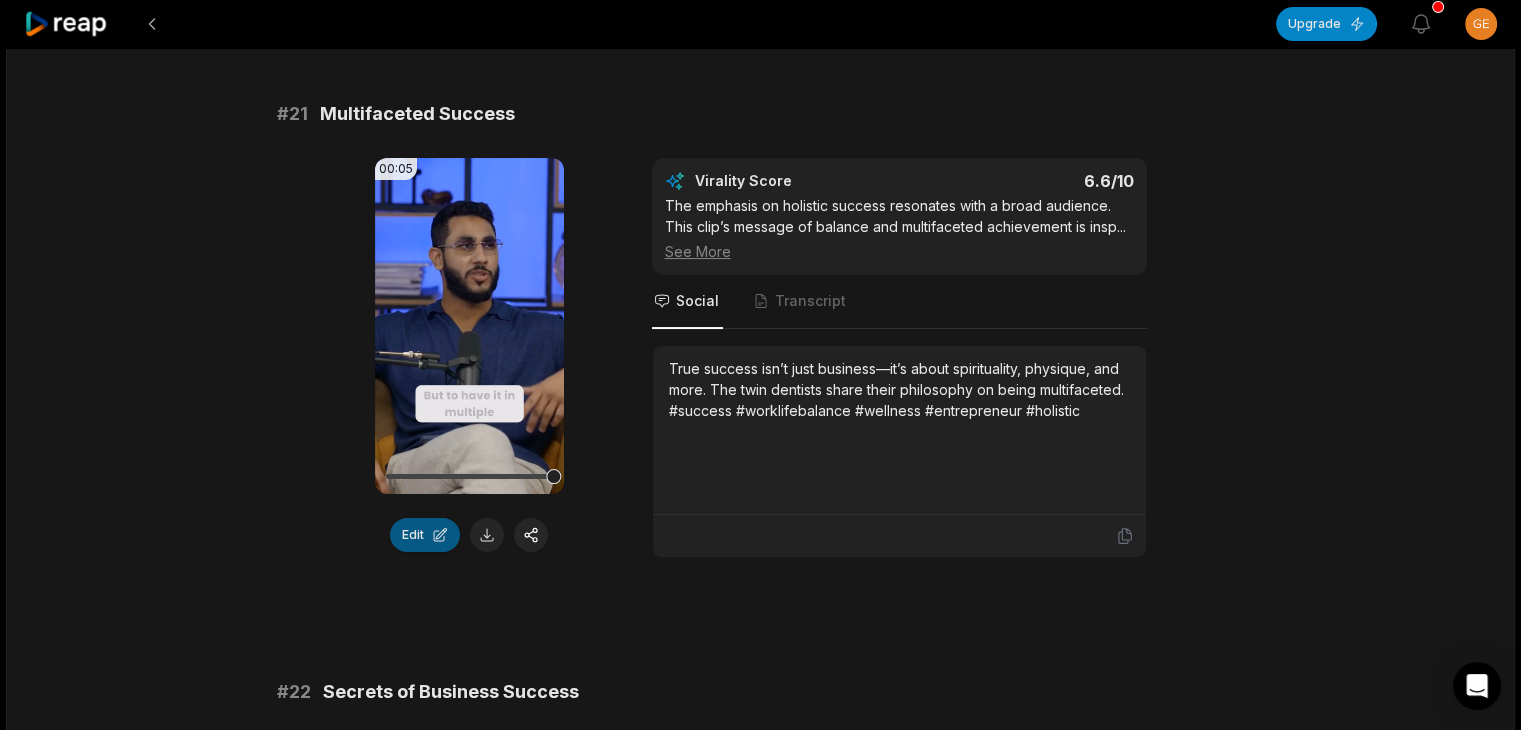 click on "Edit" at bounding box center [425, 535] 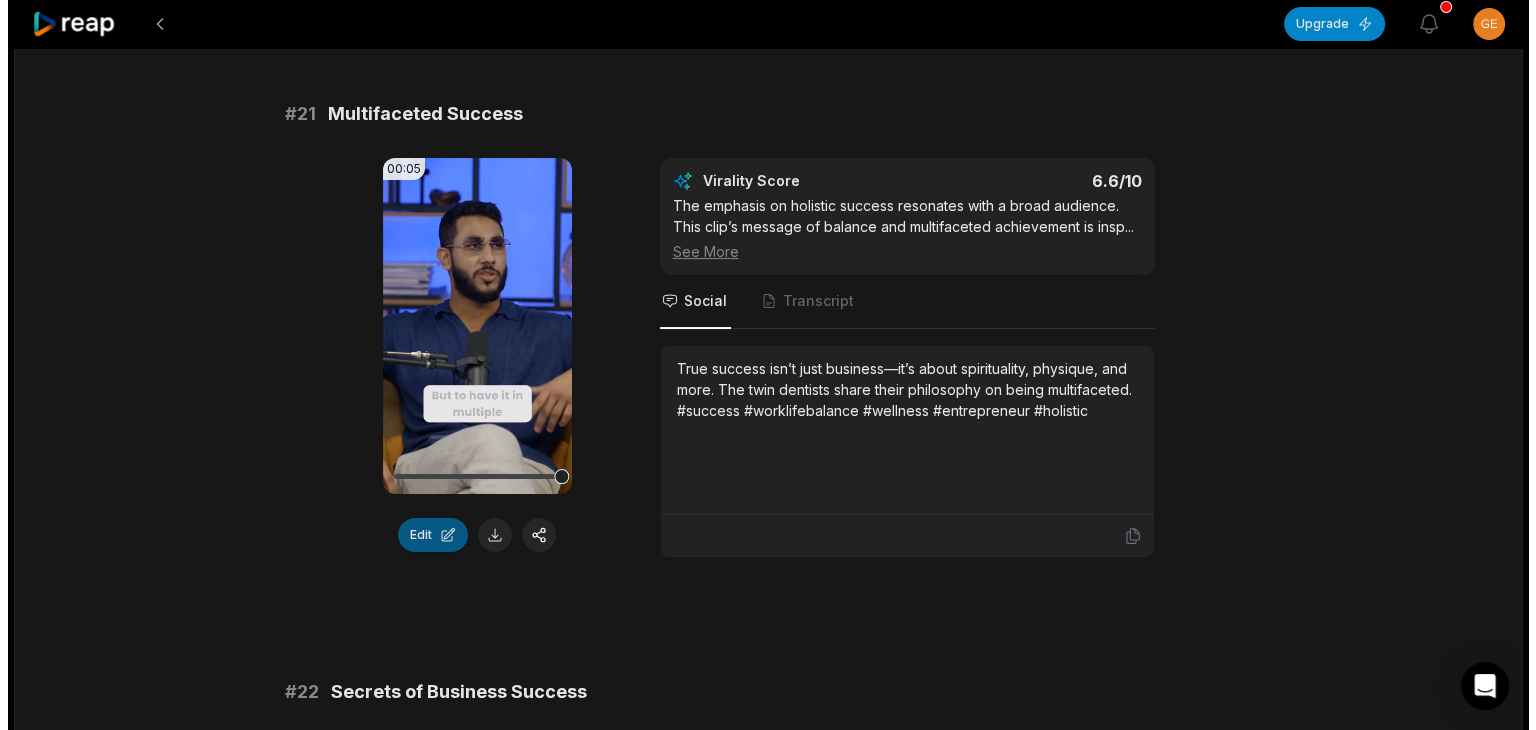 scroll, scrollTop: 0, scrollLeft: 0, axis: both 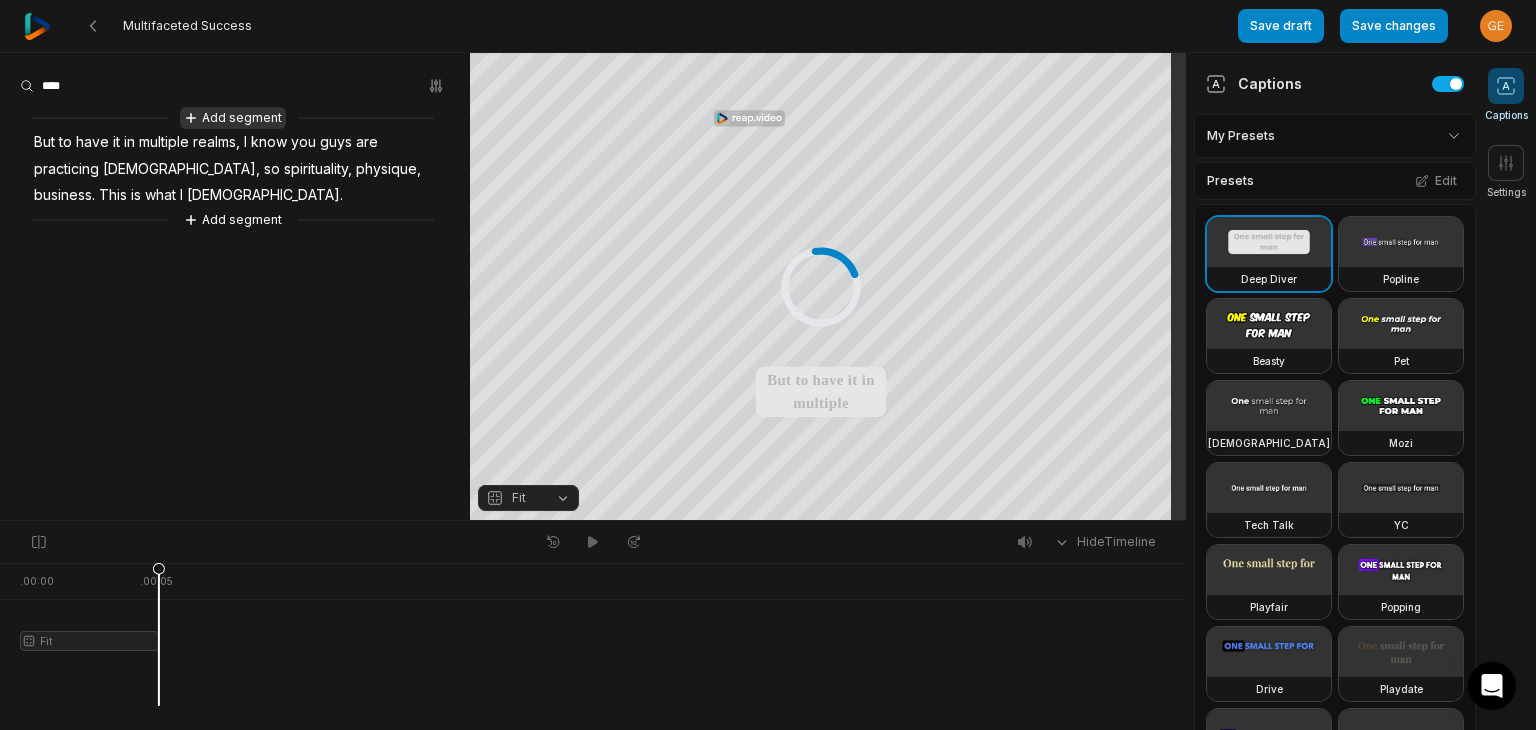 click on "Add segment" at bounding box center [233, 118] 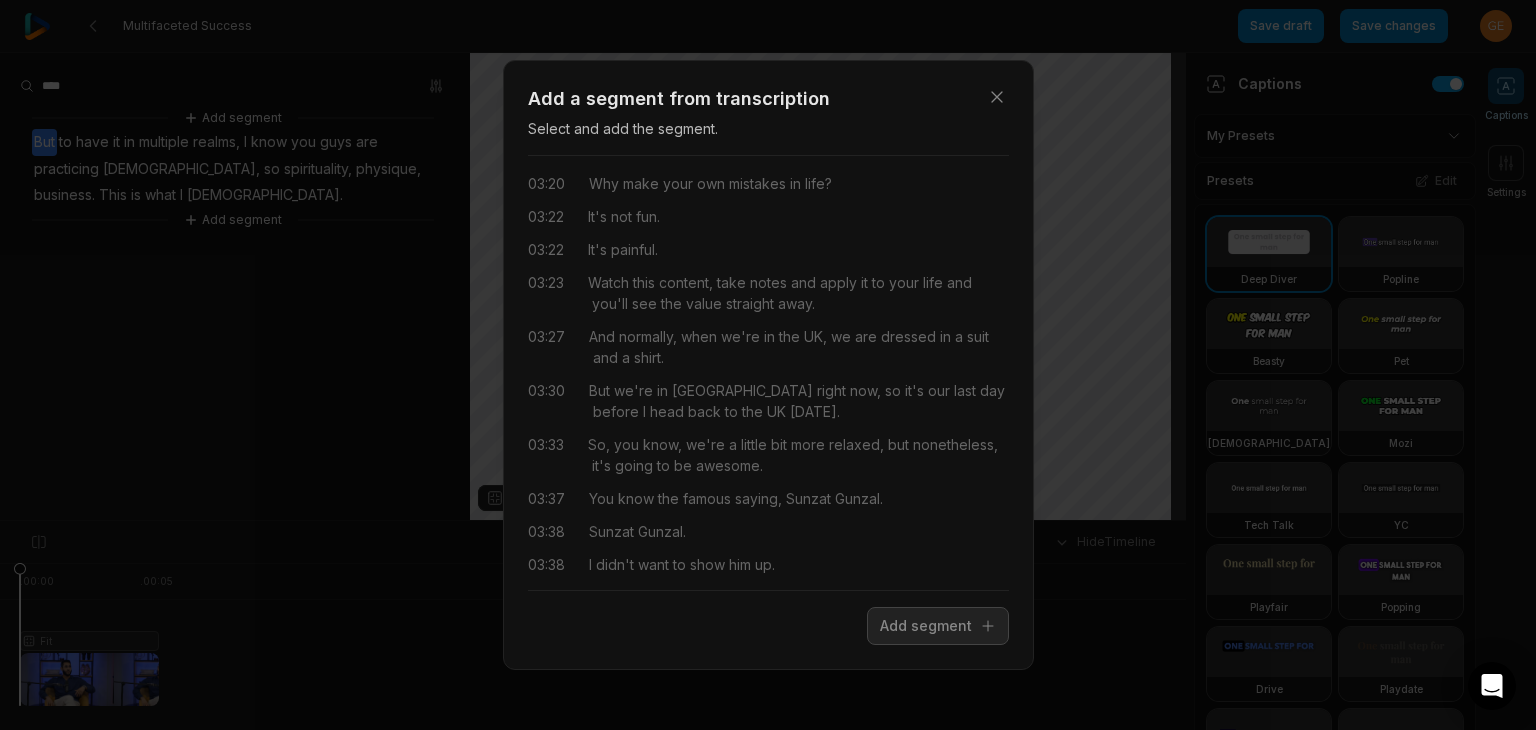 scroll, scrollTop: 2849, scrollLeft: 0, axis: vertical 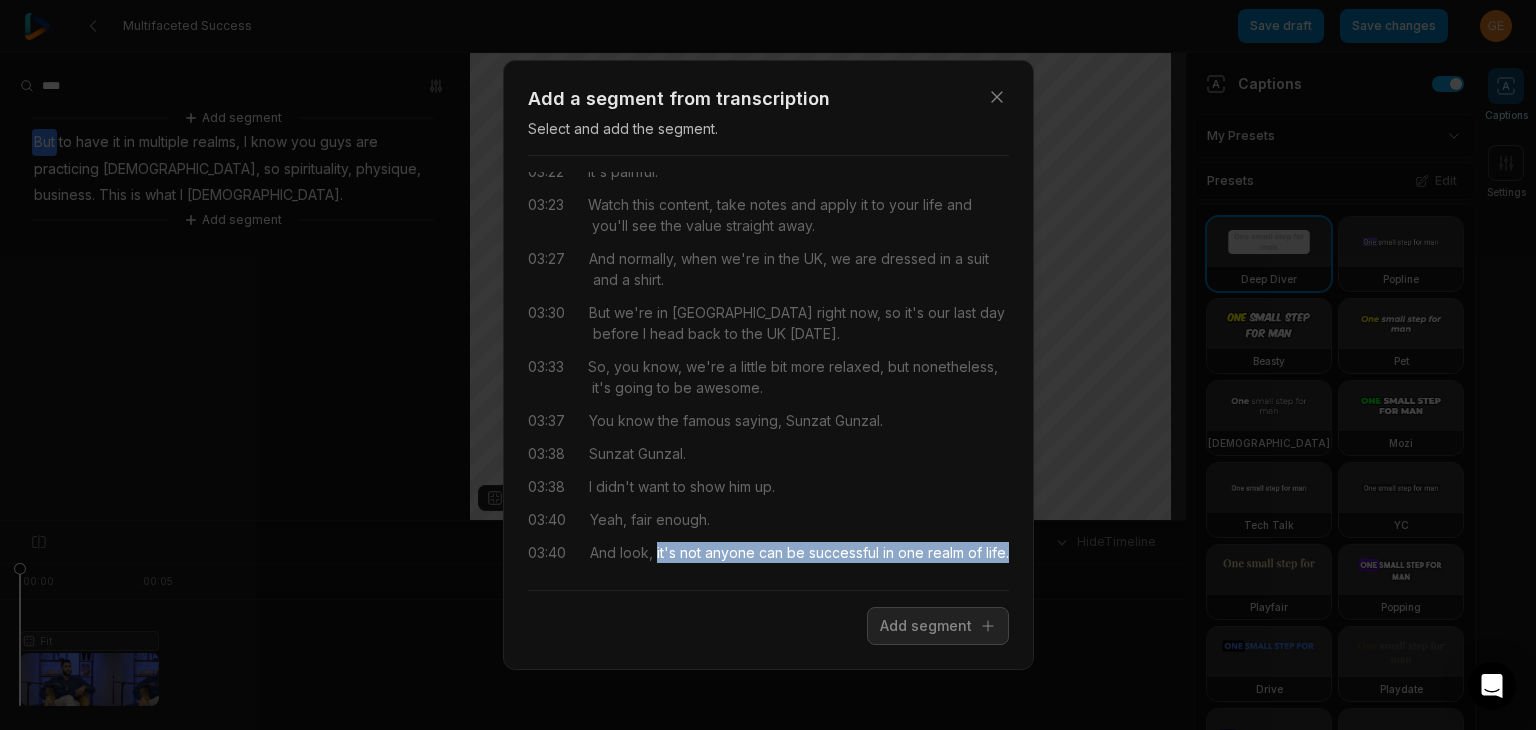drag, startPoint x: 656, startPoint y: 524, endPoint x: 672, endPoint y: 559, distance: 38.483765 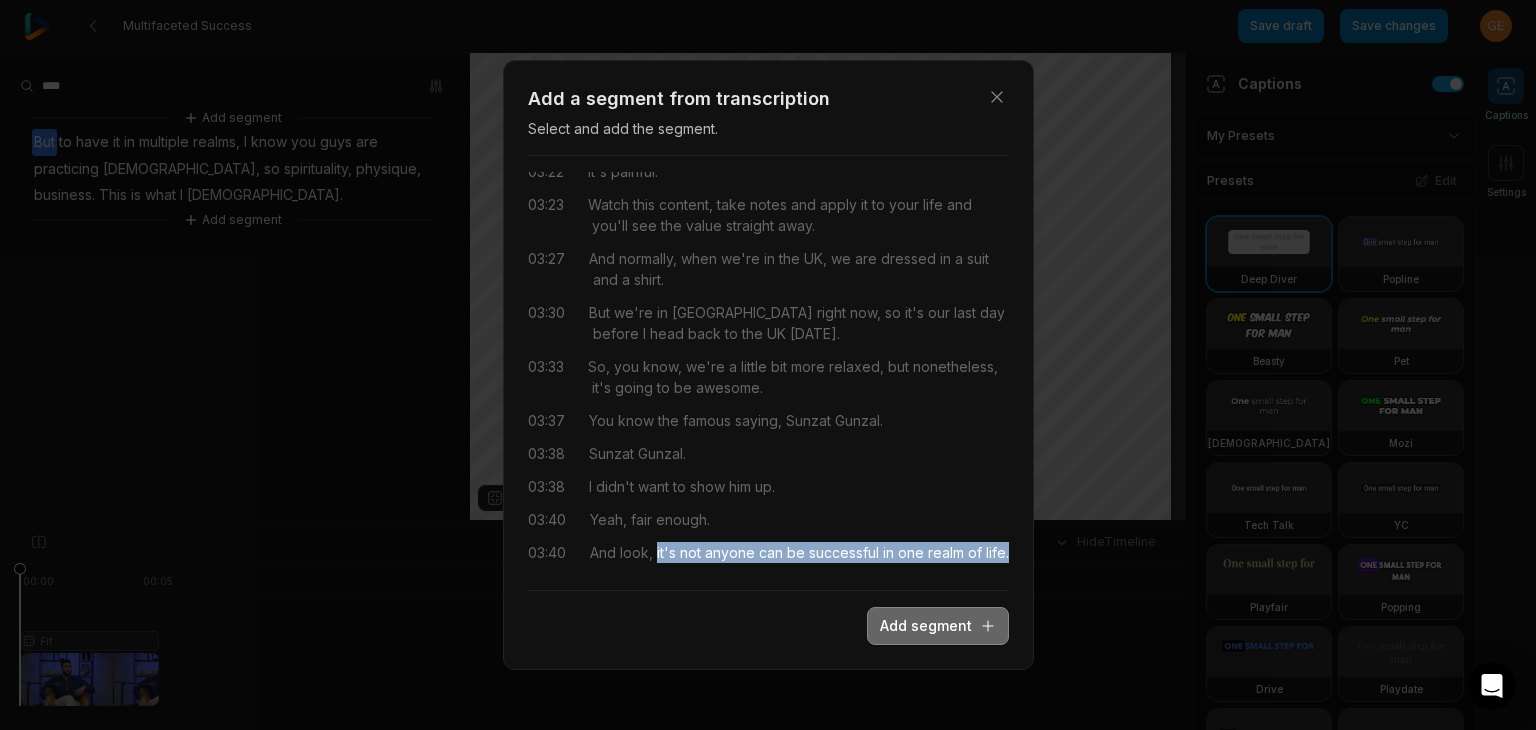 click on "Add segment" at bounding box center [938, 626] 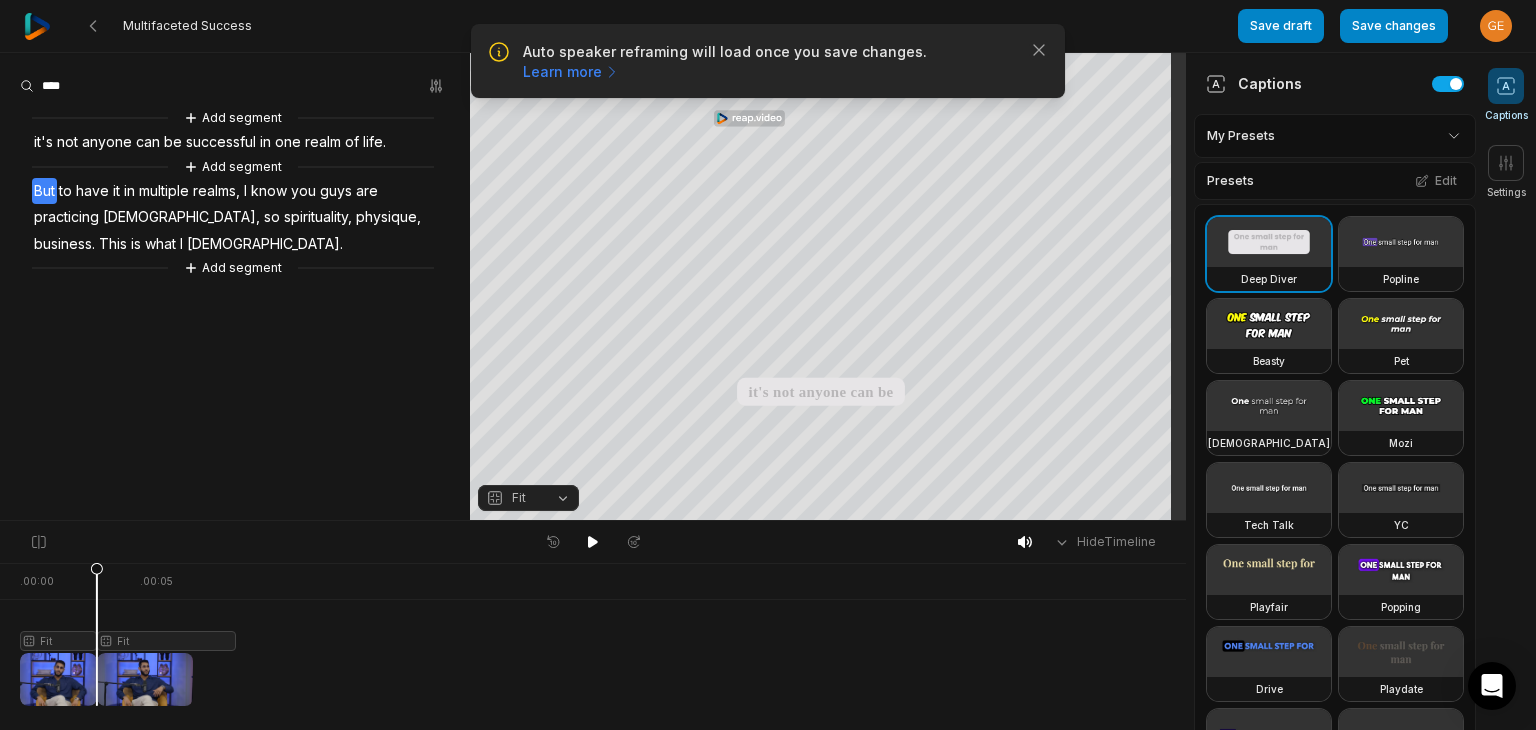 scroll, scrollTop: 0, scrollLeft: 0, axis: both 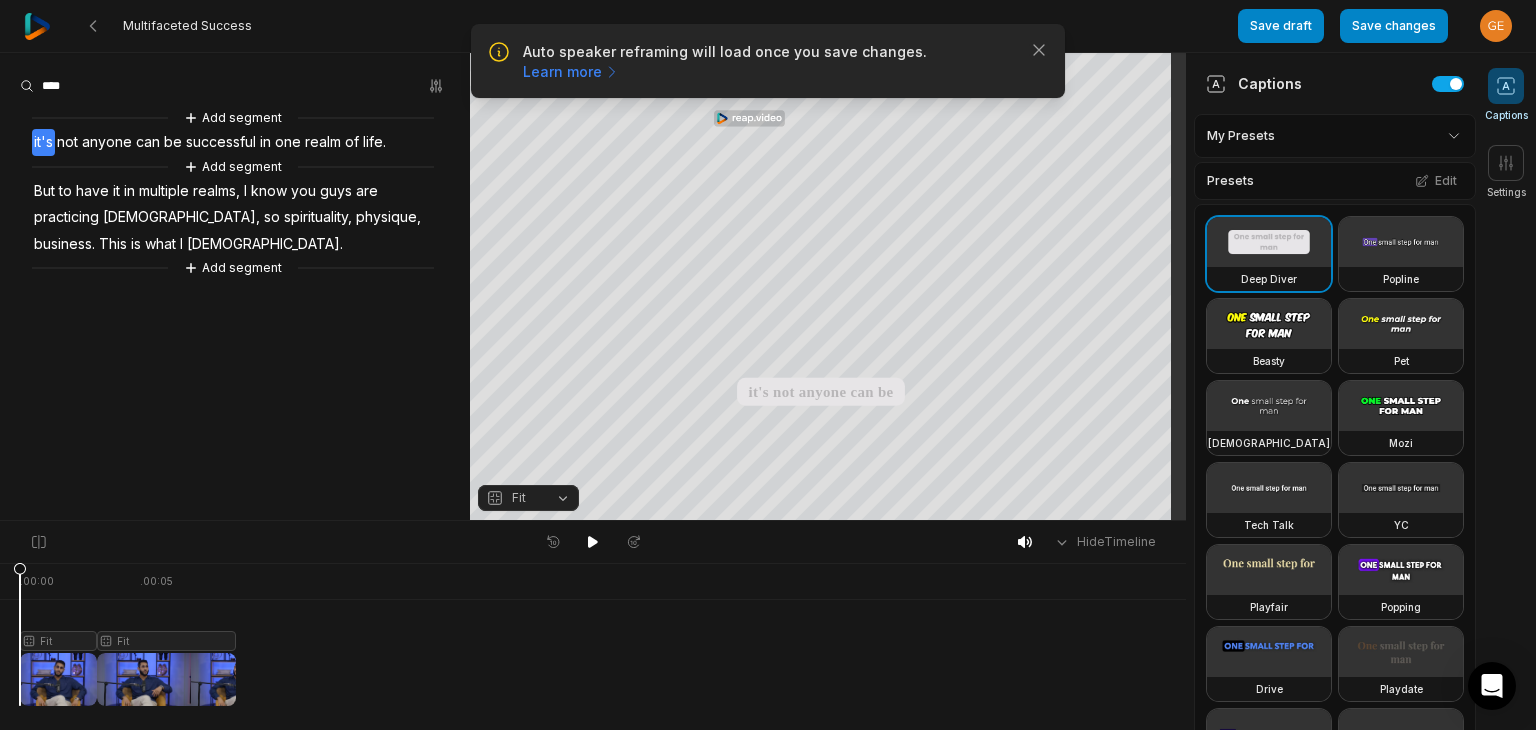 drag, startPoint x: 100, startPoint y: 571, endPoint x: 0, endPoint y: 593, distance: 102.3914 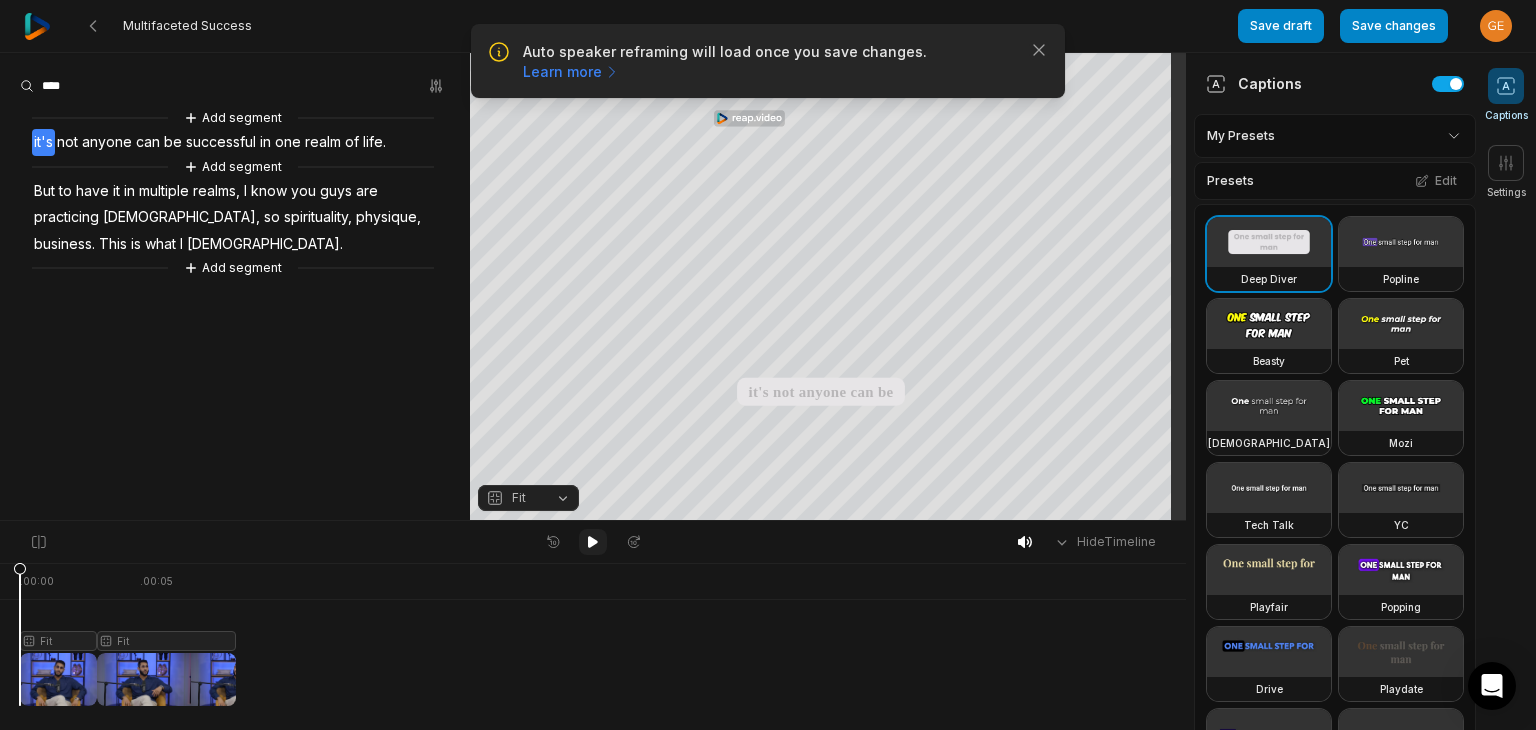click 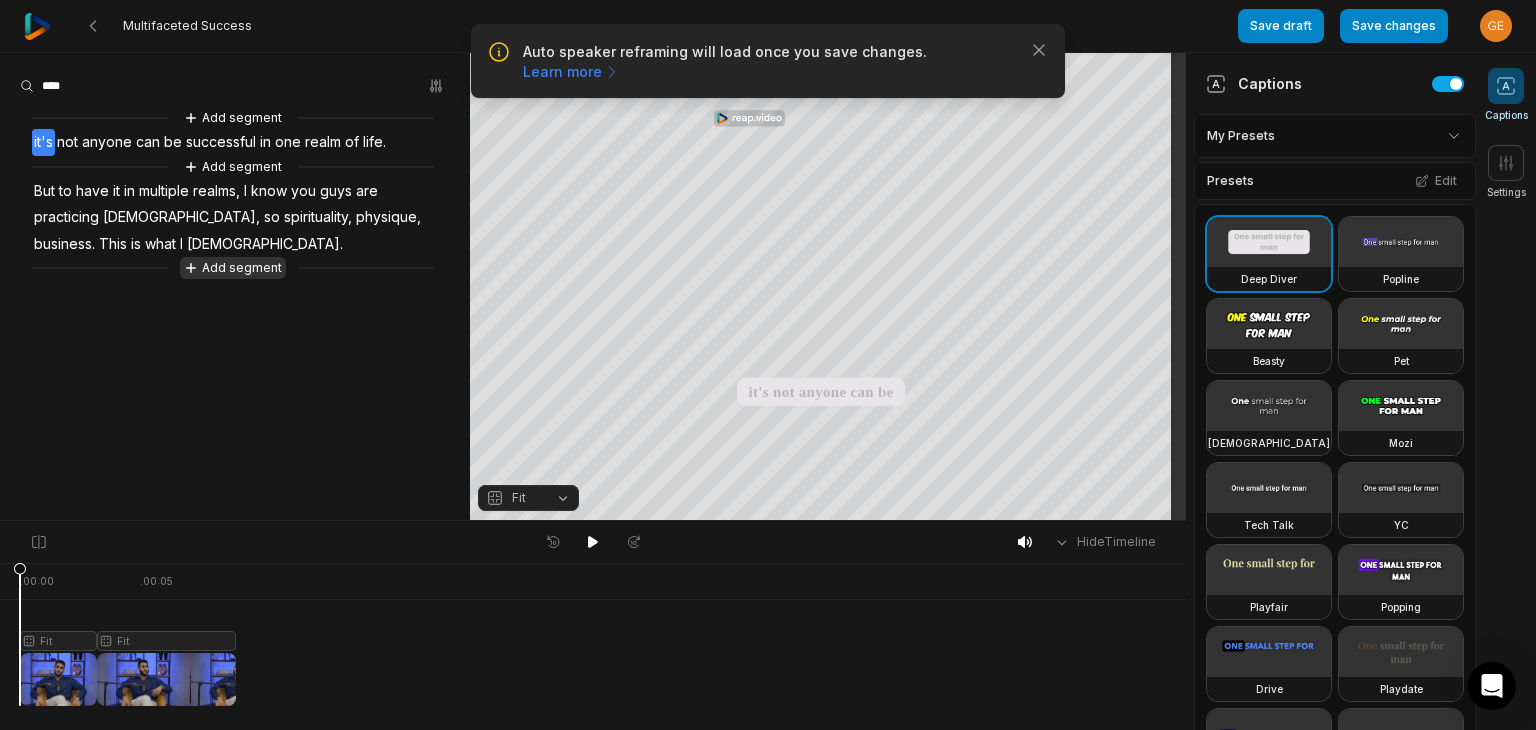 click on "Add segment" at bounding box center (233, 268) 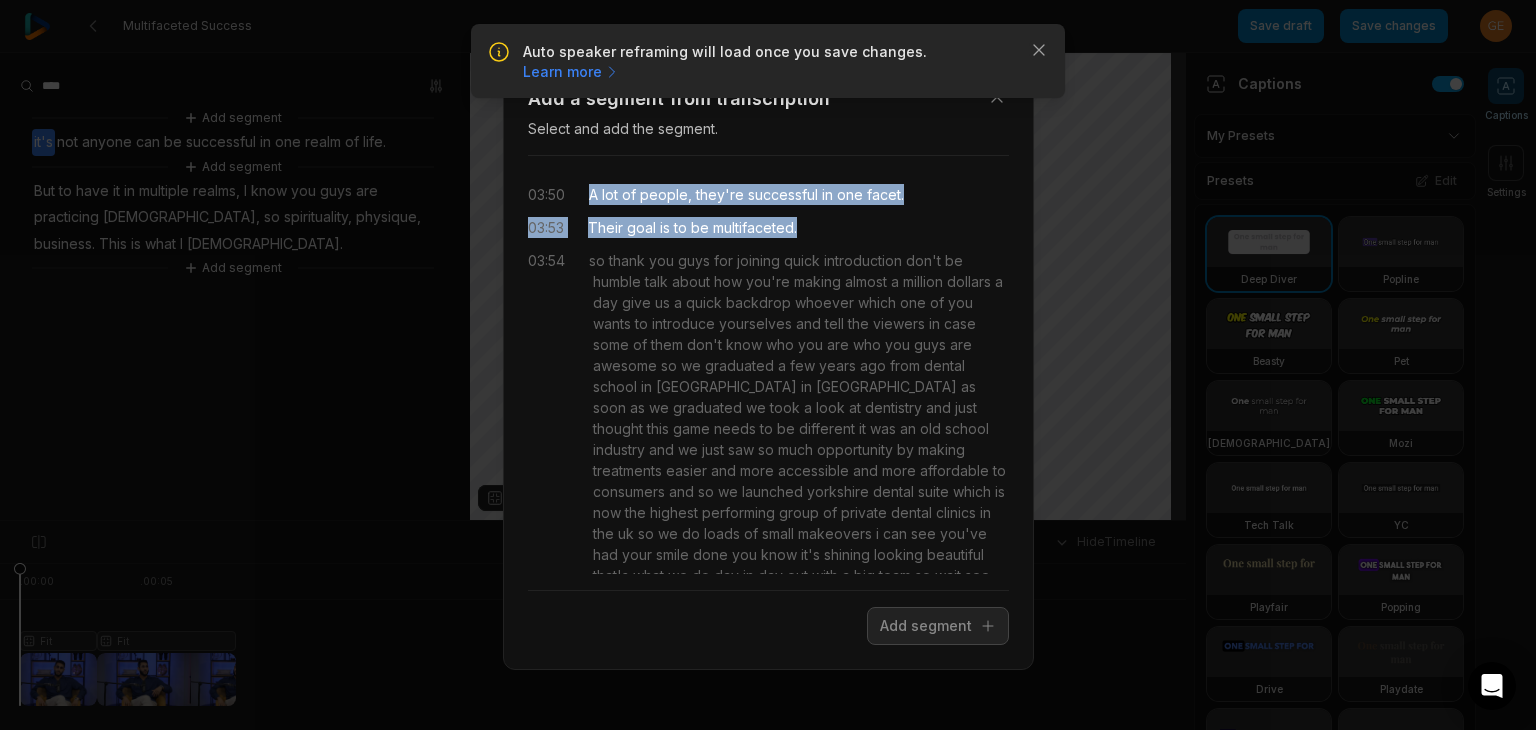 drag, startPoint x: 590, startPoint y: 185, endPoint x: 807, endPoint y: 226, distance: 220.83931 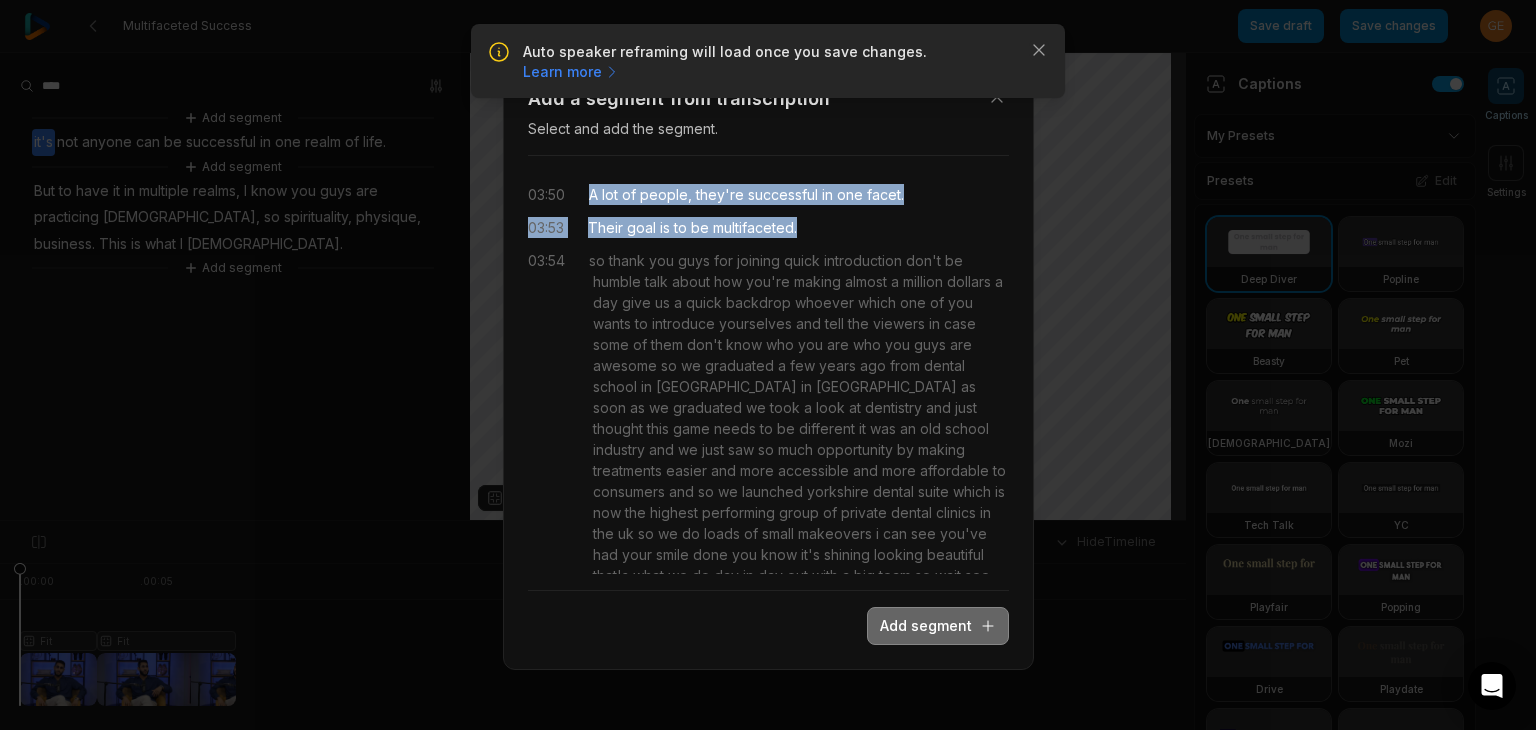 click on "Add segment" at bounding box center (938, 626) 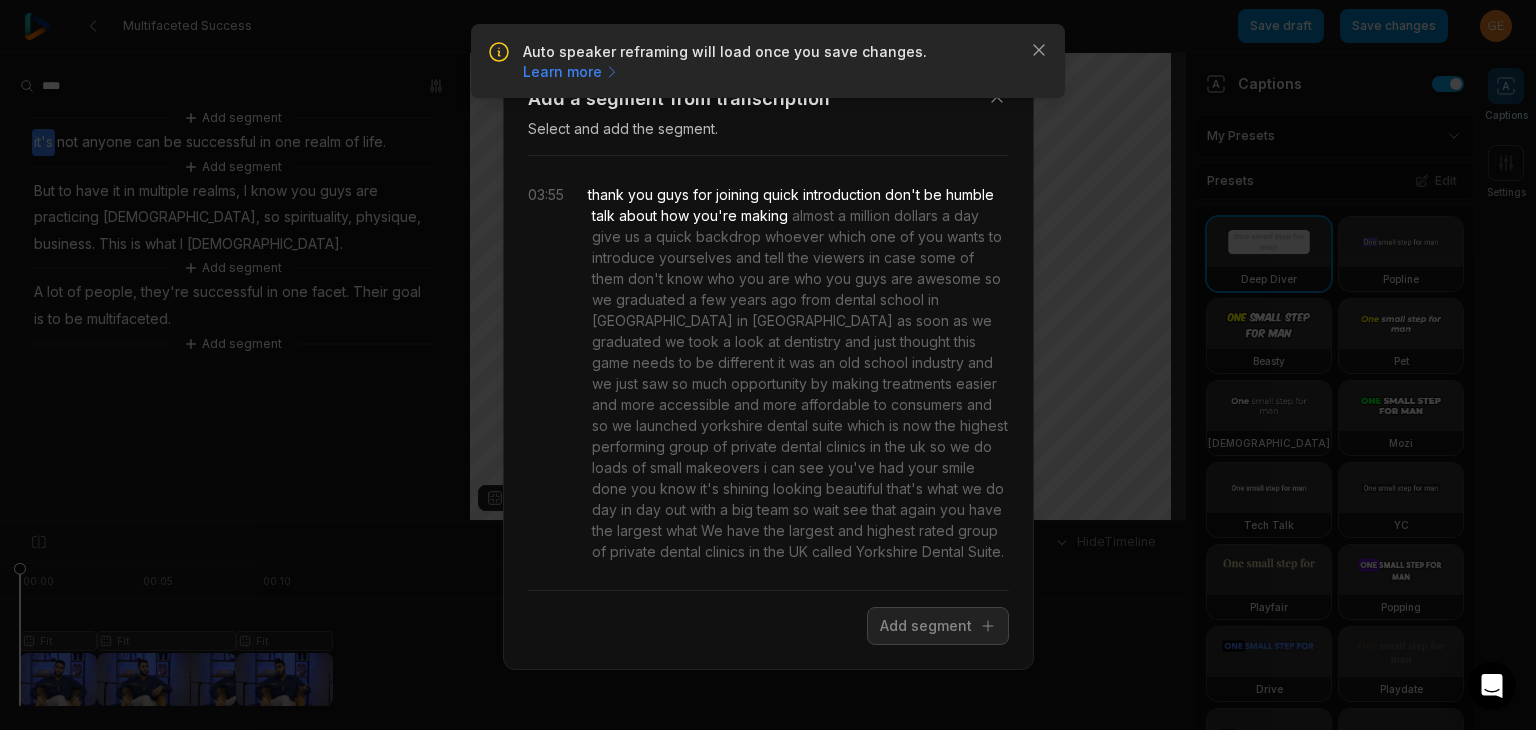 scroll, scrollTop: 0, scrollLeft: 0, axis: both 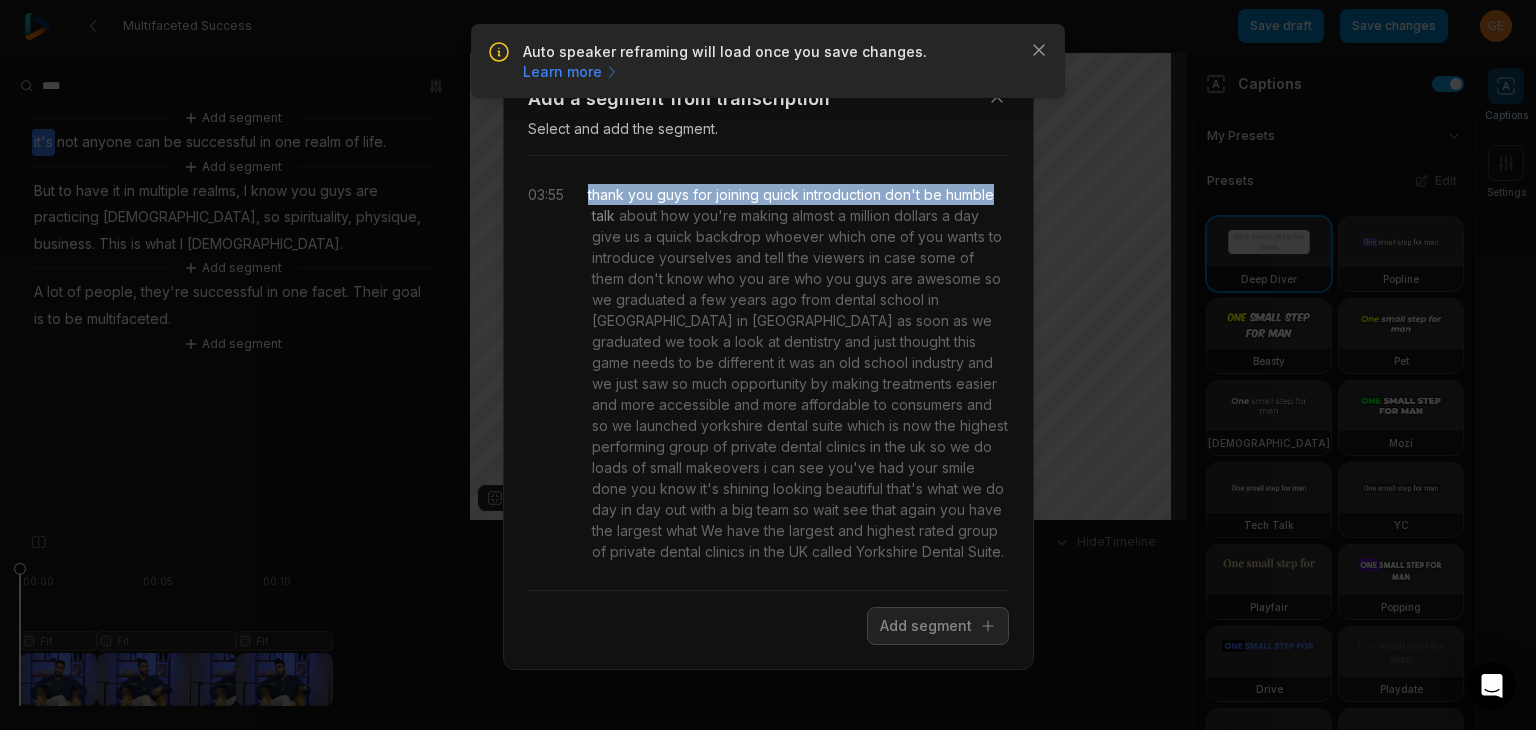 click on "thank   you   guys   for   joining   quick   introduction   don't   be   humble   talk   about   how   you're   making   almost   a   million   dollars   a   day   give   us   a   quick   backdrop   whoever   which   one   of   you   wants   to   introduce   yourselves   and   tell   the   viewers   in   case   some   of   them   don't   know   who   you   are   who   you   guys   are   awesome   so   we   graduated   a   few   years   ago   from   dental   school   in   valencia   in   spain   as   soon   as   we   graduated   we   took   a   look   at   dentistry   and   just   thought   this   game   needs   to   be   different   it   was   an   old   school   industry   and   we   just   saw   so   much   opportunity   by   making   treatments   easier   and   more   accessible   and   more   affordable   to   consumers   and   so   we   launched   yorkshire   dental   suite   which   i" at bounding box center (798, 373) 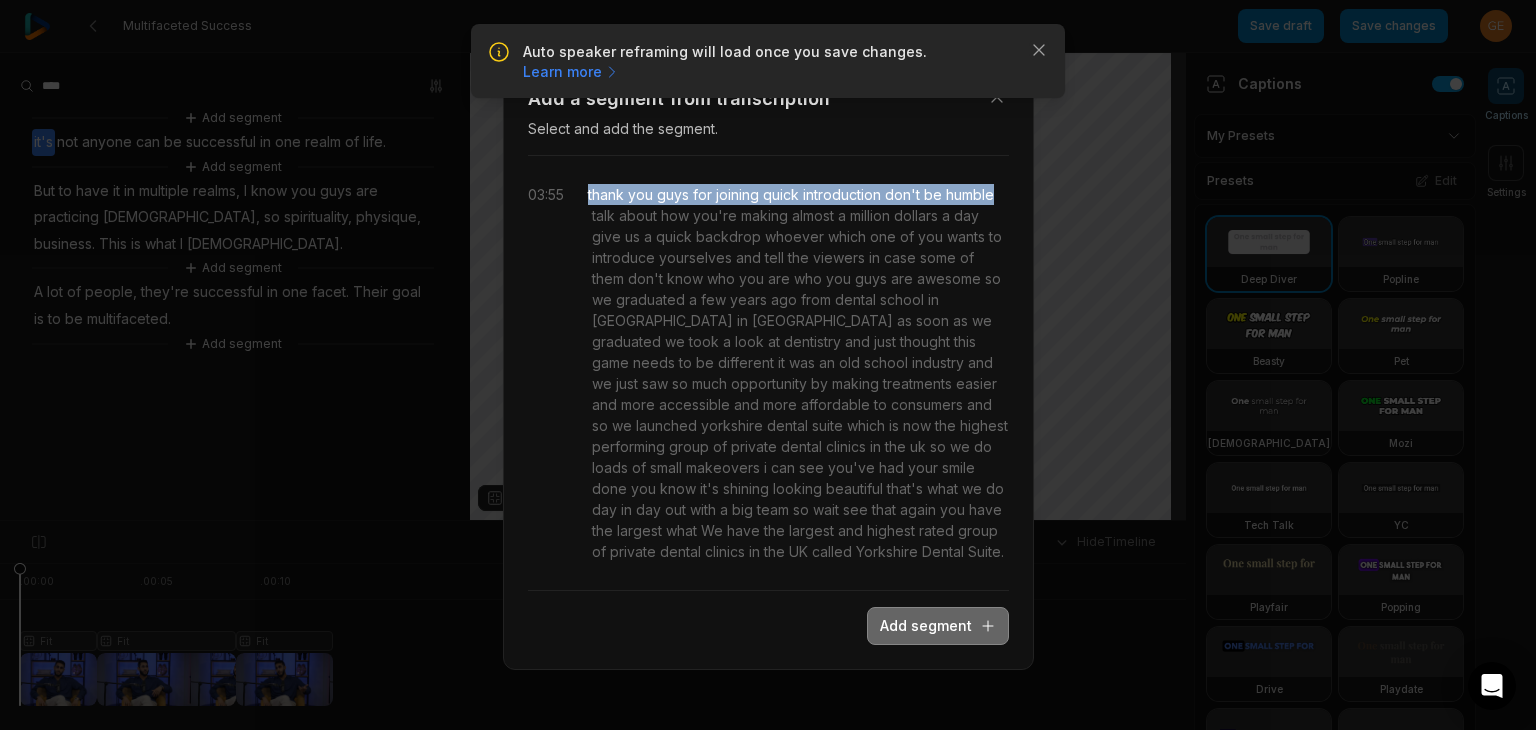 click on "Add segment" at bounding box center [938, 626] 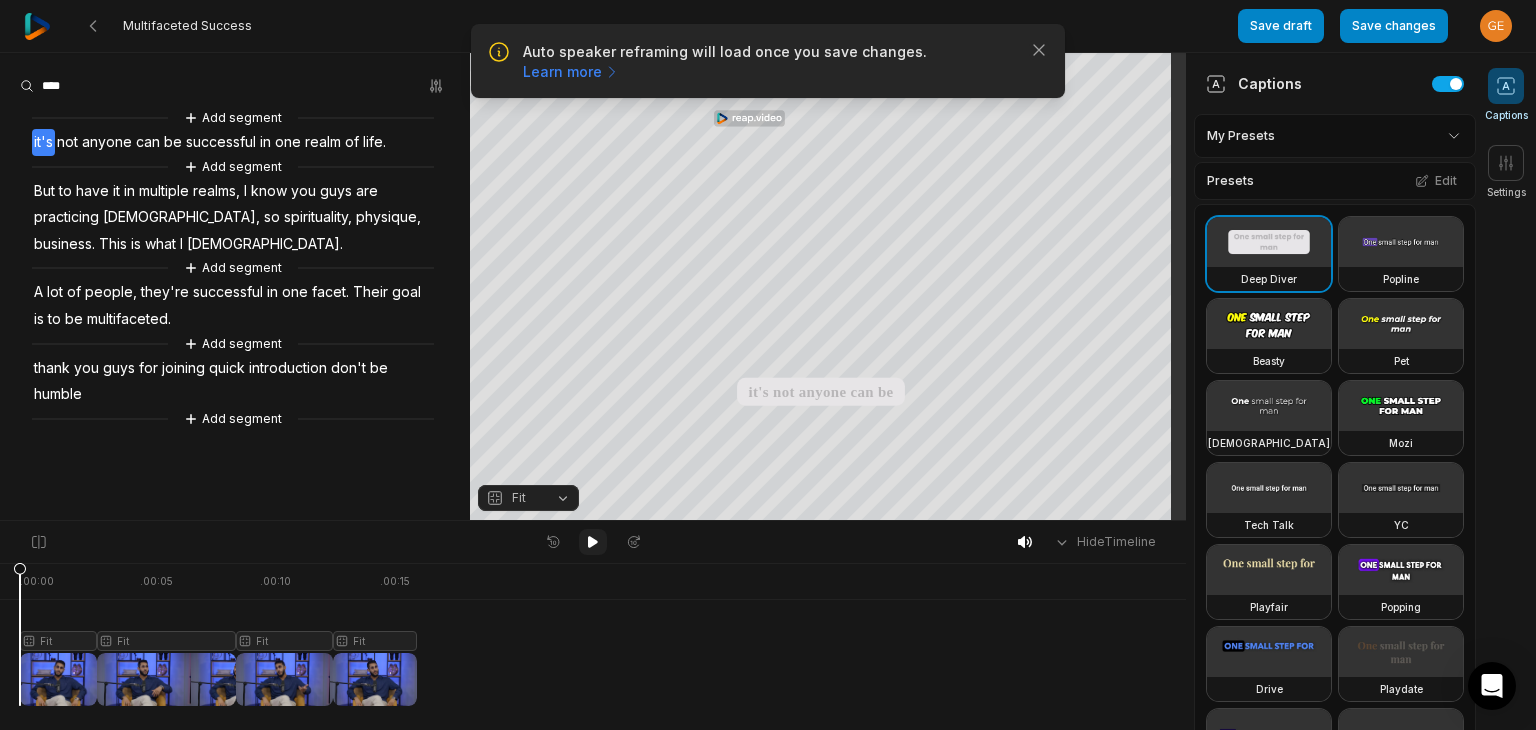 click at bounding box center [593, 542] 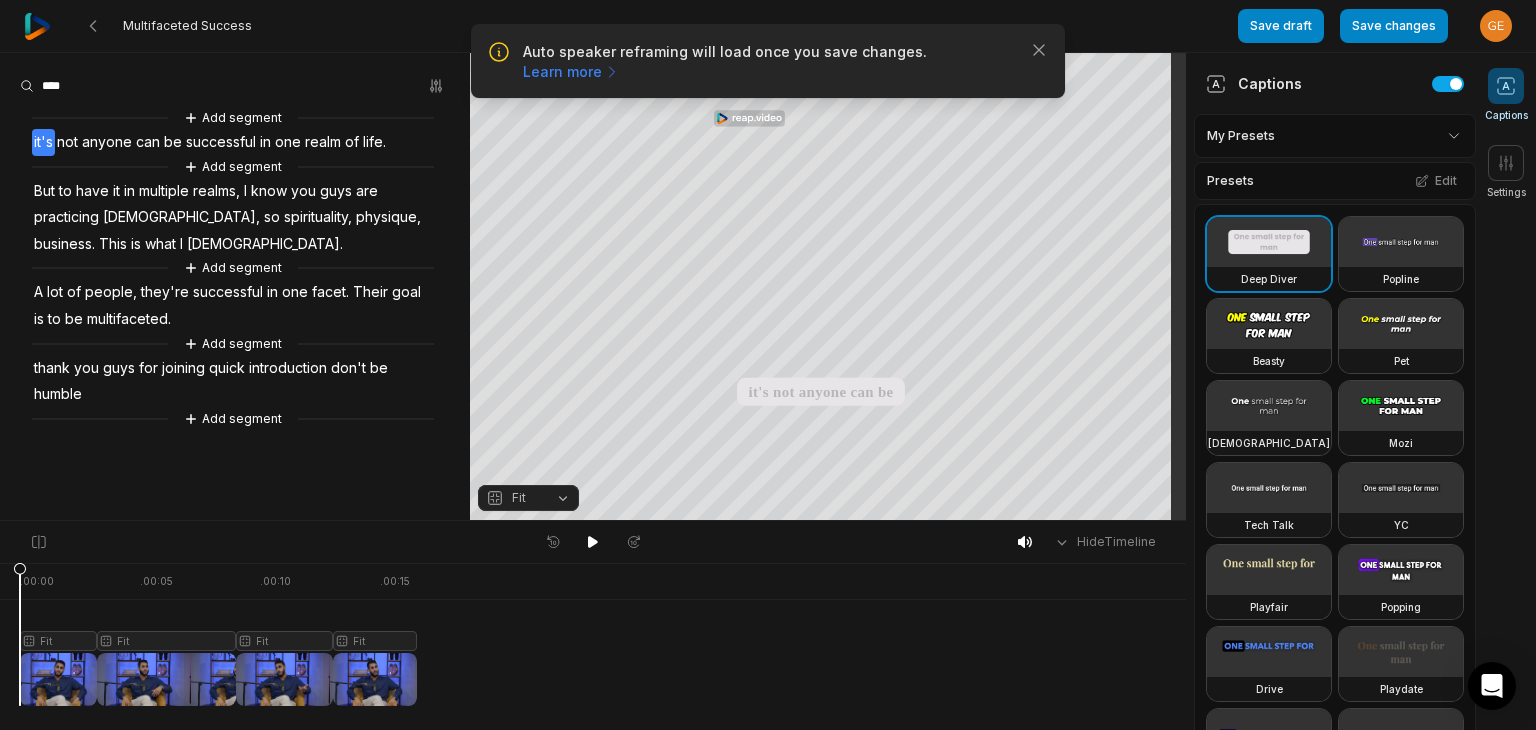 click on "Add segment it's not anyone can be successful in one realm of life.   Add segment But to have it in multiple realms, I know you guys are practicing Muslims, so spirituality, physique, business. This is what I preach.   Add segment A lot of people, they're successful in one facet. Their goal is to be multifaceted.   Add segment thank you guys for joining quick introduction don't be humble   Add segment" at bounding box center [235, 286] 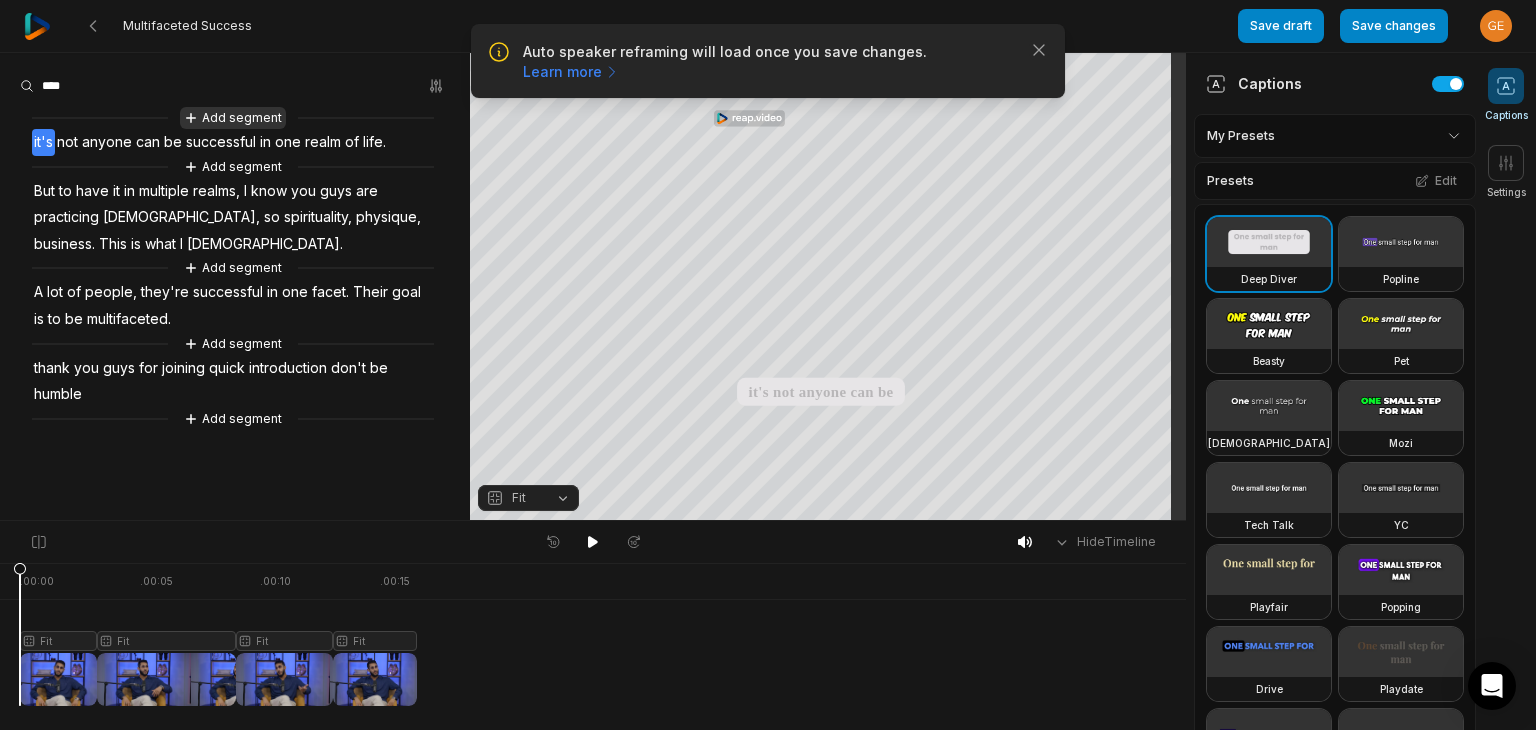click on "Add segment" at bounding box center [233, 118] 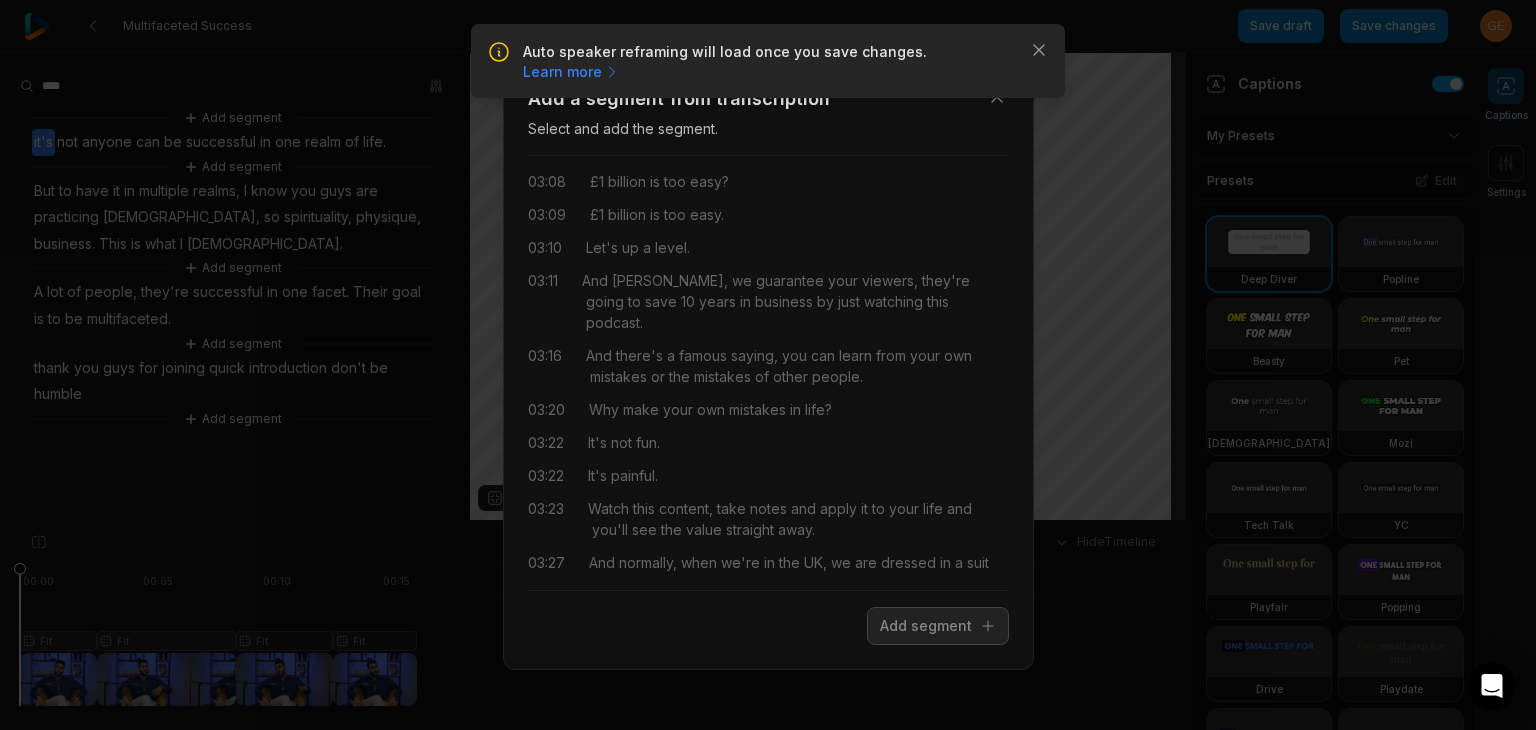 scroll, scrollTop: 2828, scrollLeft: 0, axis: vertical 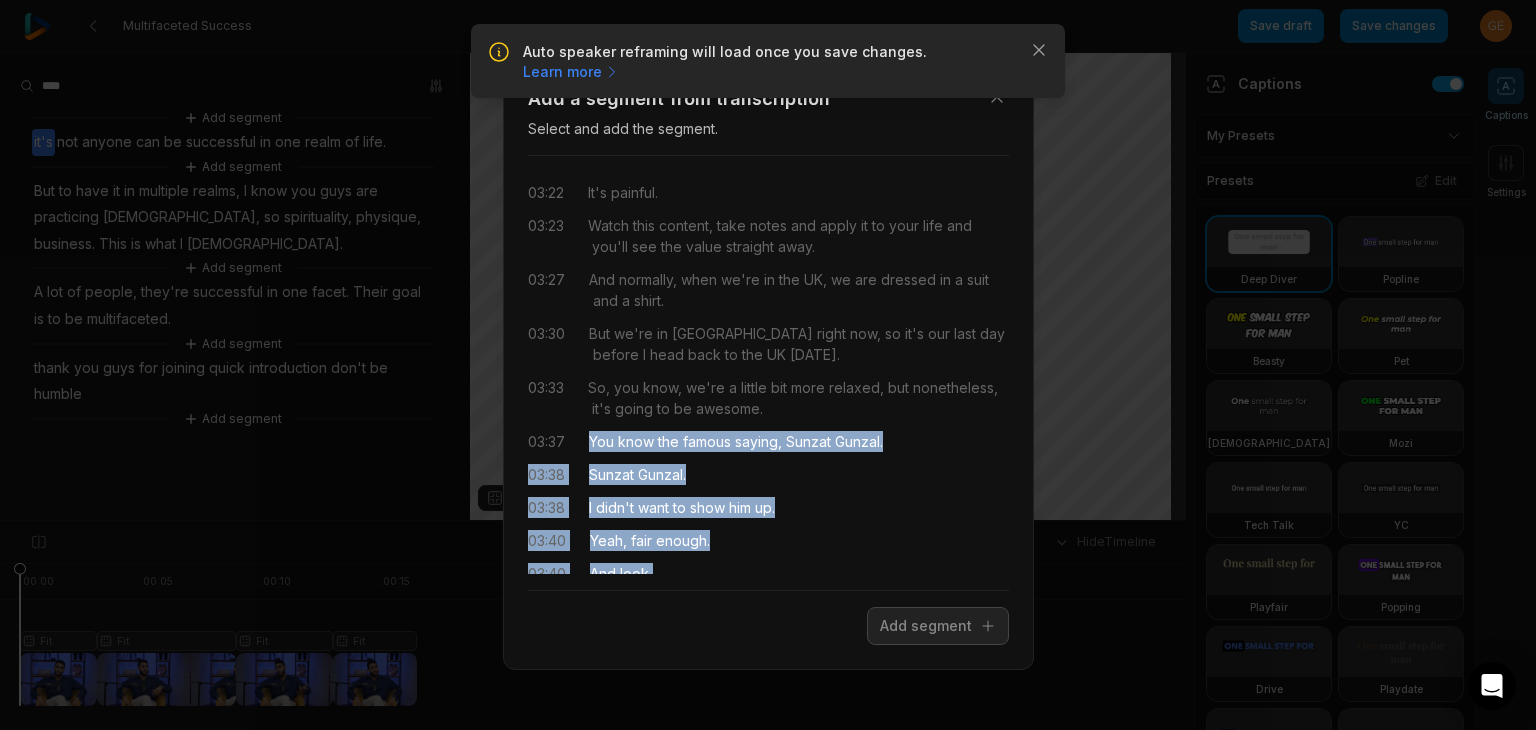 drag, startPoint x: 588, startPoint y: 417, endPoint x: 679, endPoint y: 570, distance: 178.01685 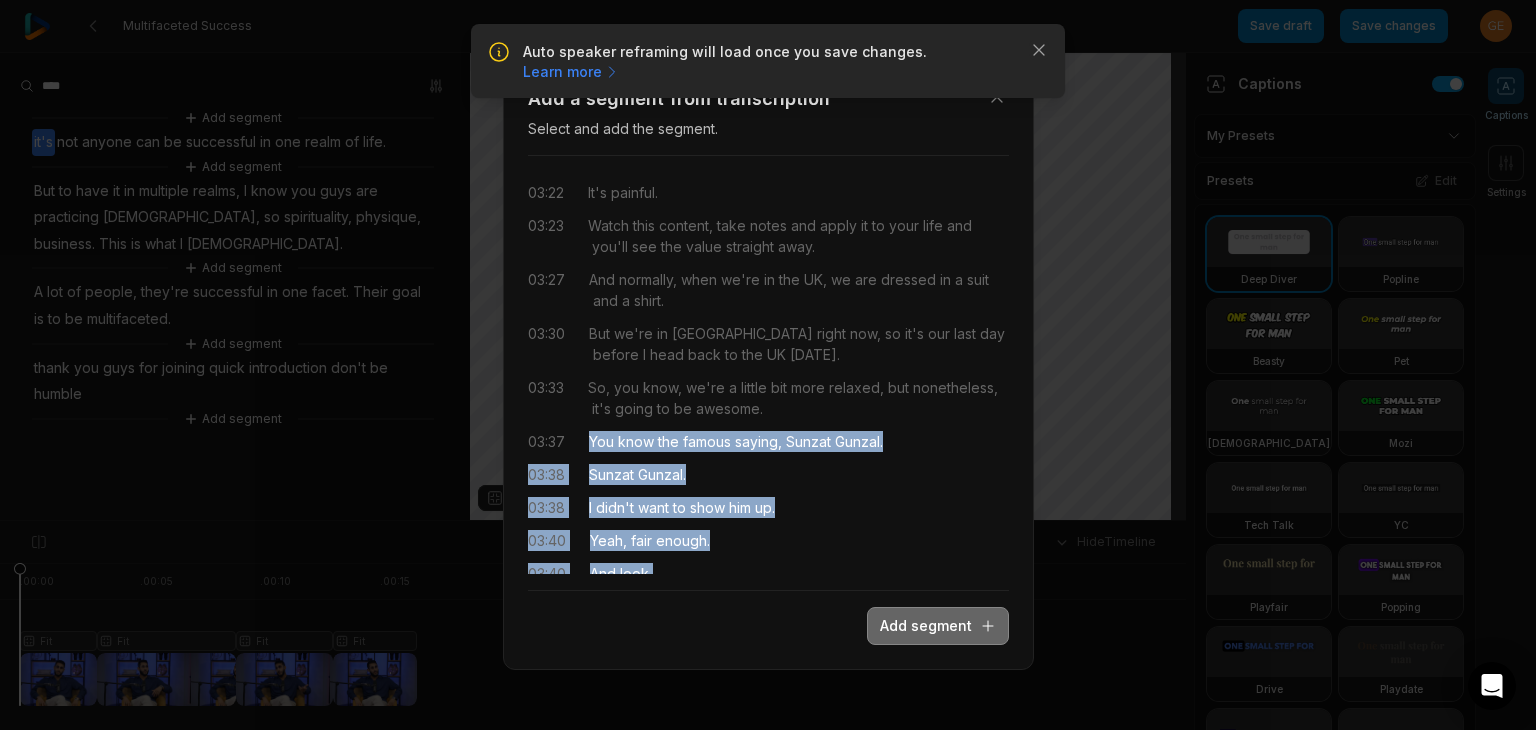 click on "Add segment" at bounding box center (938, 626) 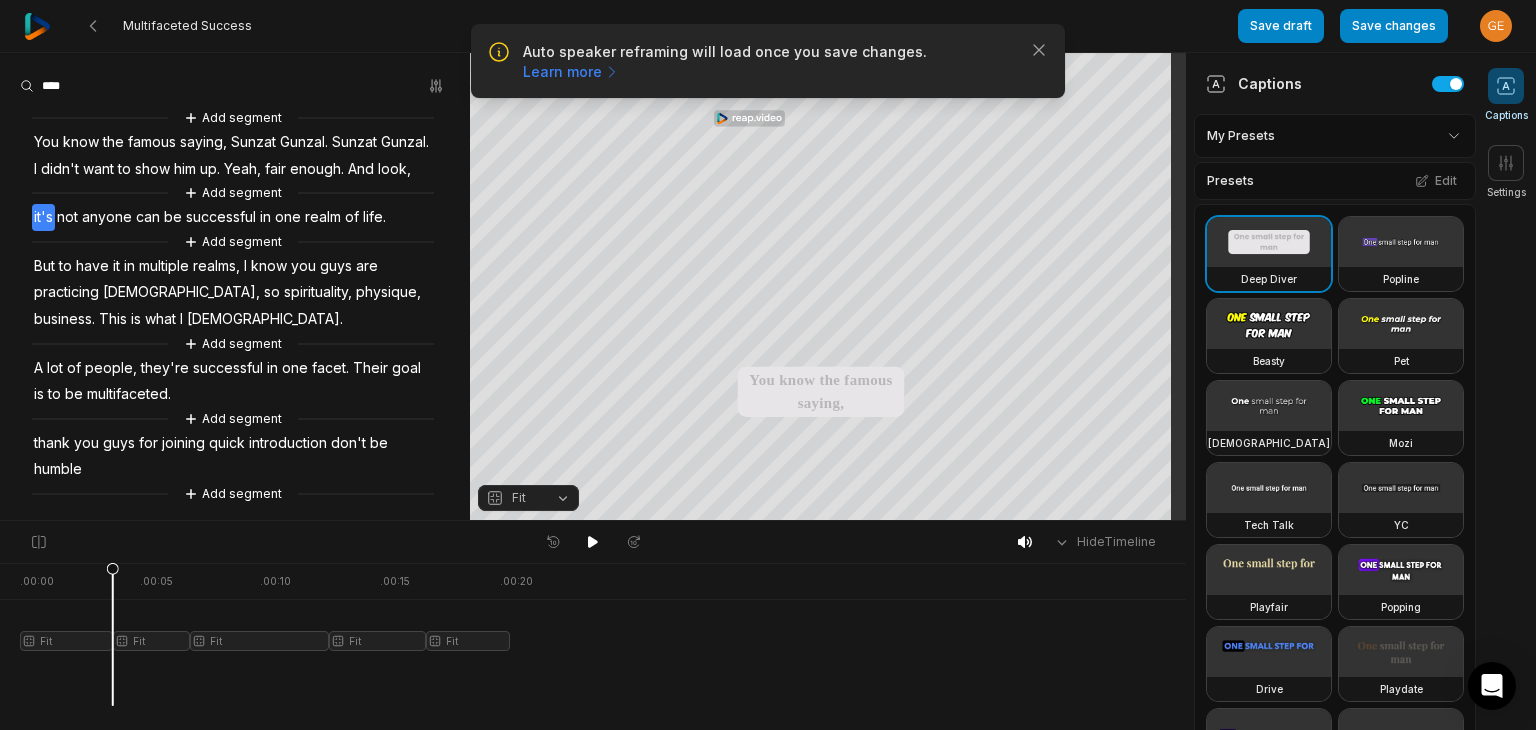 scroll, scrollTop: 0, scrollLeft: 0, axis: both 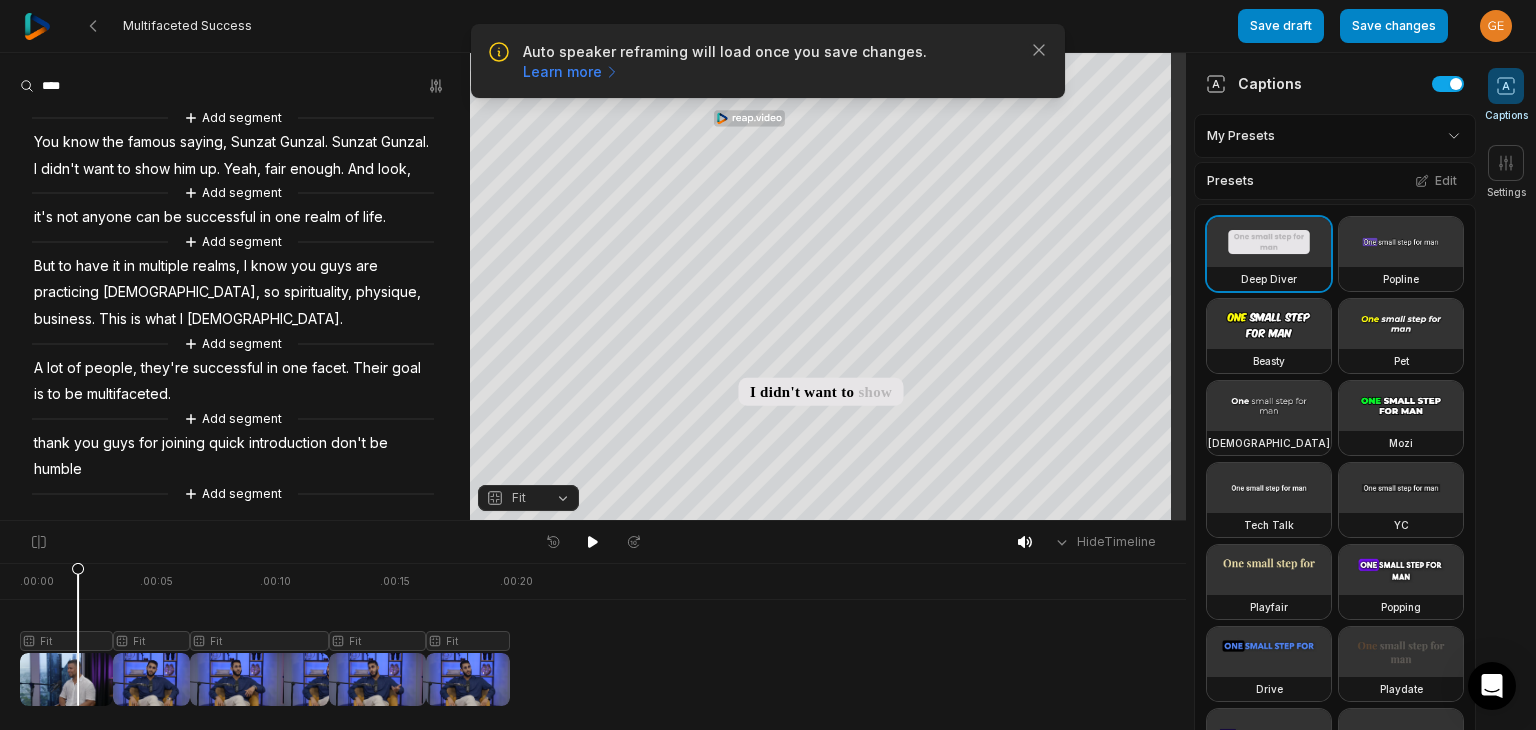 click at bounding box center (265, 634) 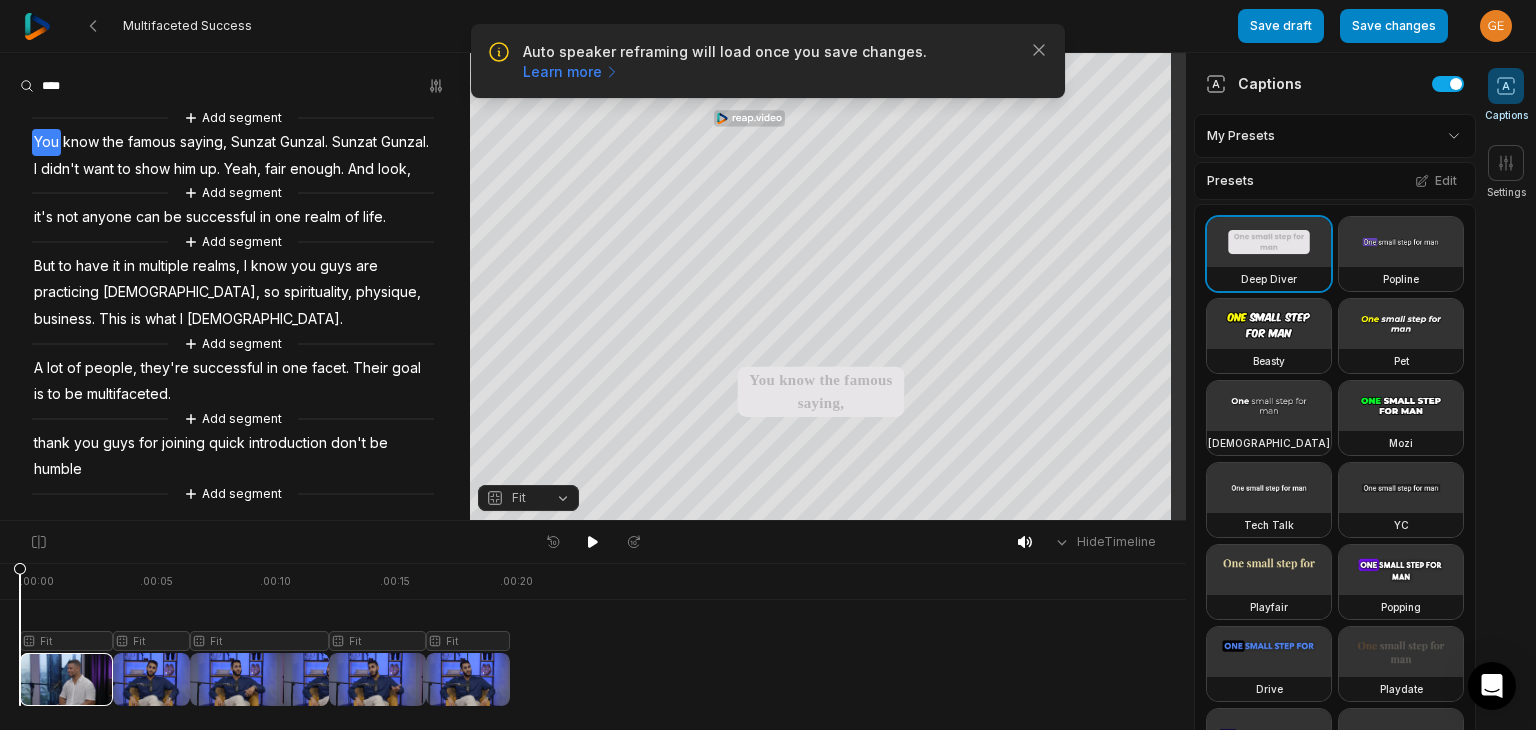 drag, startPoint x: 76, startPoint y: 577, endPoint x: 1, endPoint y: 595, distance: 77.12976 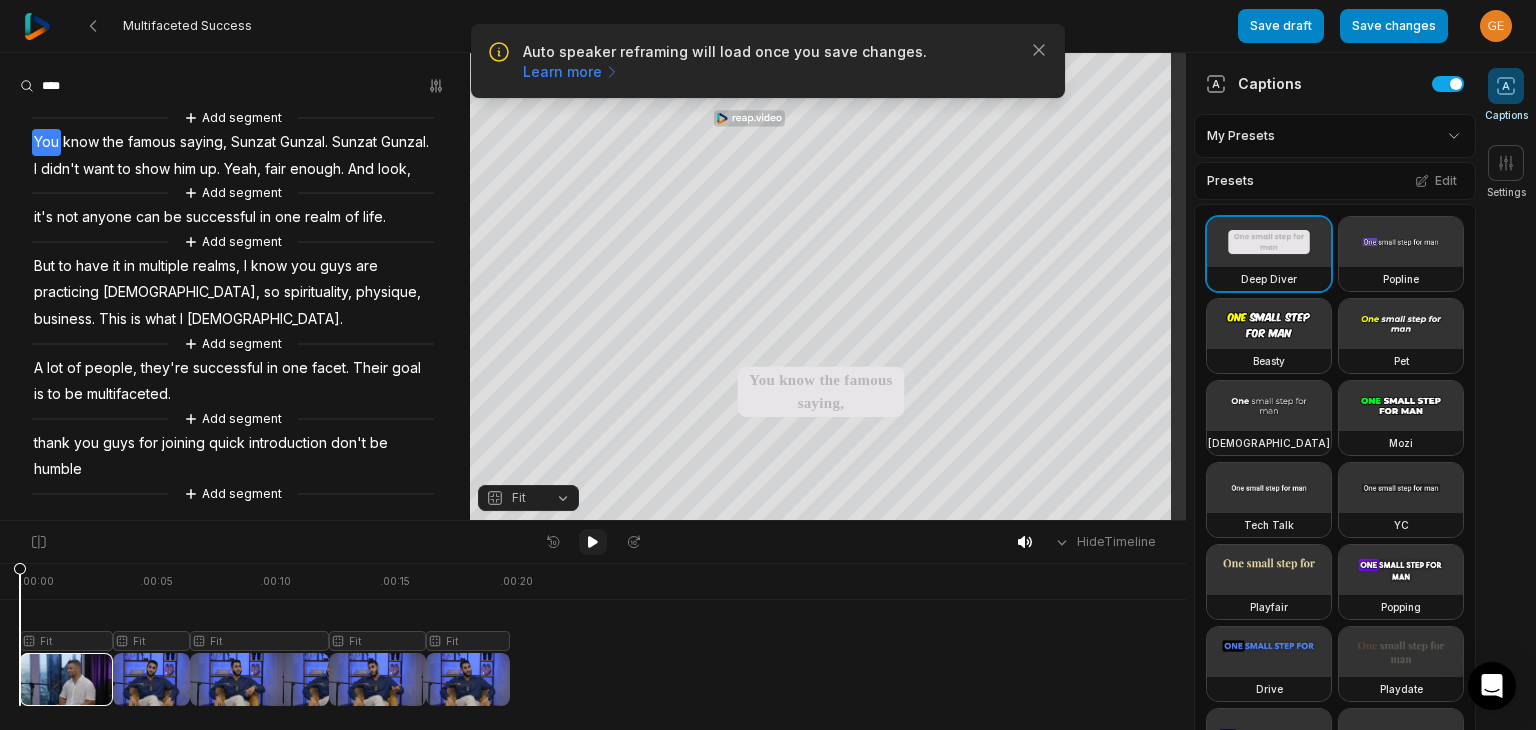 click 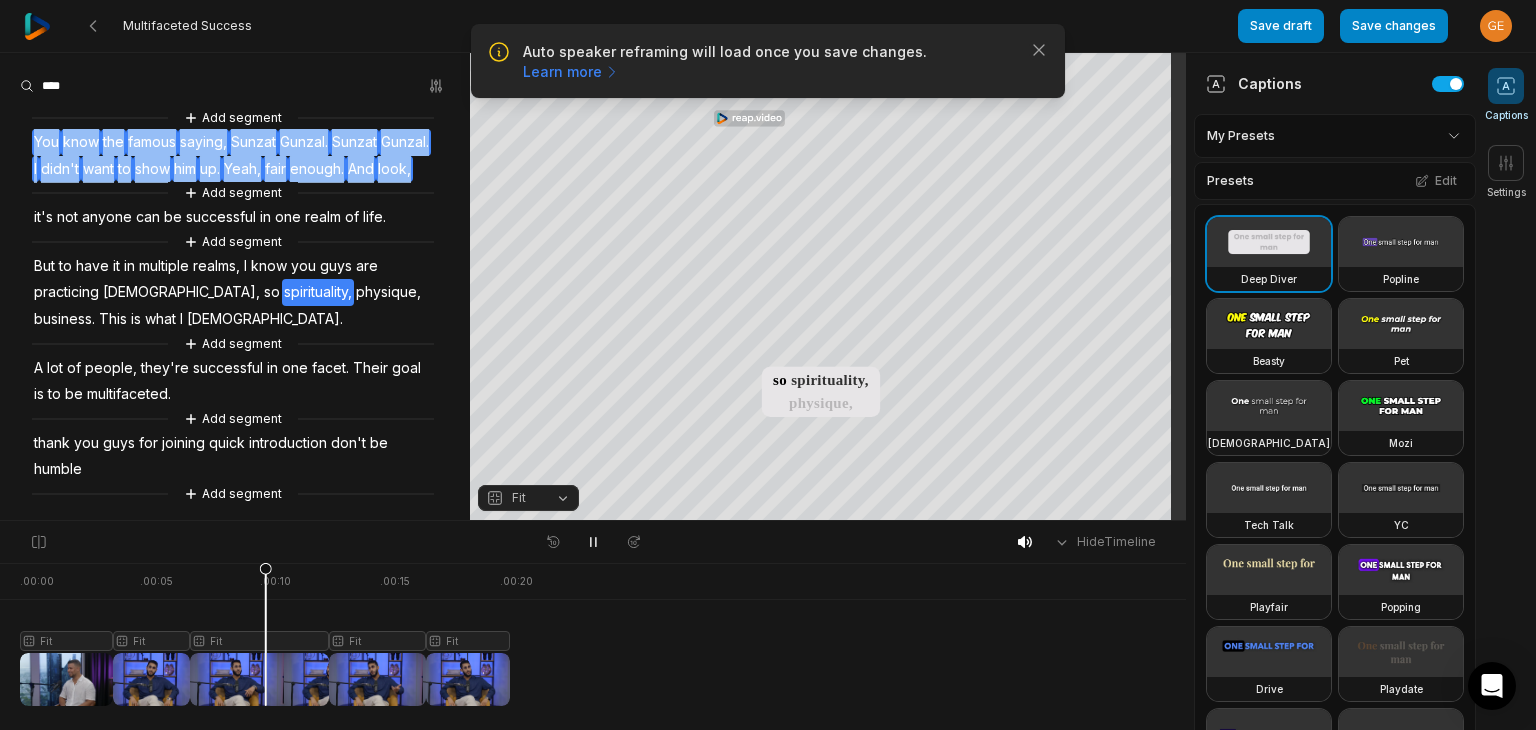 drag, startPoint x: 93, startPoint y: 201, endPoint x: 22, endPoint y: 139, distance: 94.26028 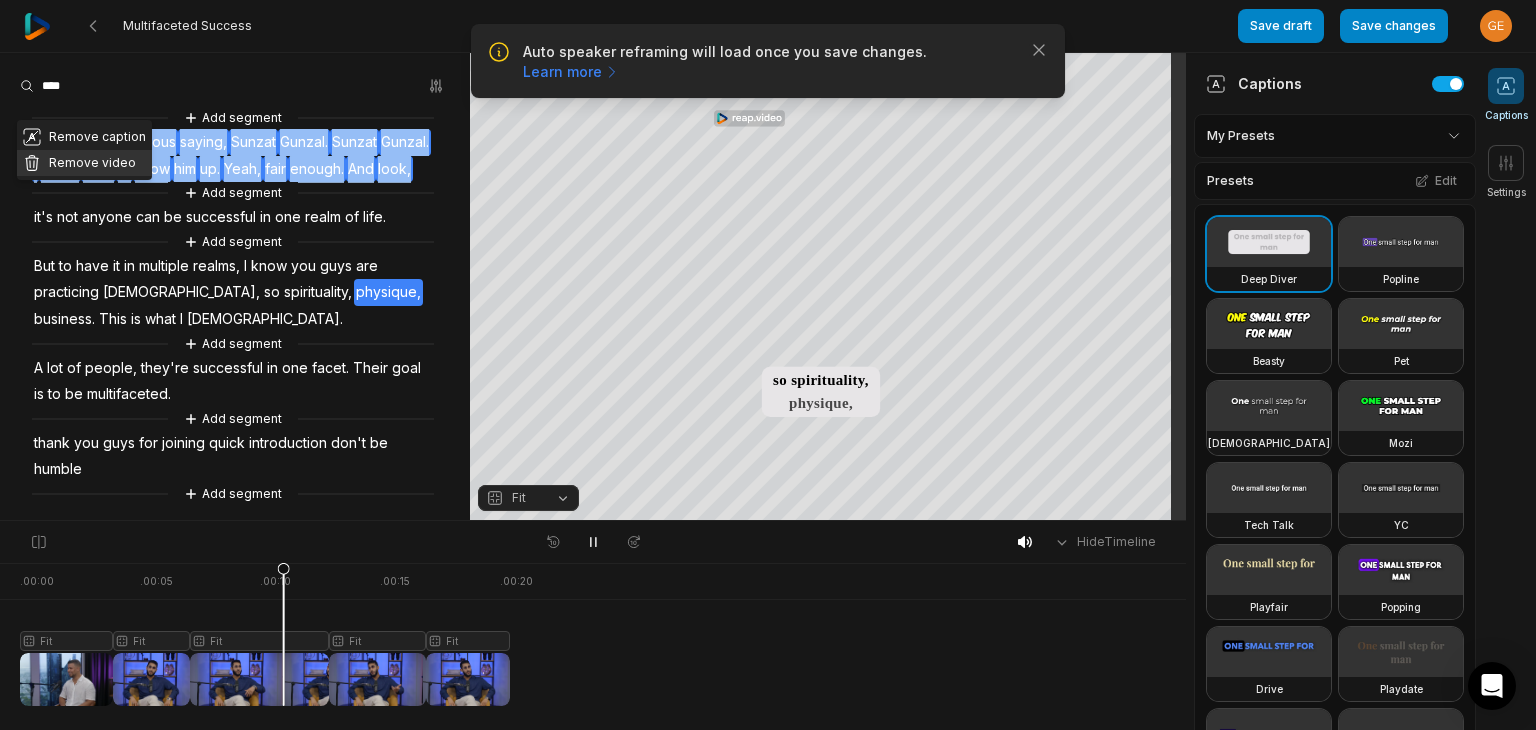 click on "Remove video" at bounding box center [84, 163] 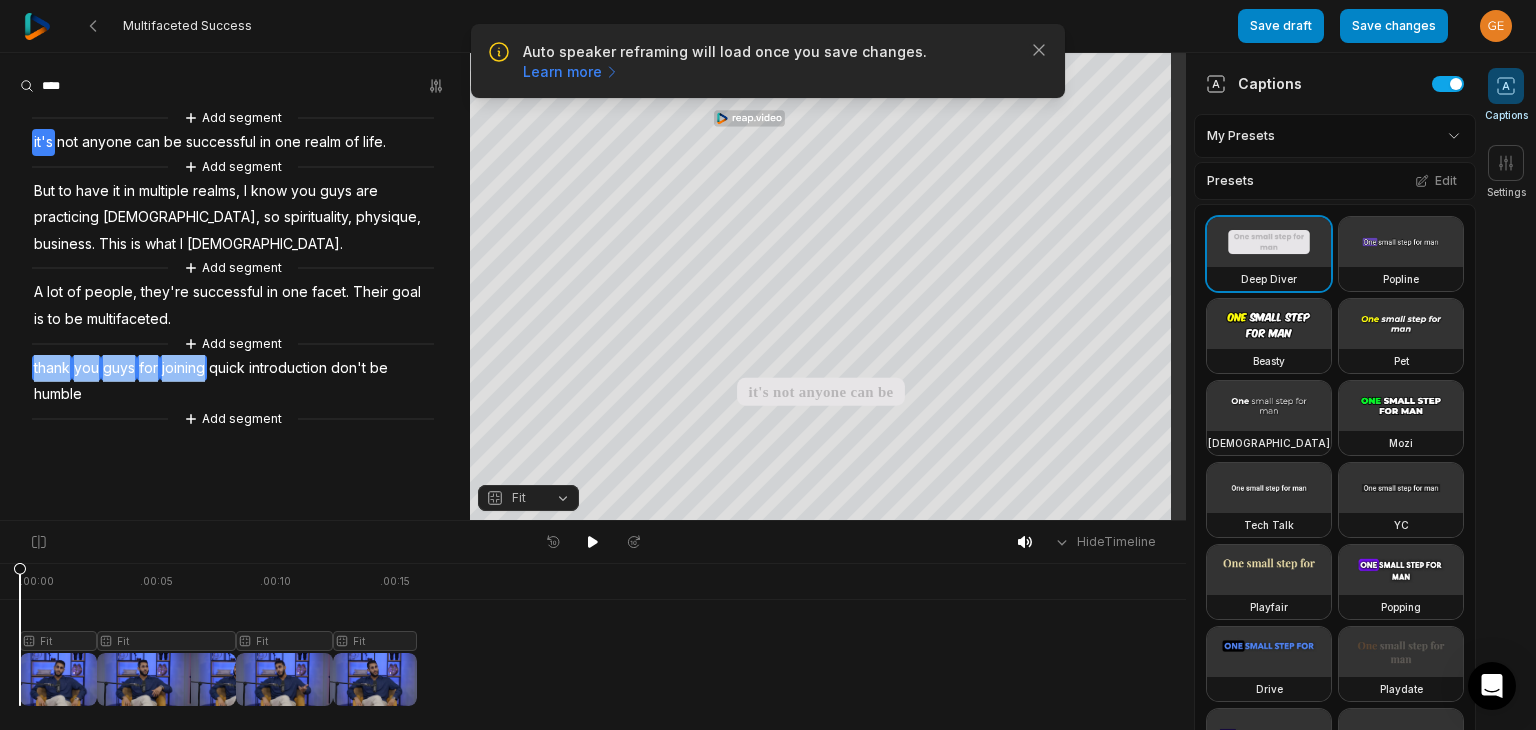 drag, startPoint x: 204, startPoint y: 371, endPoint x: 28, endPoint y: 362, distance: 176.22997 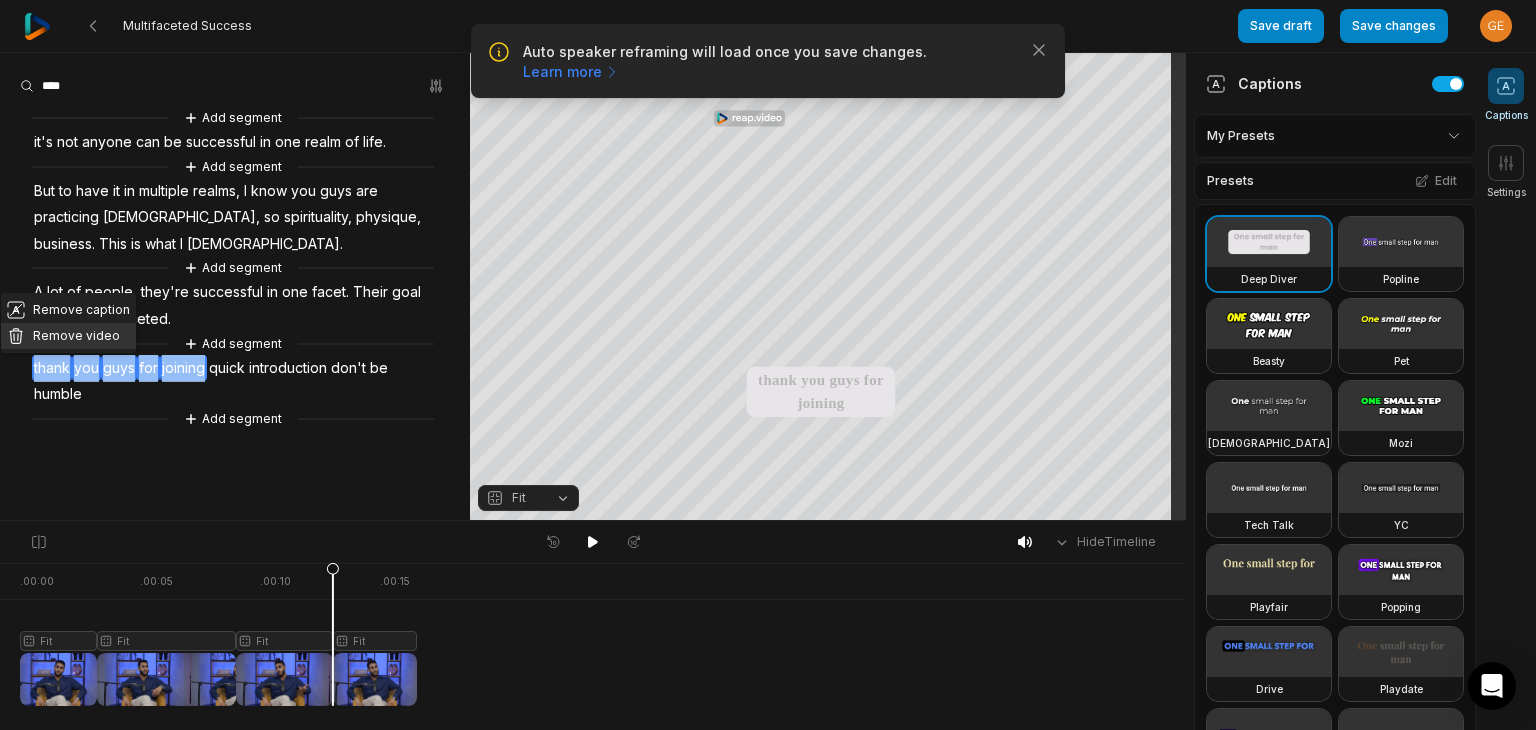 click on "Remove video" at bounding box center (68, 336) 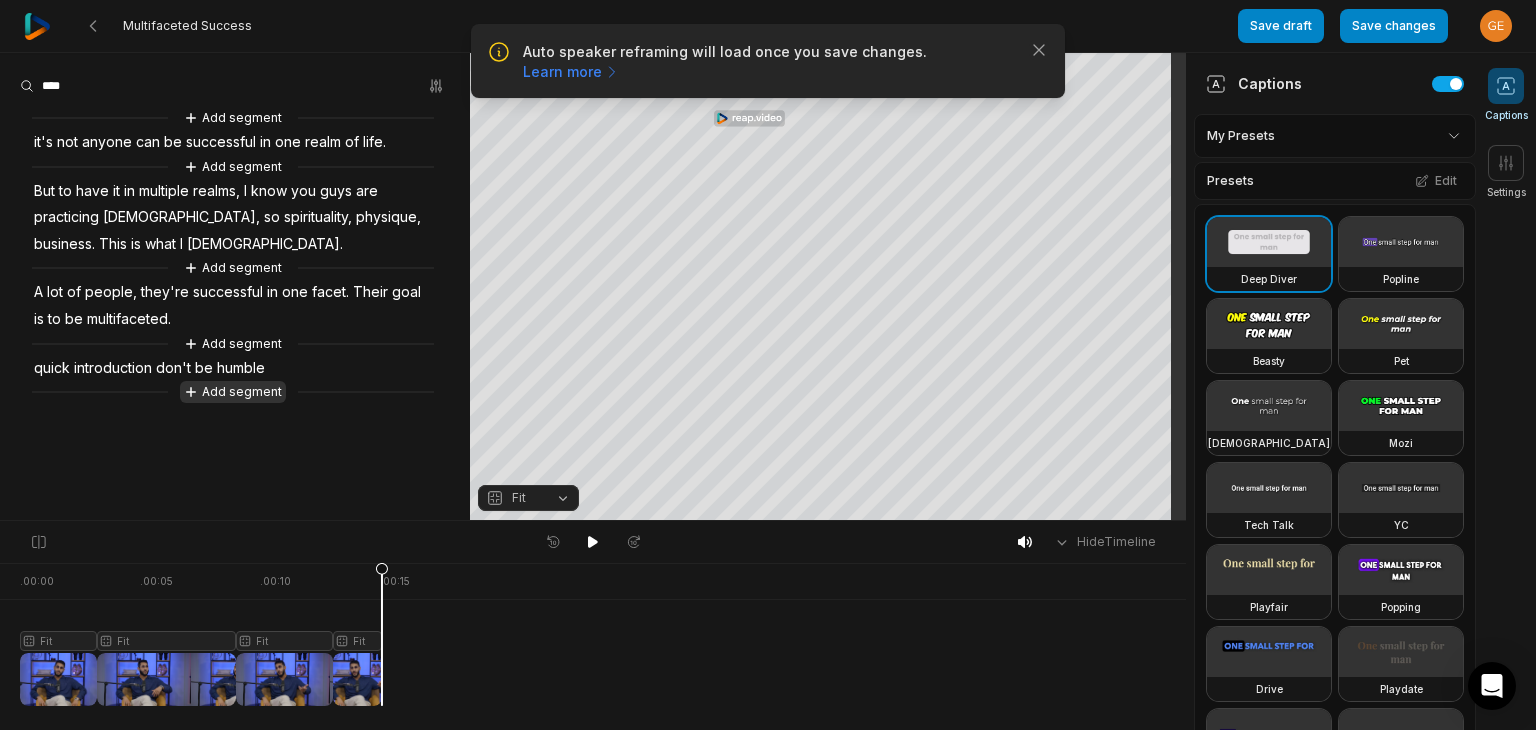 click on "Add segment" at bounding box center (233, 392) 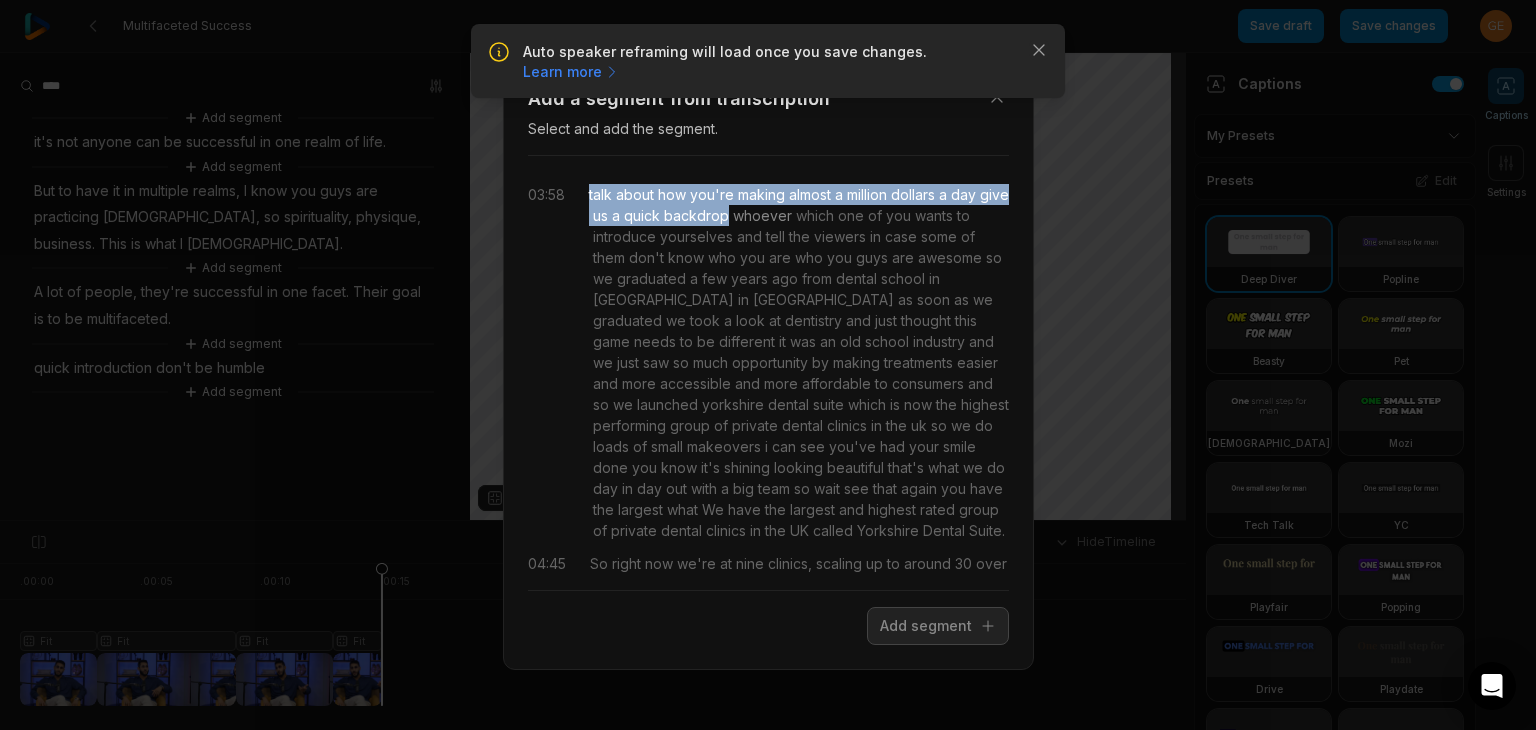 drag, startPoint x: 590, startPoint y: 194, endPoint x: 760, endPoint y: 217, distance: 171.54883 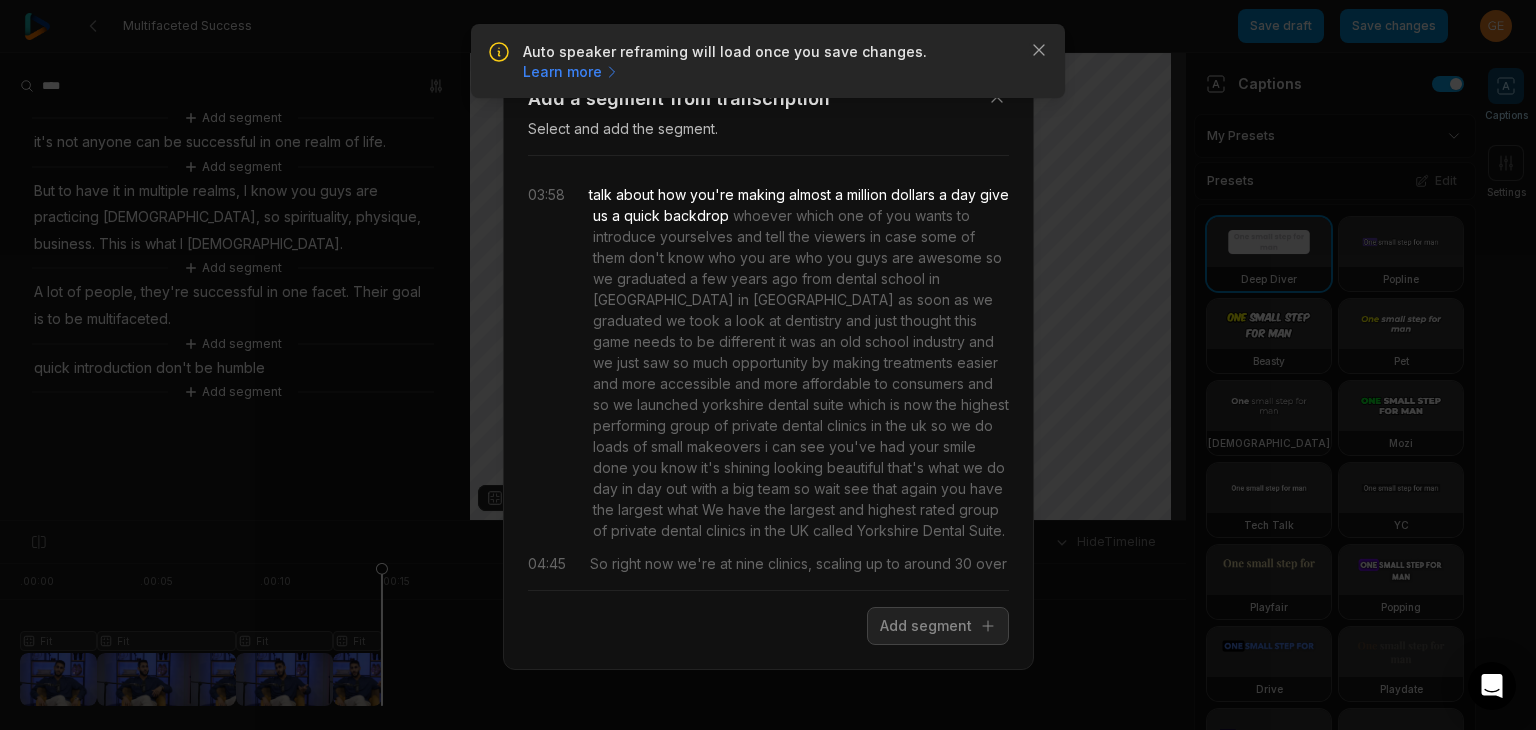 click on "Add segment" at bounding box center (768, 626) 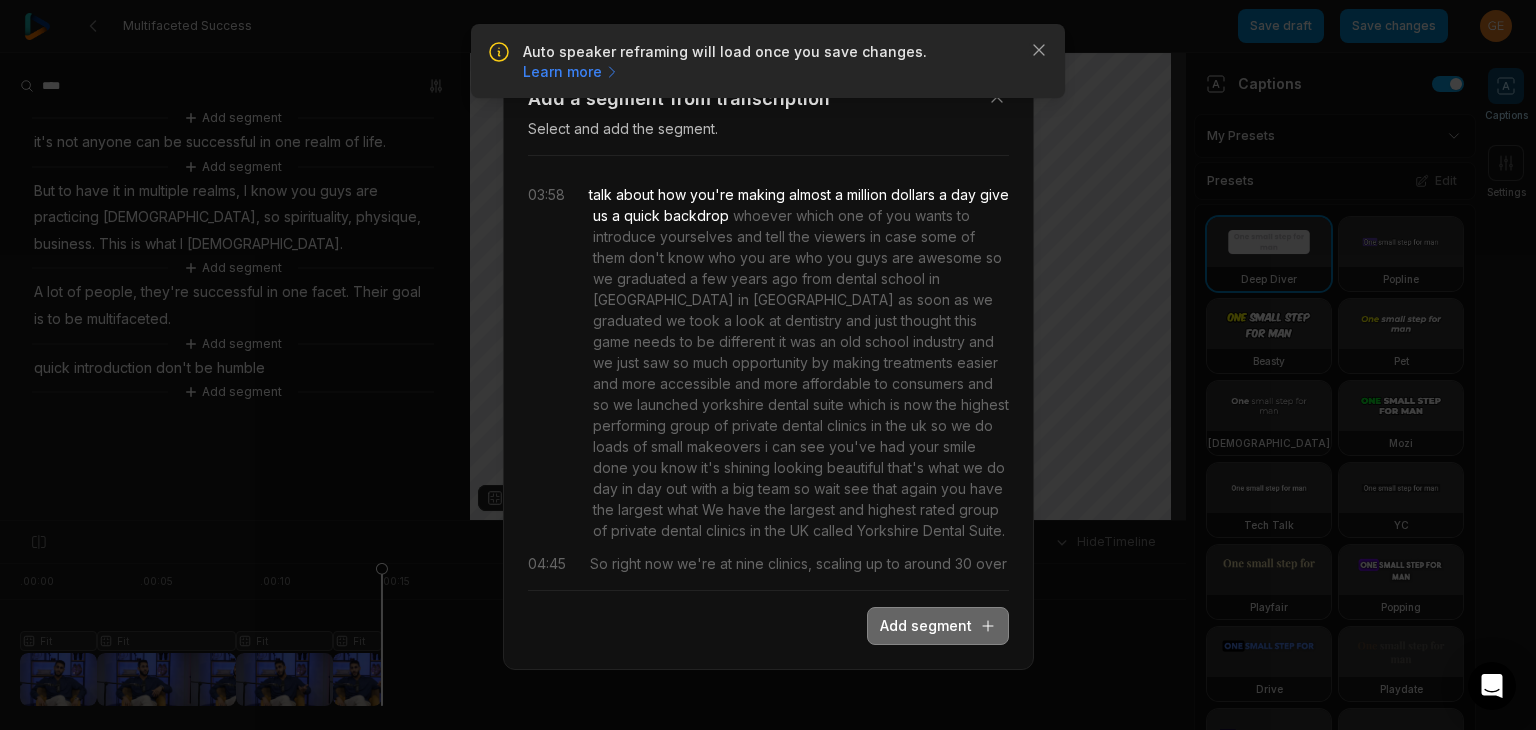 click on "Add segment" at bounding box center (938, 626) 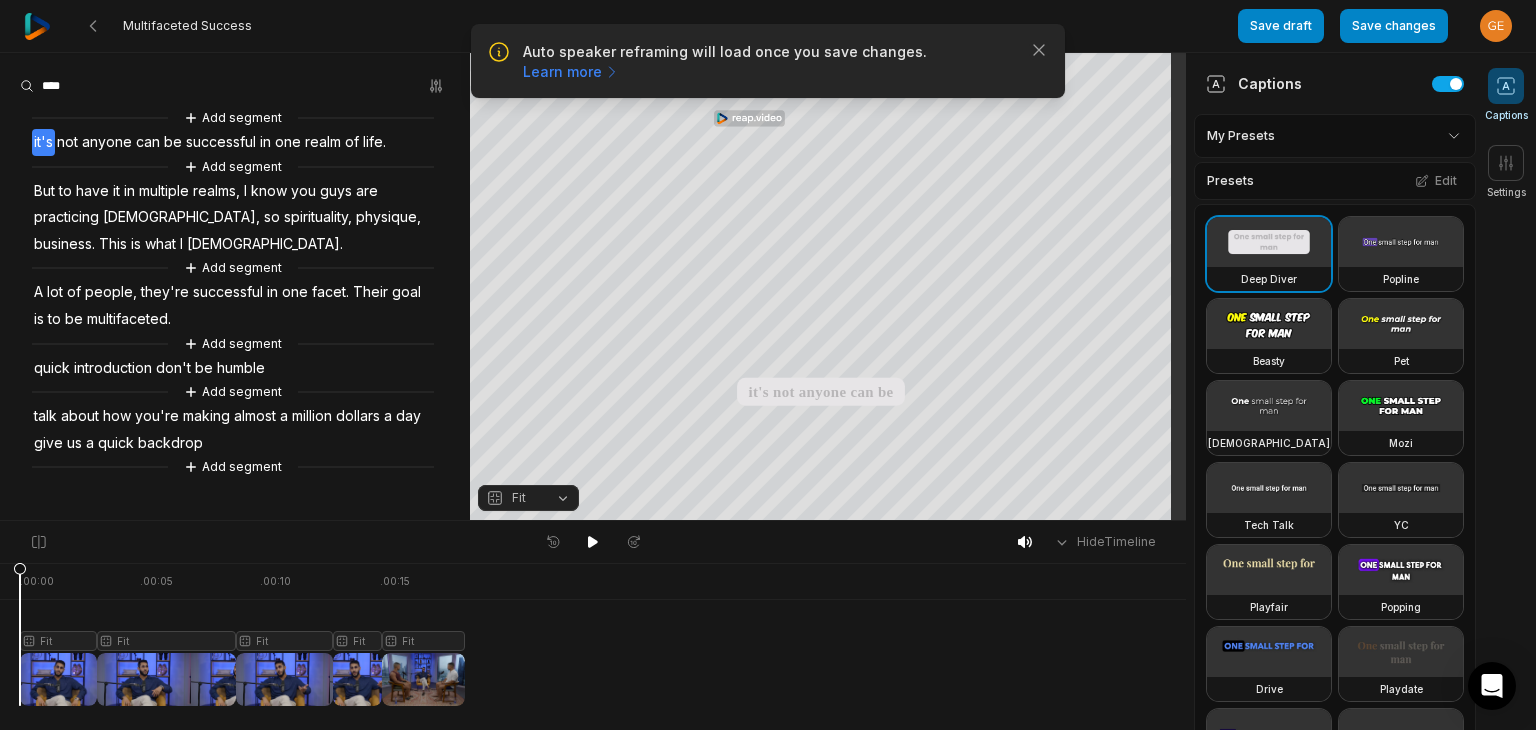 drag, startPoint x: 460, startPoint y: 571, endPoint x: 0, endPoint y: 576, distance: 460.02716 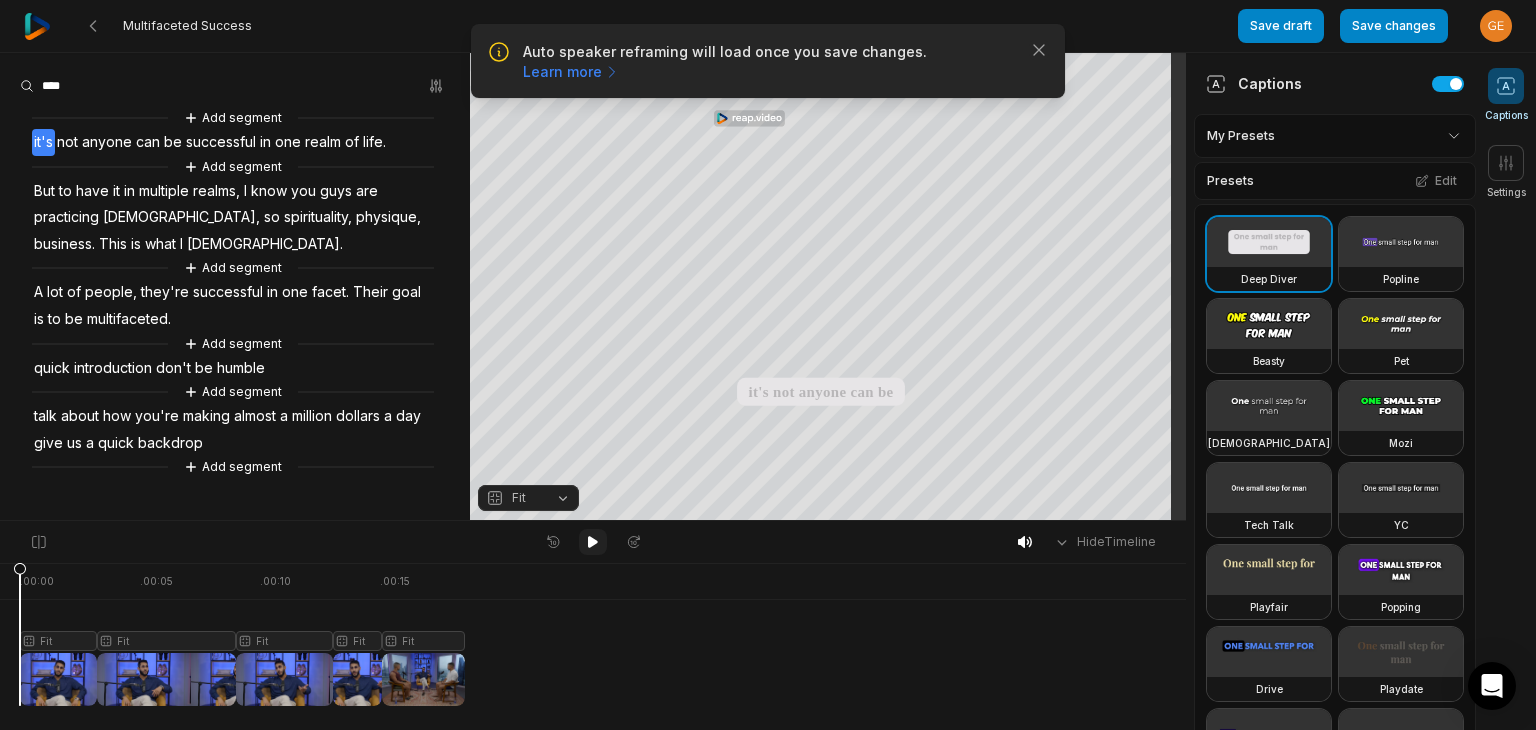 click 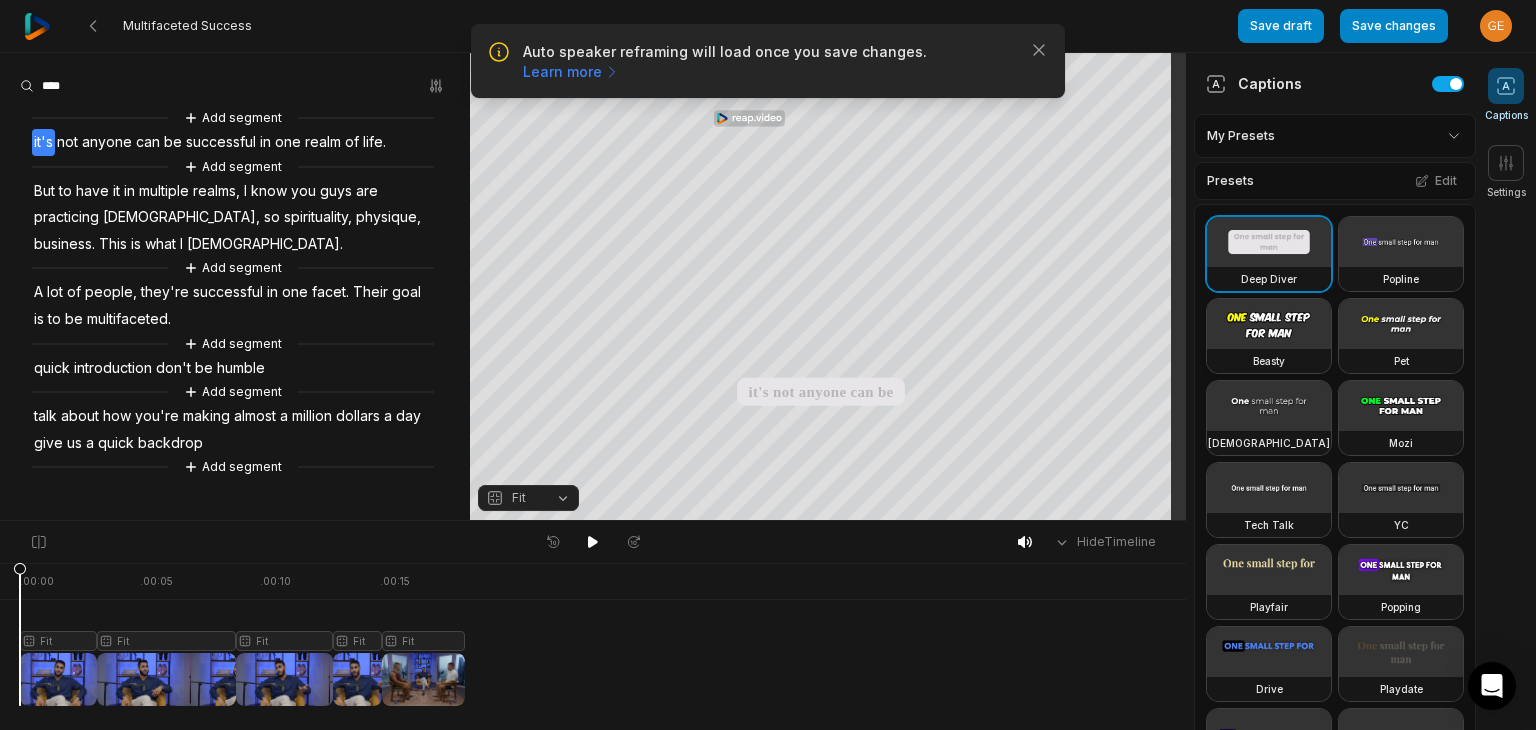 click at bounding box center (1269, 324) 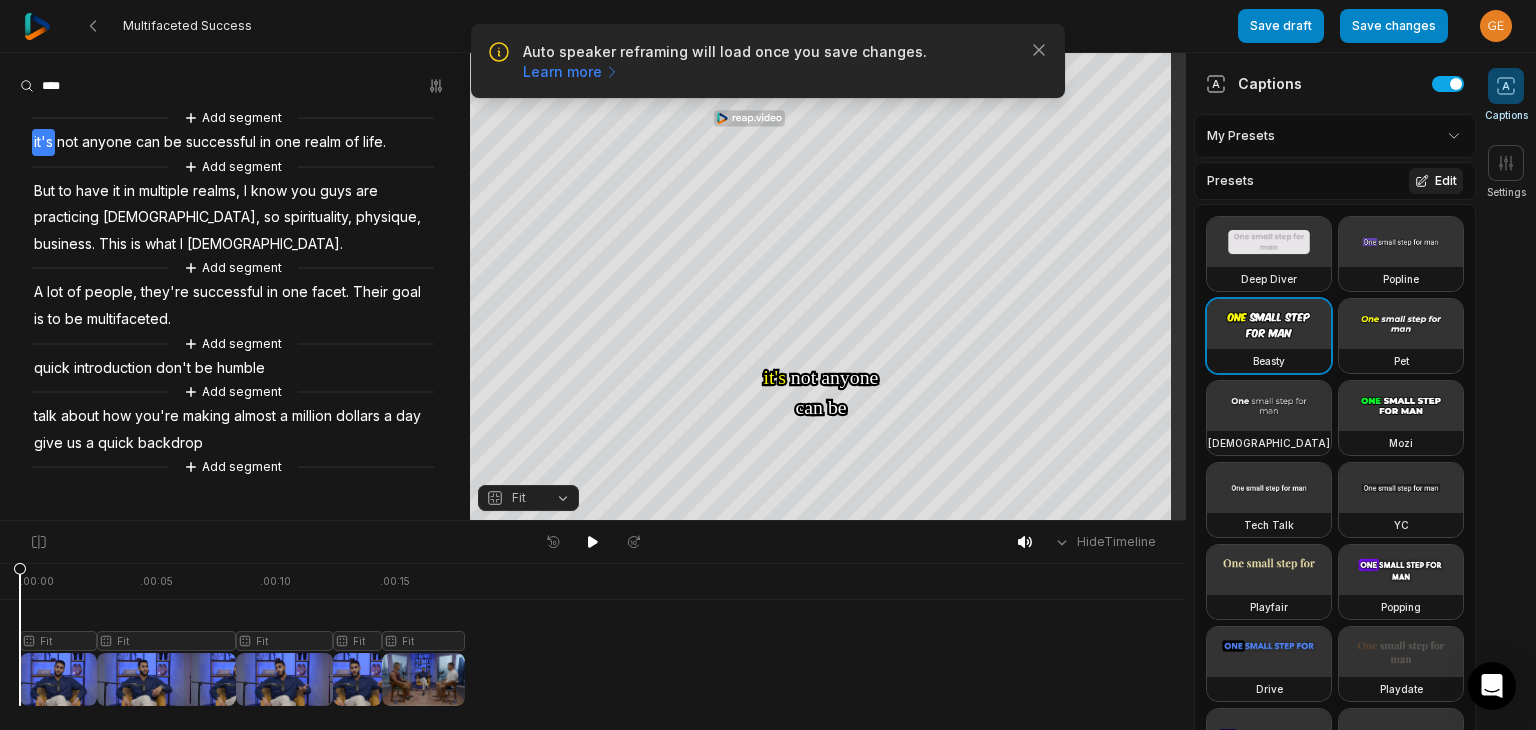 click on "Edit" at bounding box center (1436, 181) 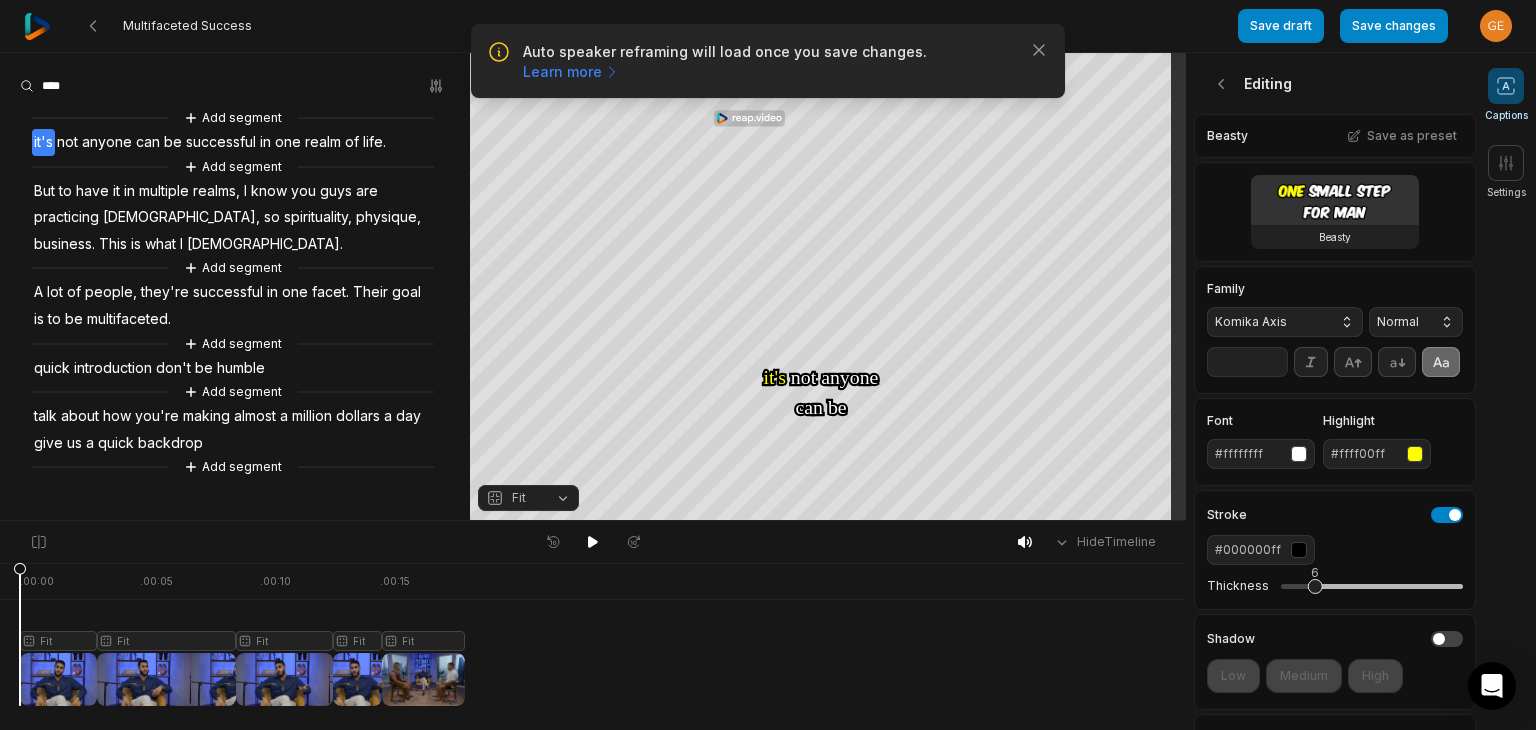 click on "Komika Axis" at bounding box center [1285, 322] 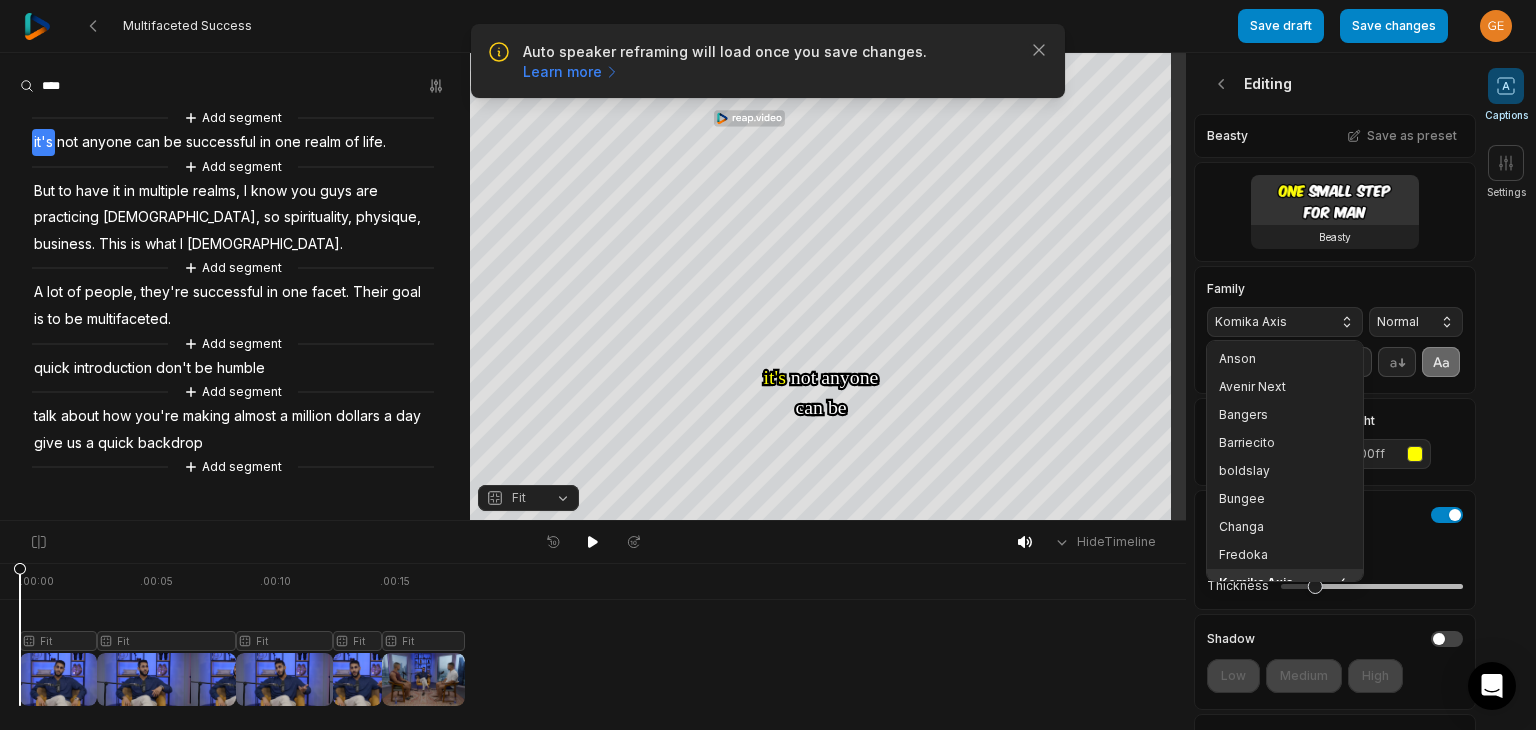 scroll, scrollTop: 16, scrollLeft: 0, axis: vertical 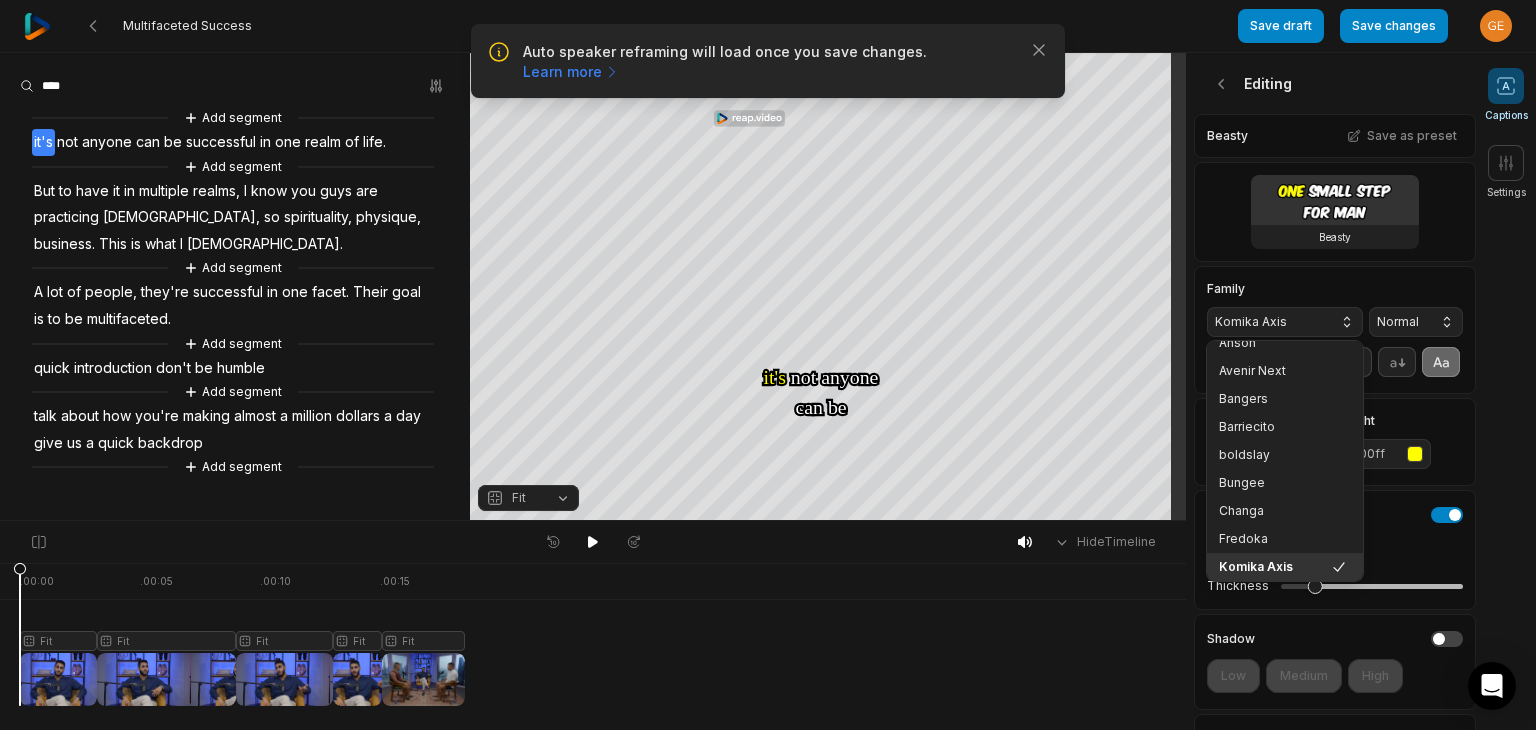 click on "Komika Axis" at bounding box center [1285, 322] 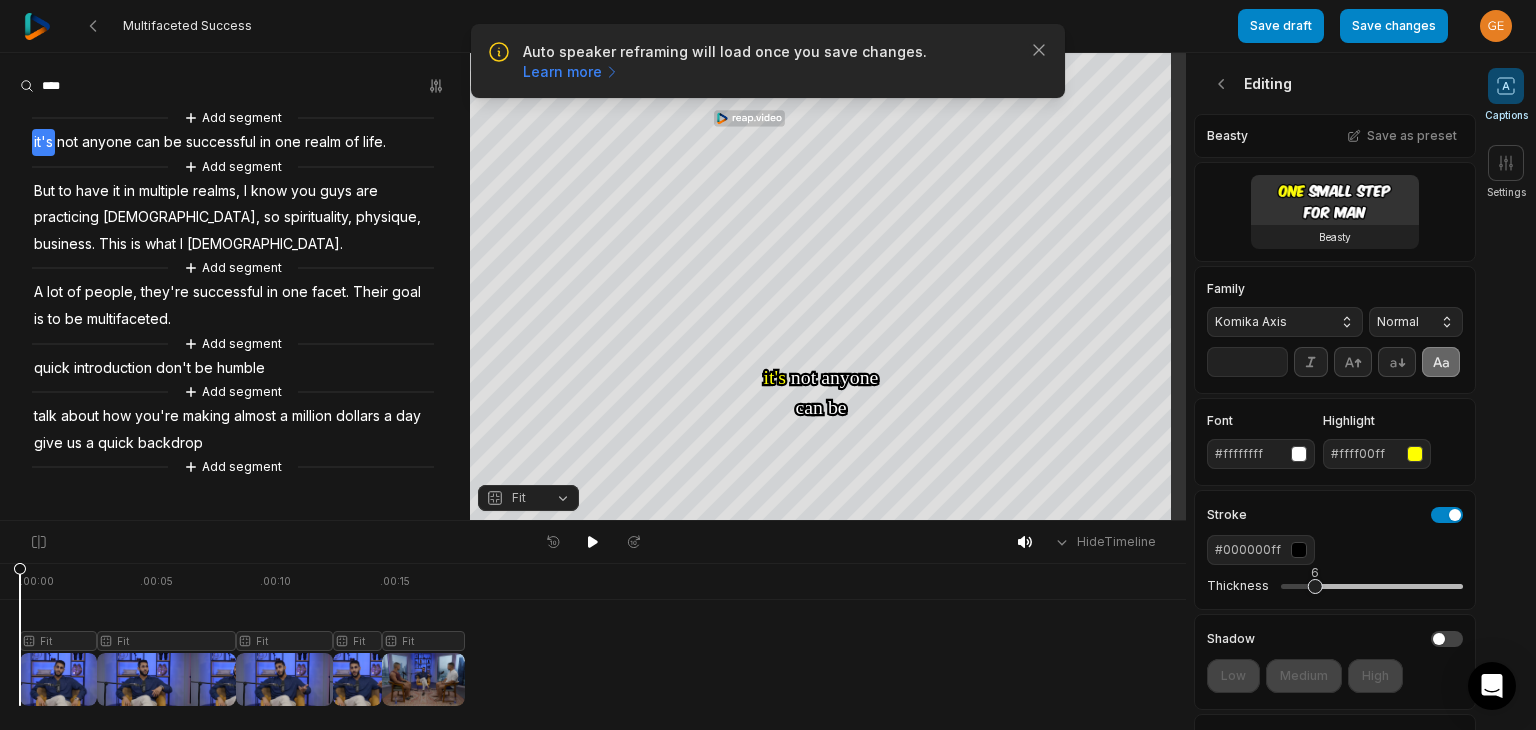 click on "Komika Axis" at bounding box center (1285, 322) 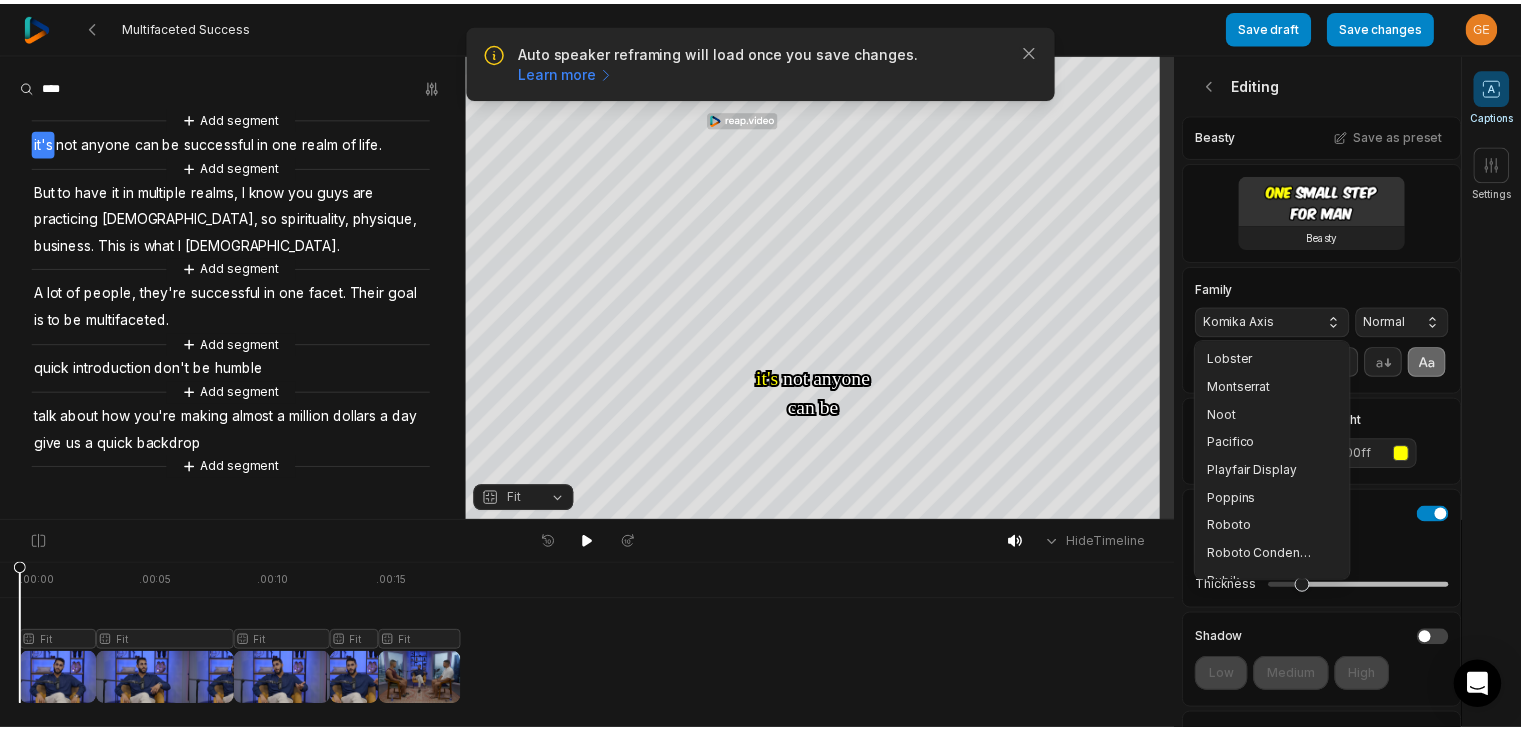 scroll, scrollTop: 316, scrollLeft: 0, axis: vertical 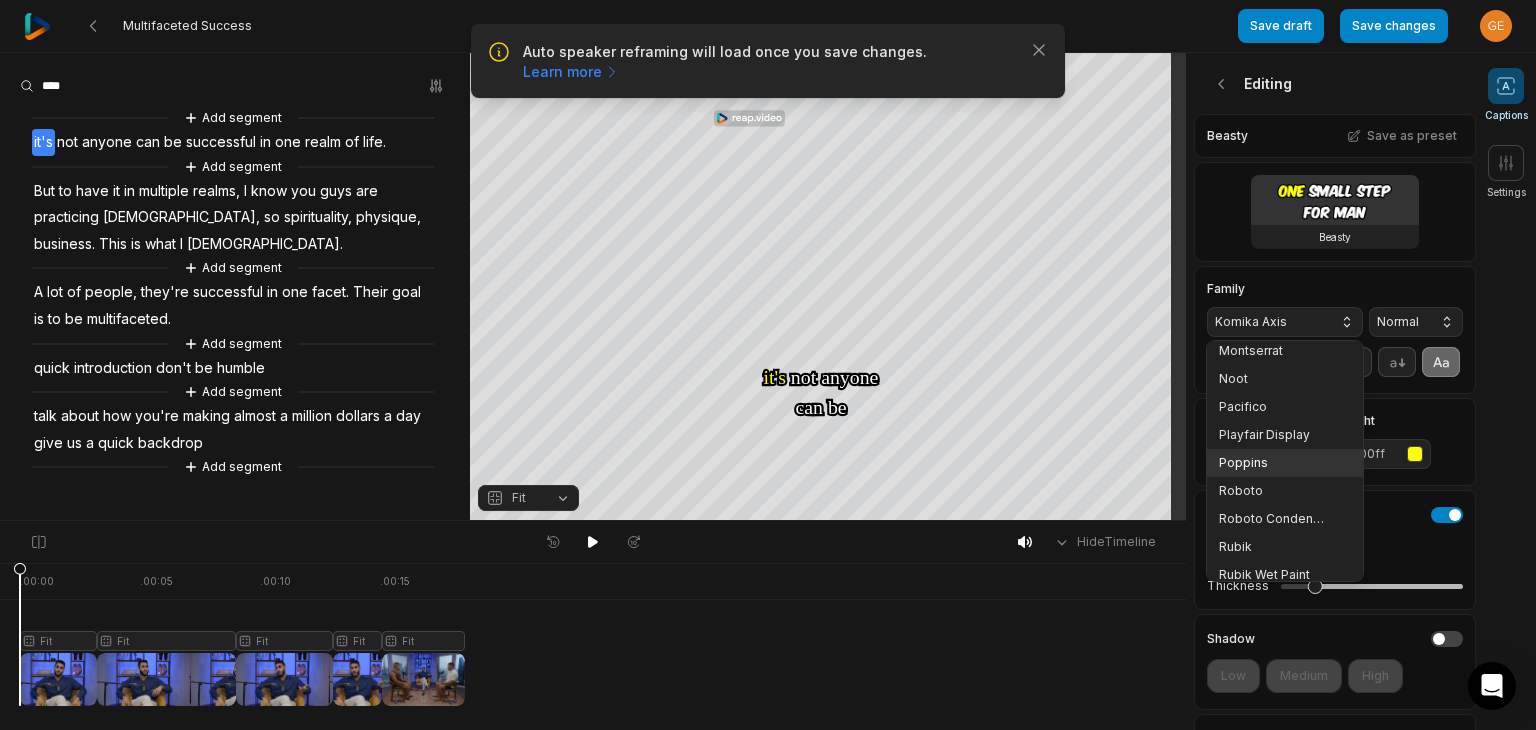 click on "Poppins" at bounding box center (1273, 463) 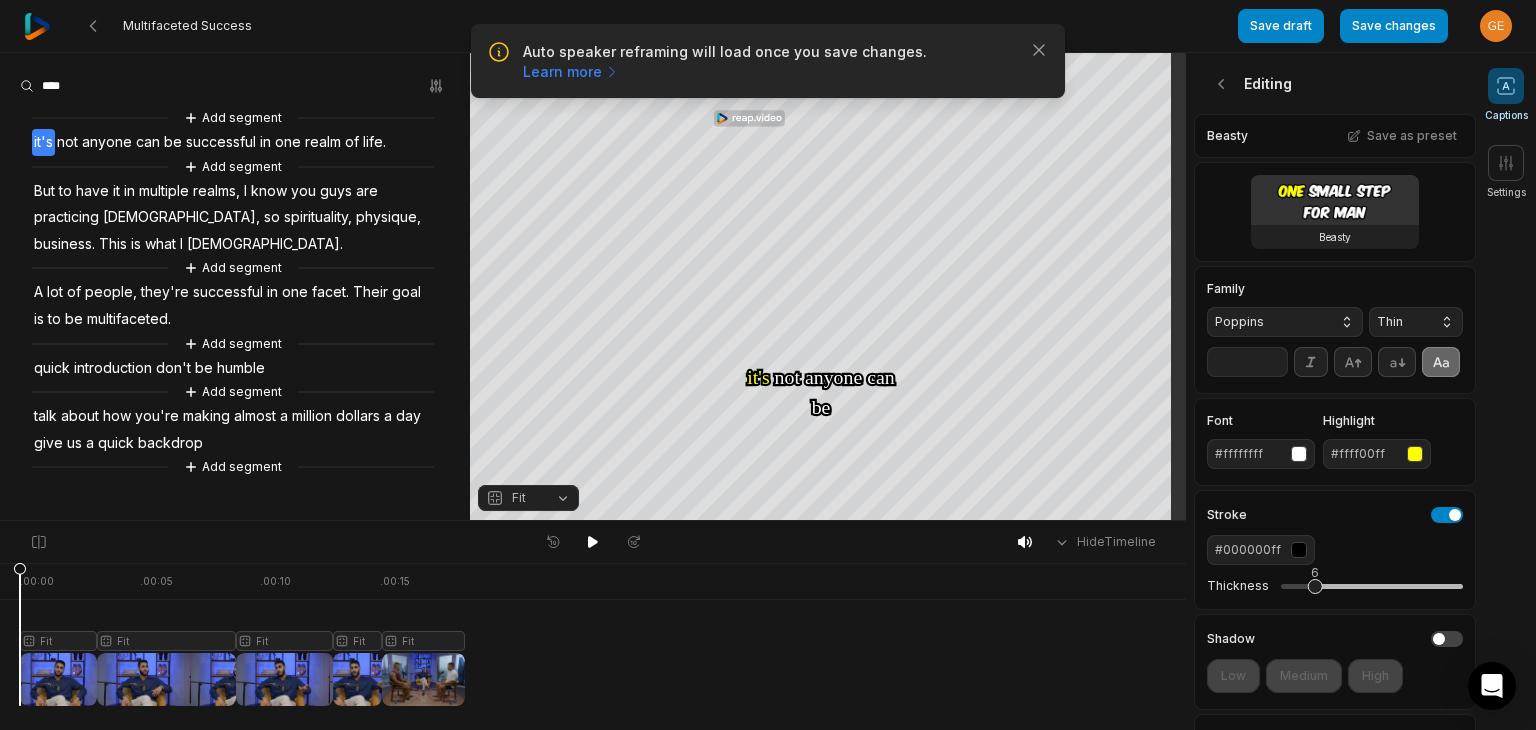 click on "Thin" at bounding box center [1416, 322] 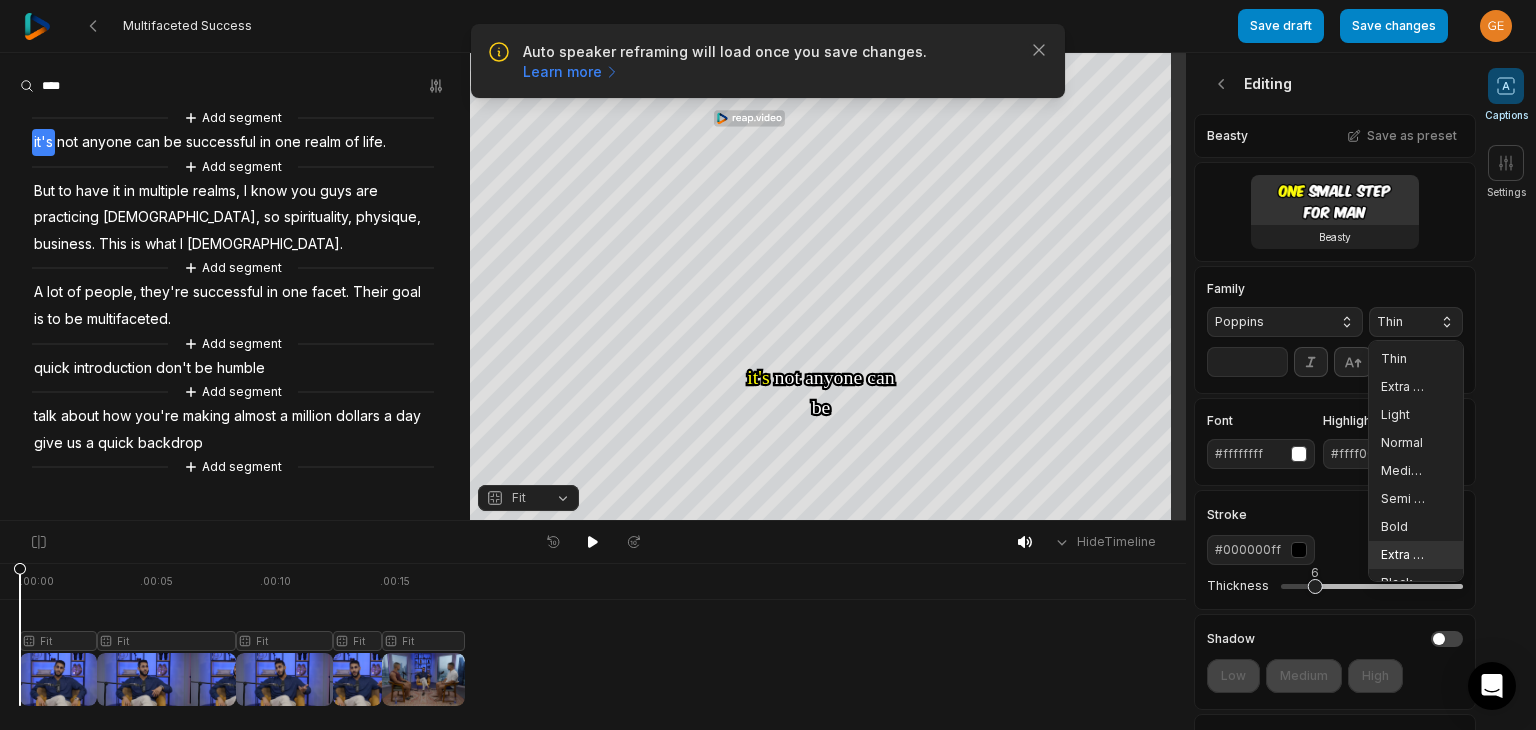 drag, startPoint x: 1385, startPoint y: 546, endPoint x: 1326, endPoint y: 467, distance: 98.600204 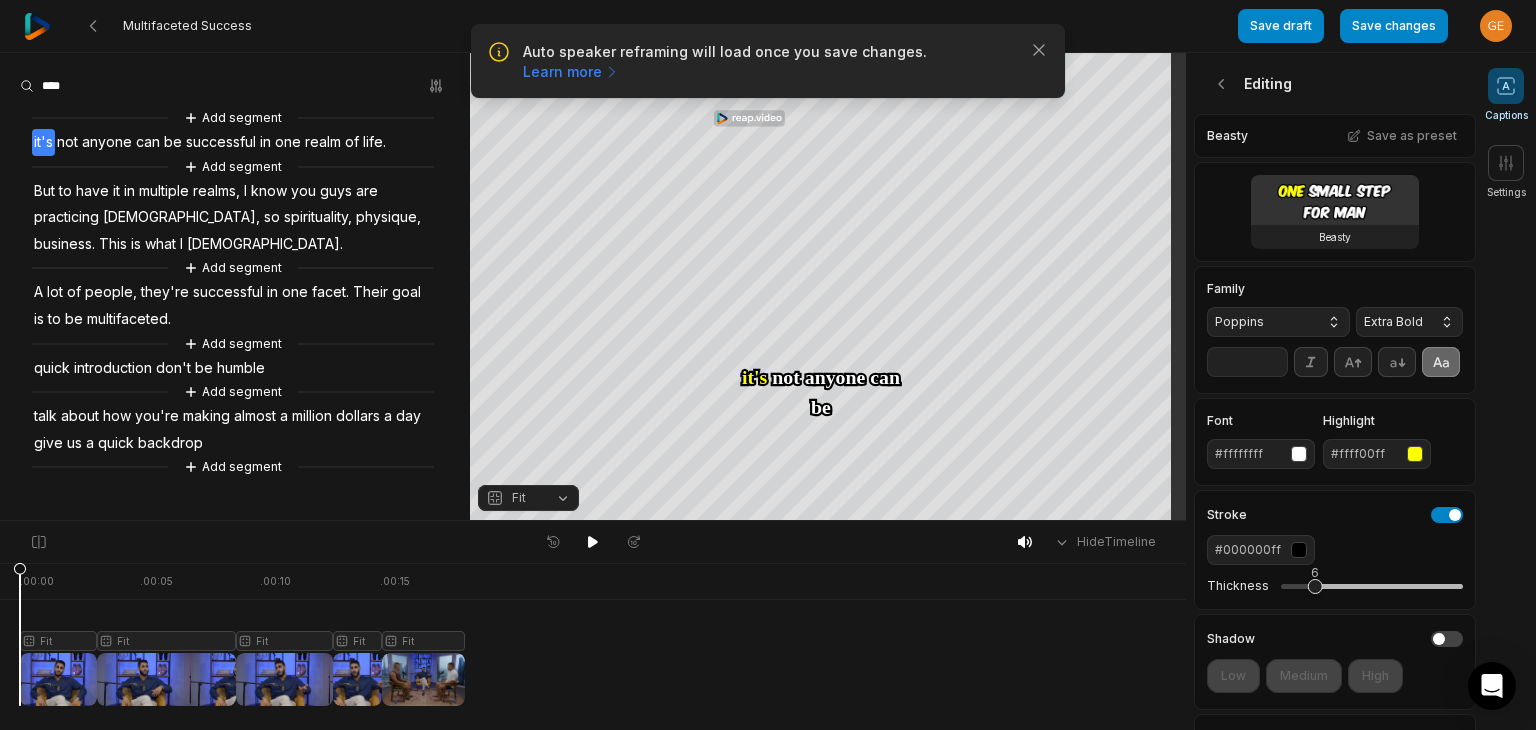 click on "**" at bounding box center (1247, 362) 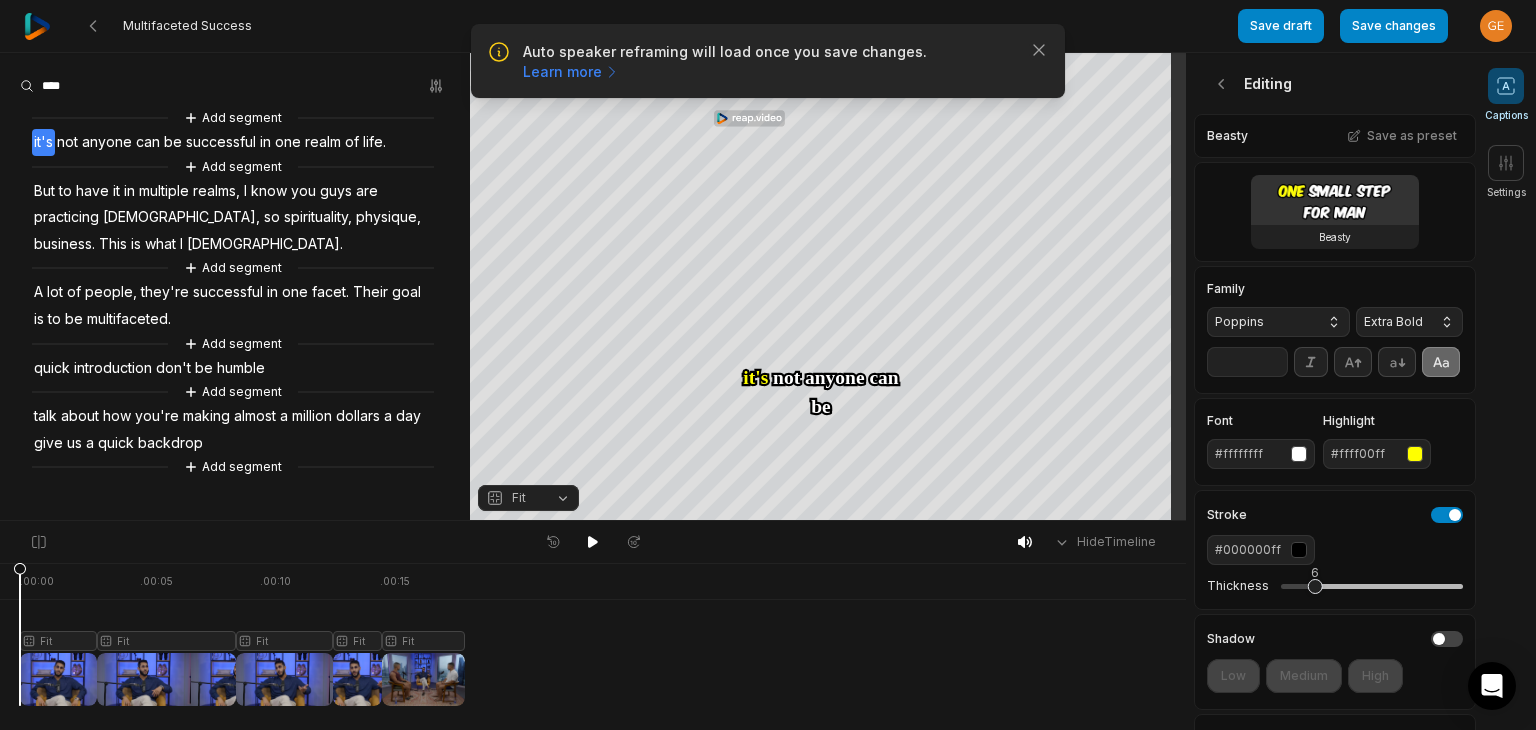 click on "**" at bounding box center (1247, 362) 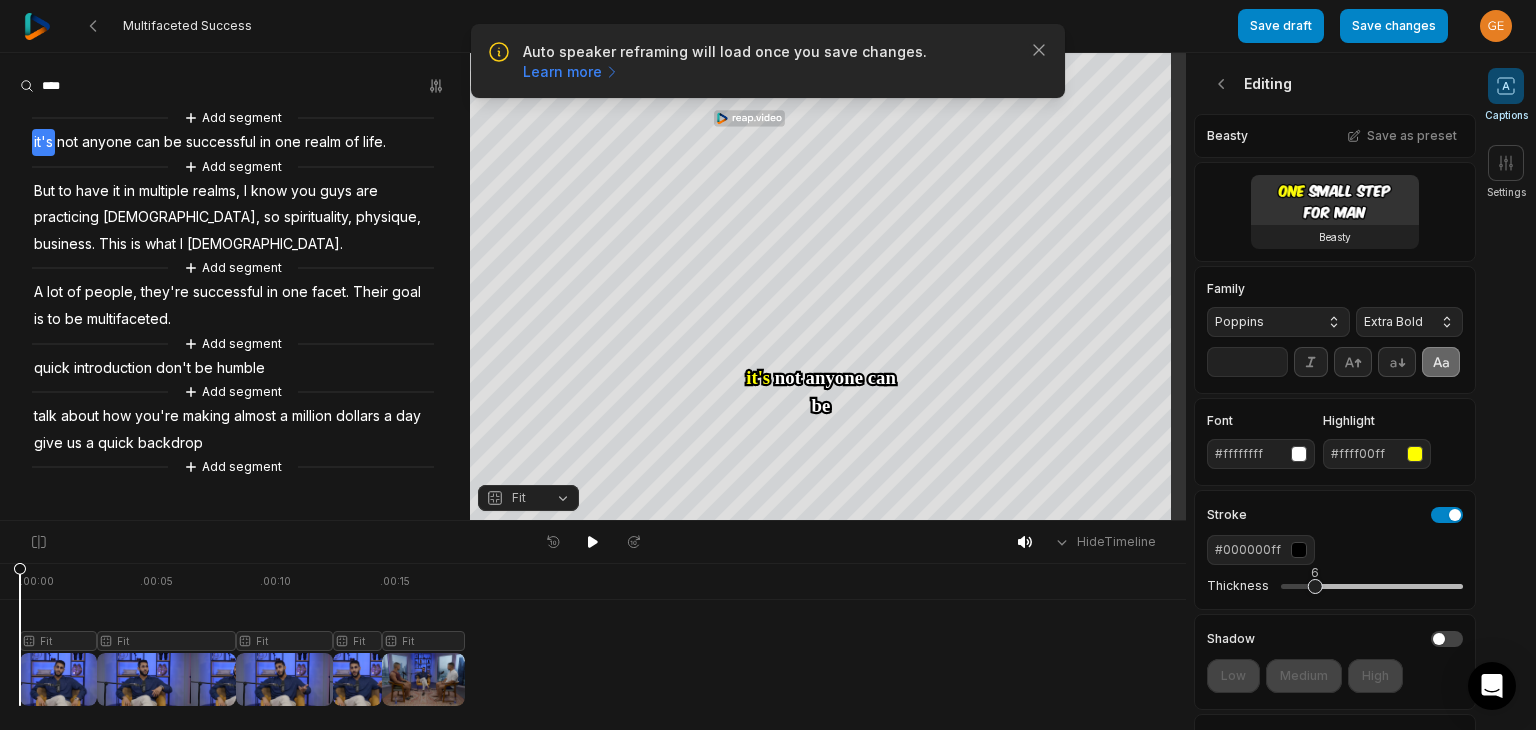 click on "**" at bounding box center (1247, 362) 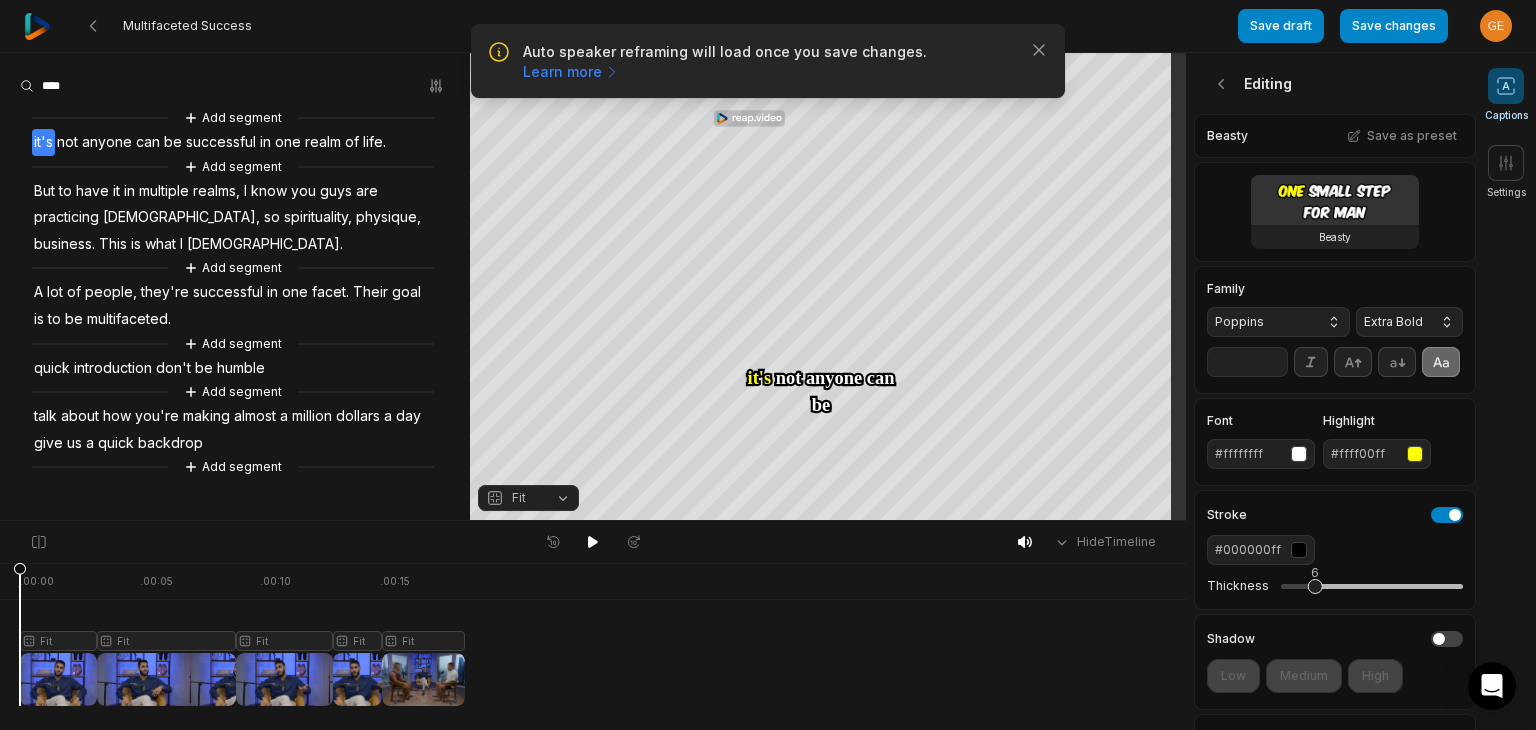 click on "**" at bounding box center (1247, 362) 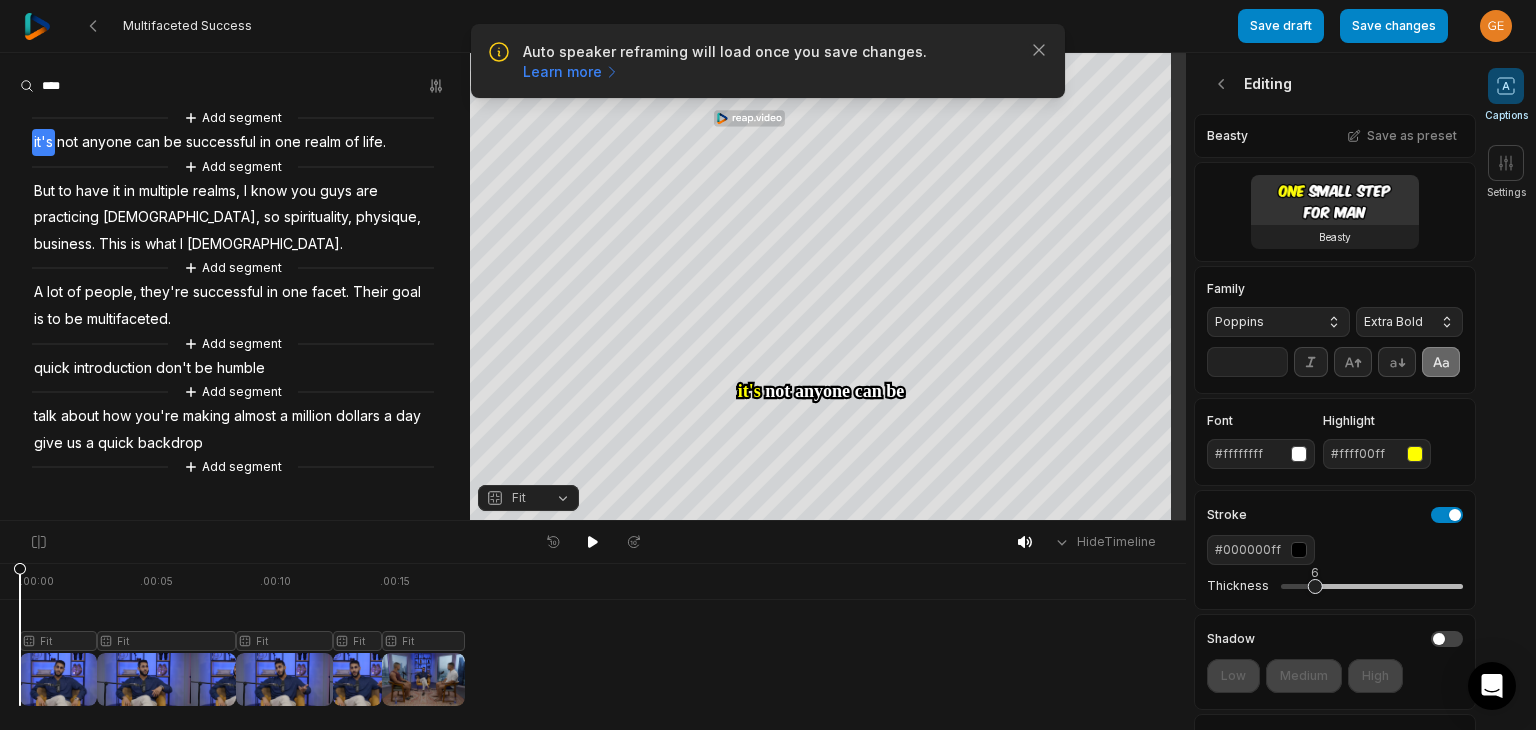 click on "**" at bounding box center [1247, 362] 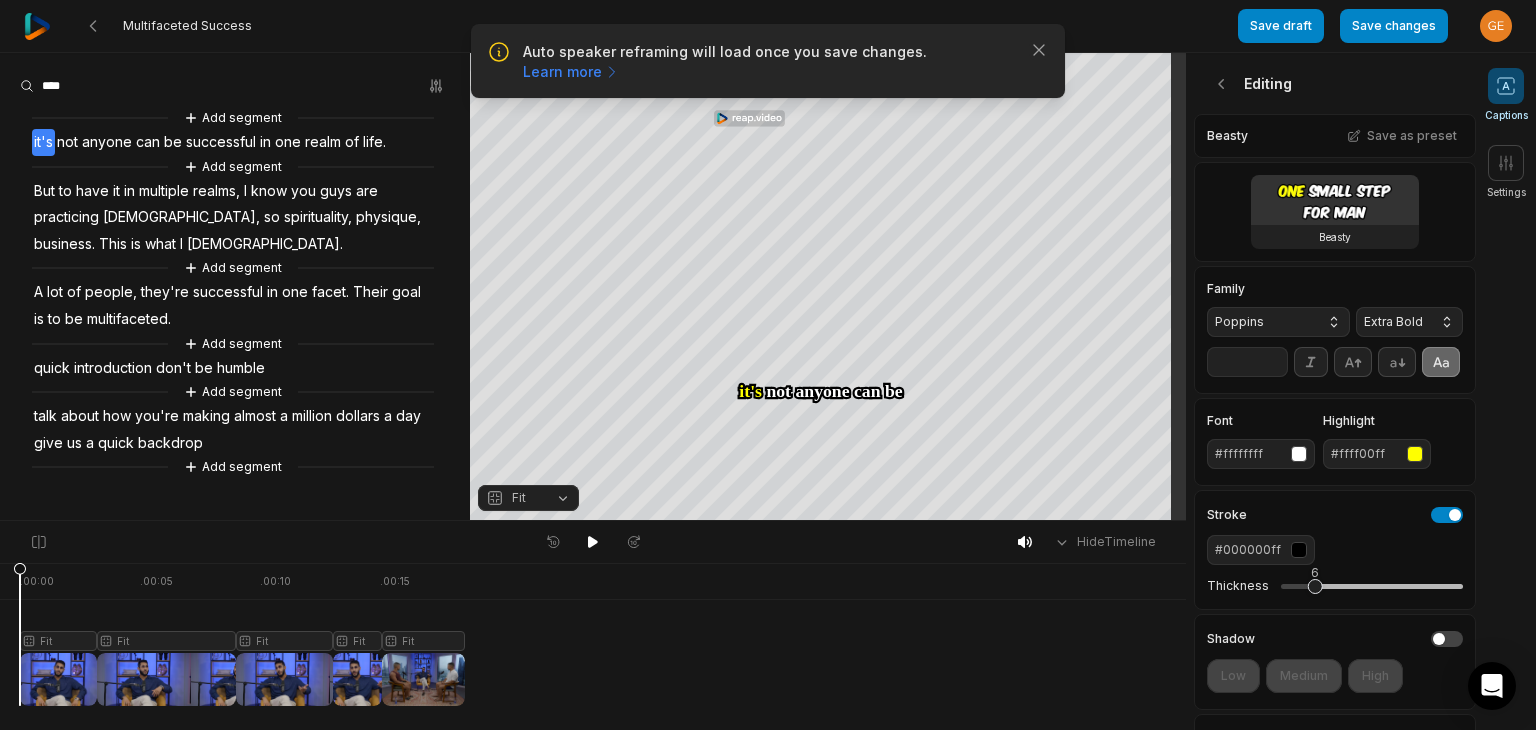 click on "**" at bounding box center [1247, 362] 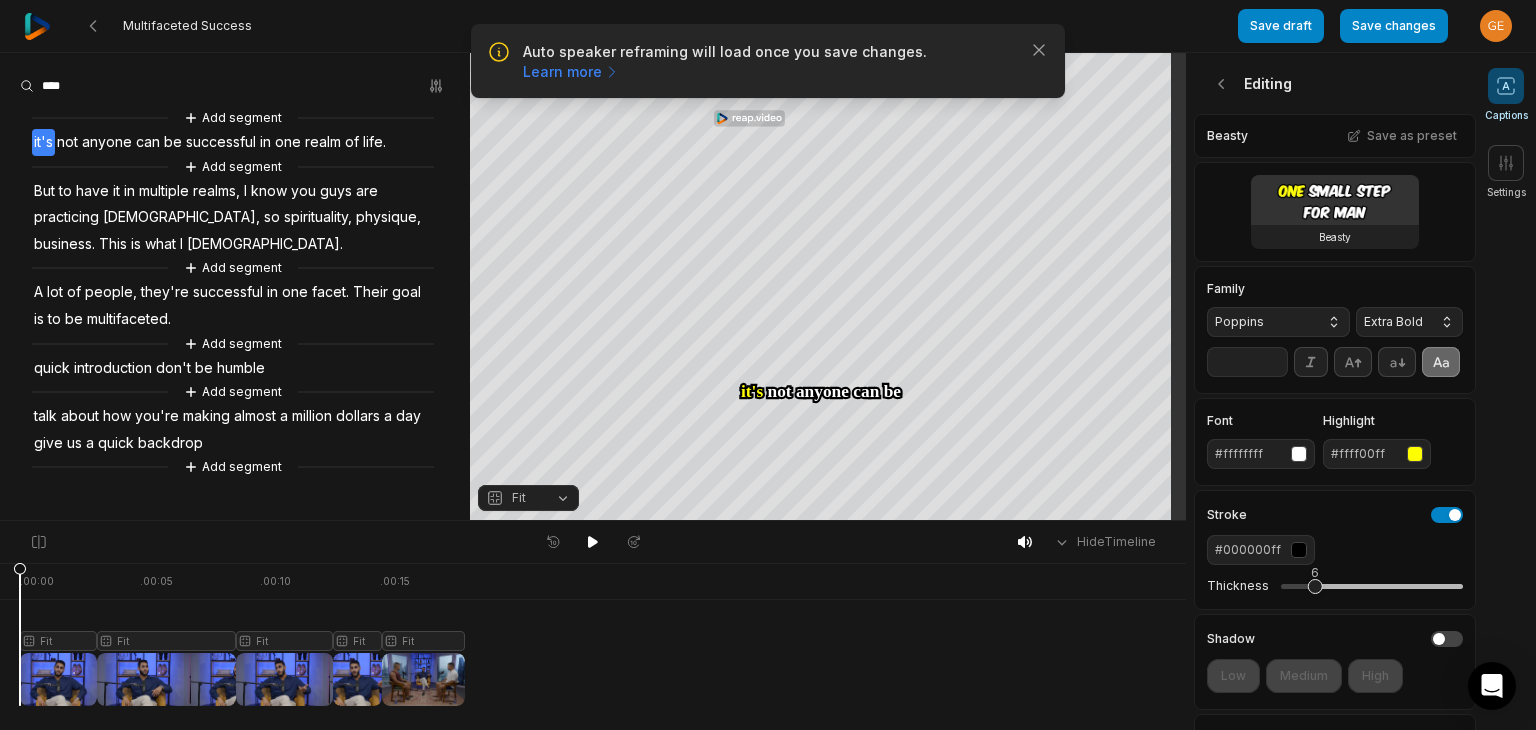 click on "**" at bounding box center [1247, 362] 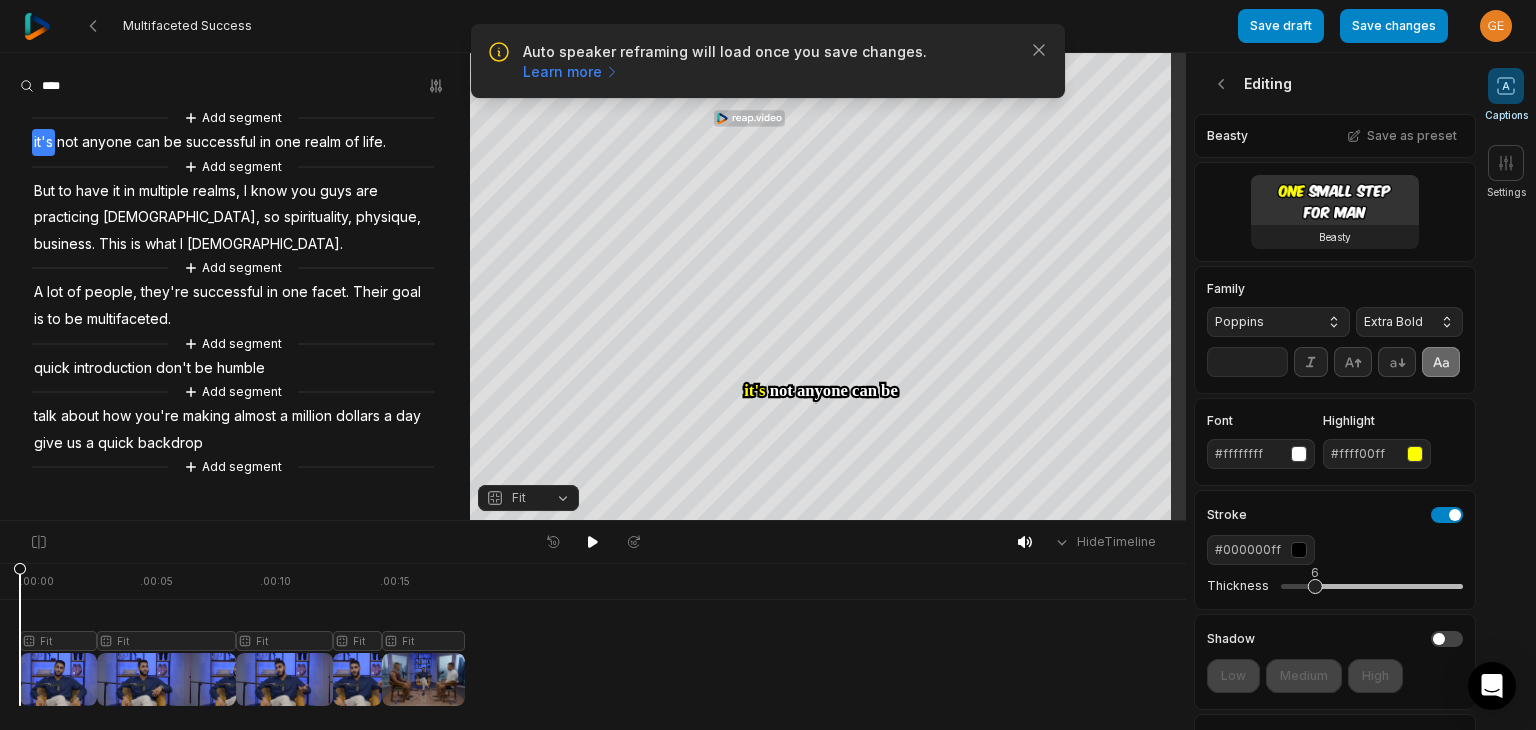 click on "**" at bounding box center [1247, 362] 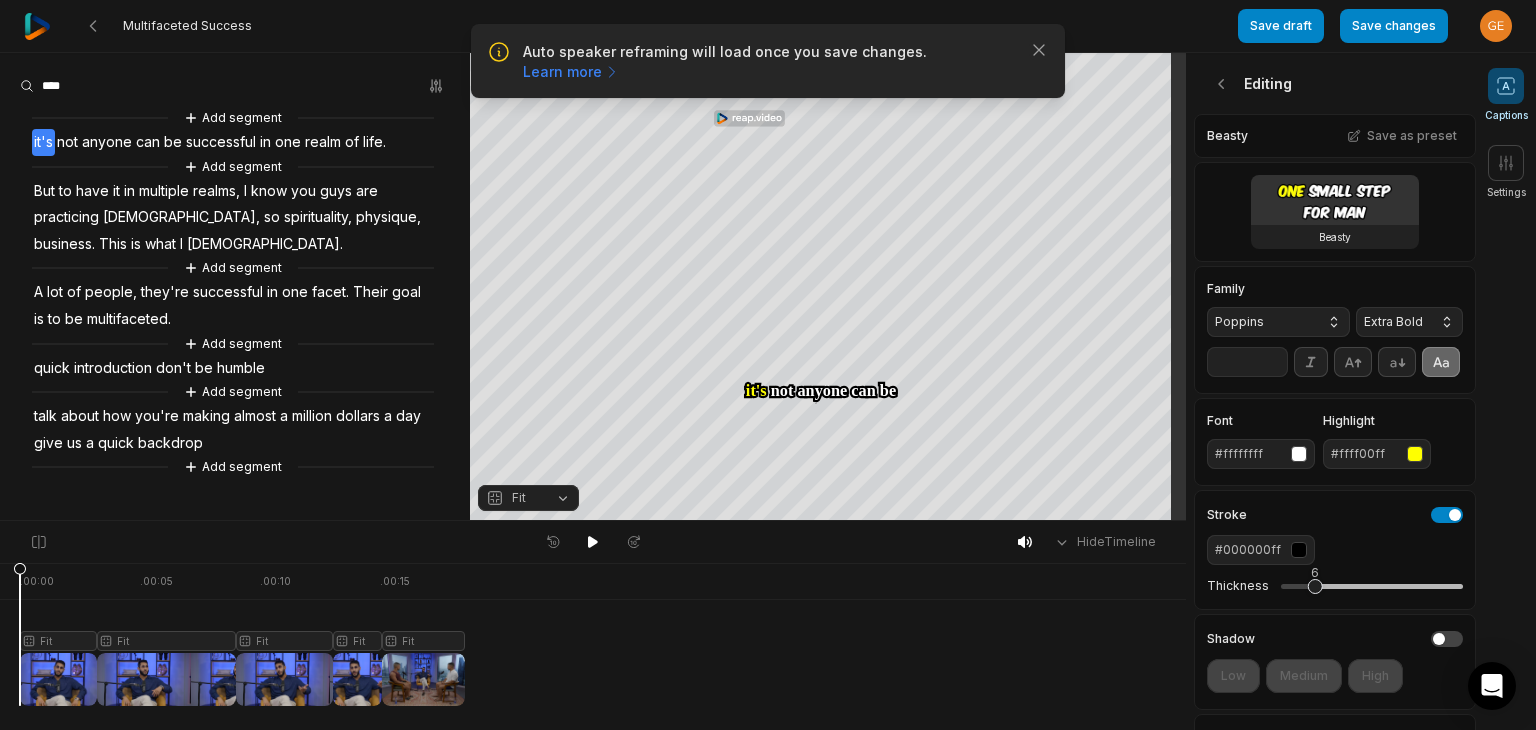 click on "**" at bounding box center (1247, 362) 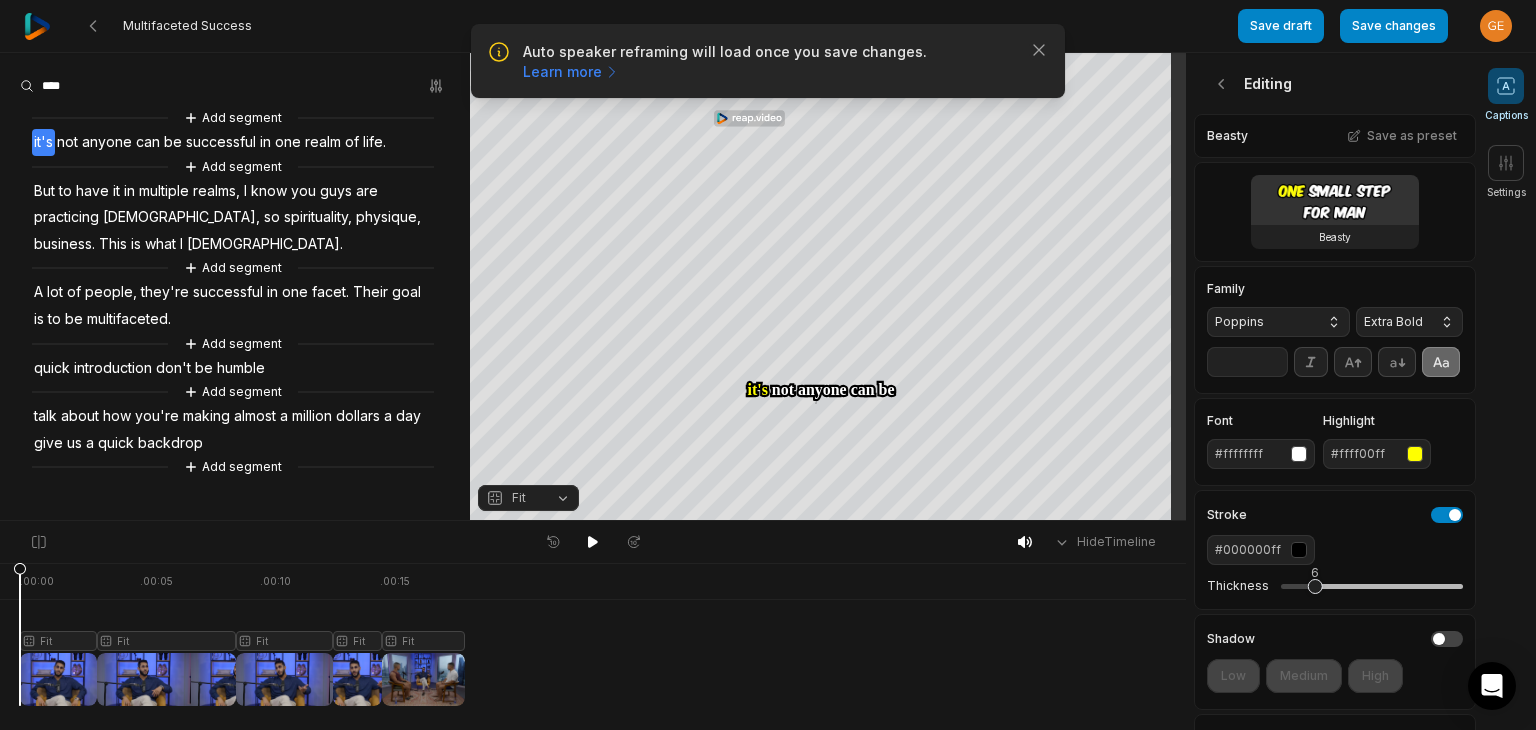 click on "**" at bounding box center [1247, 362] 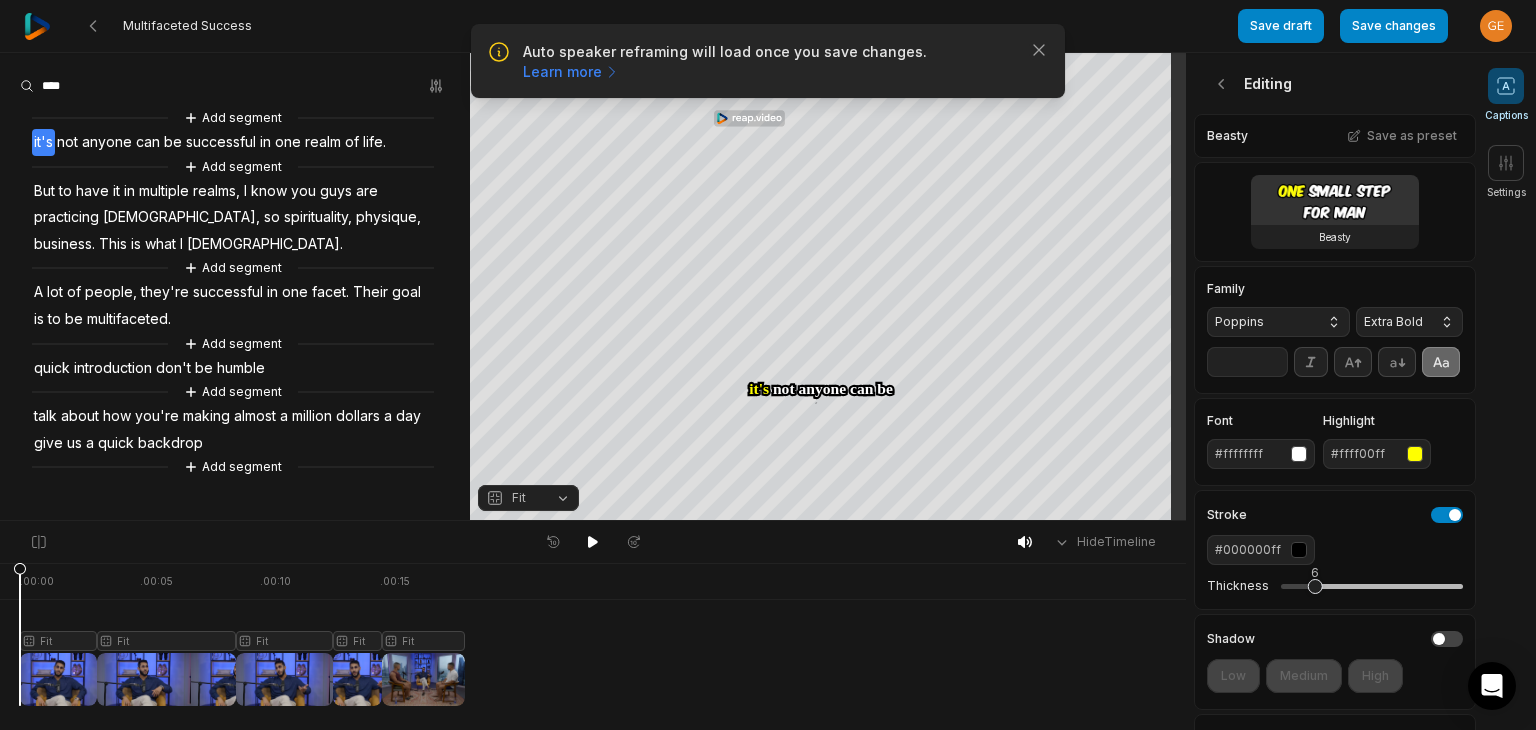 click on "**" at bounding box center [1247, 362] 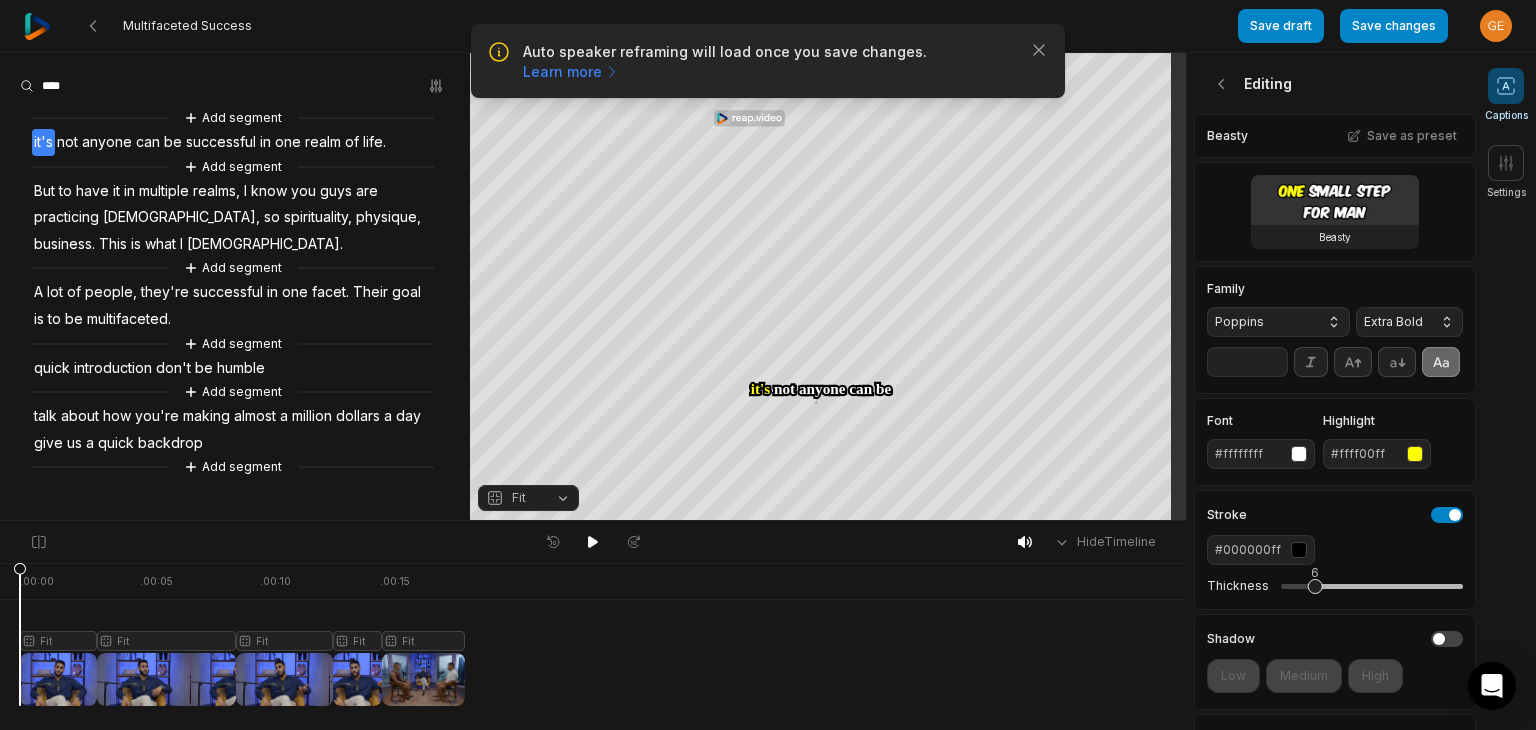 click on "**" at bounding box center (1247, 362) 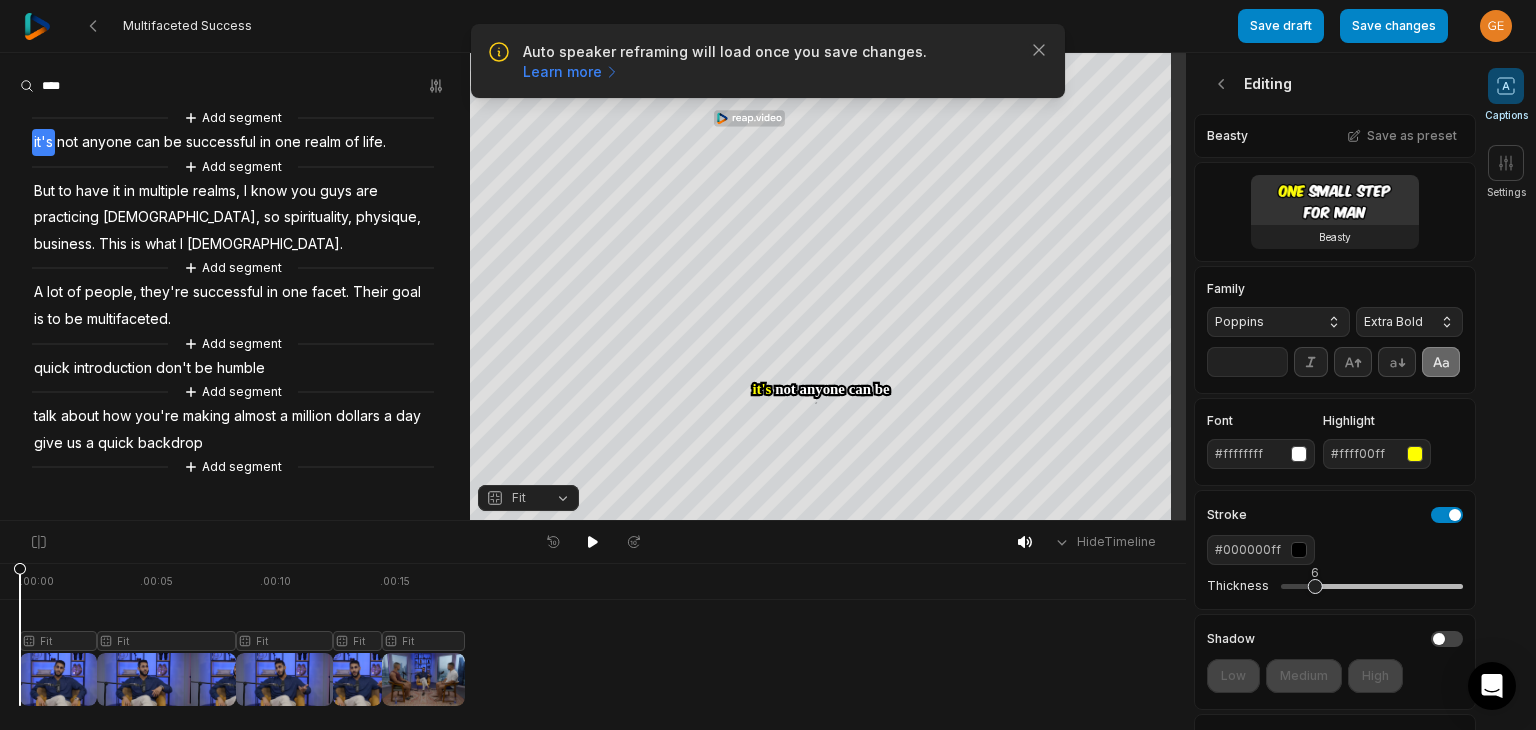 click on "**" at bounding box center (1247, 362) 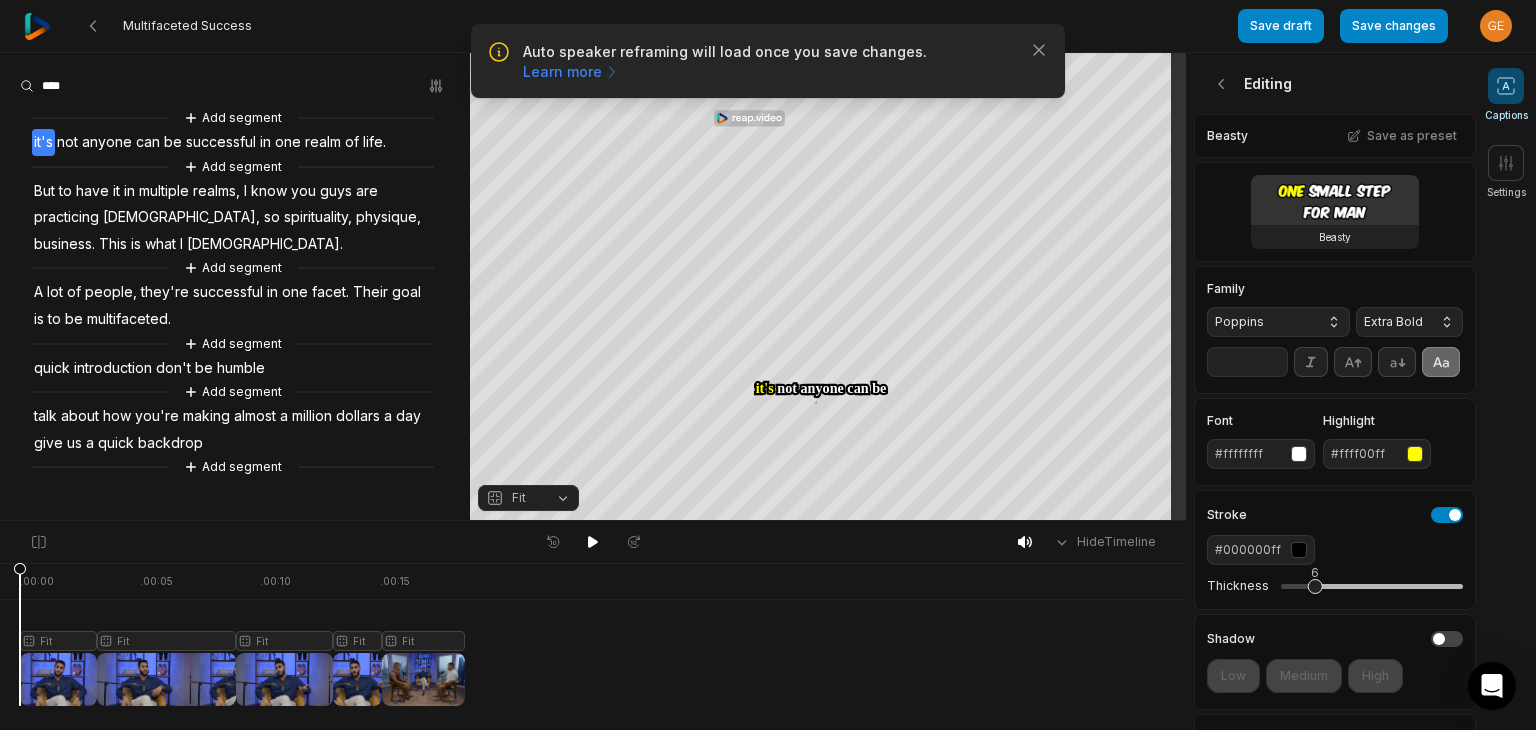 type on "**" 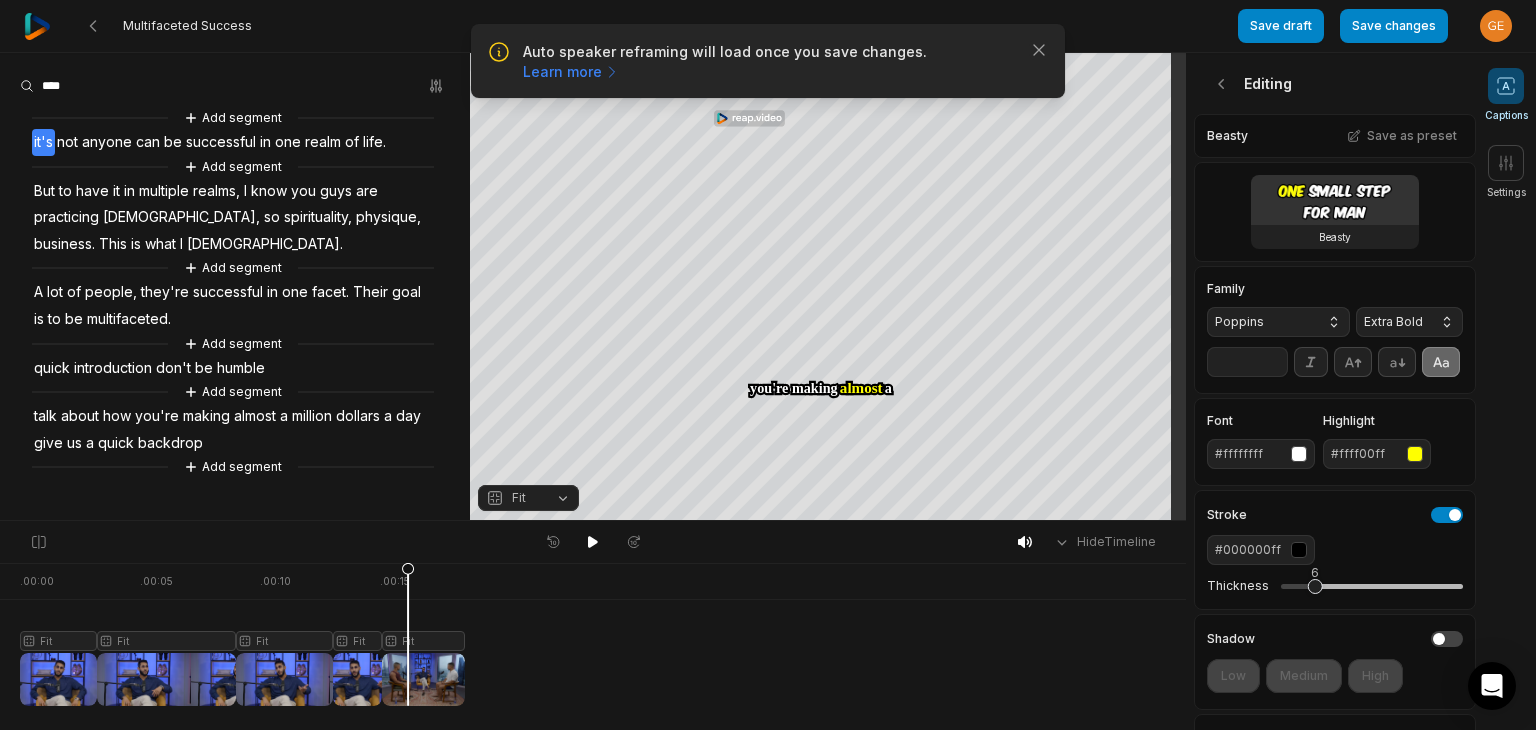 click at bounding box center [242, 634] 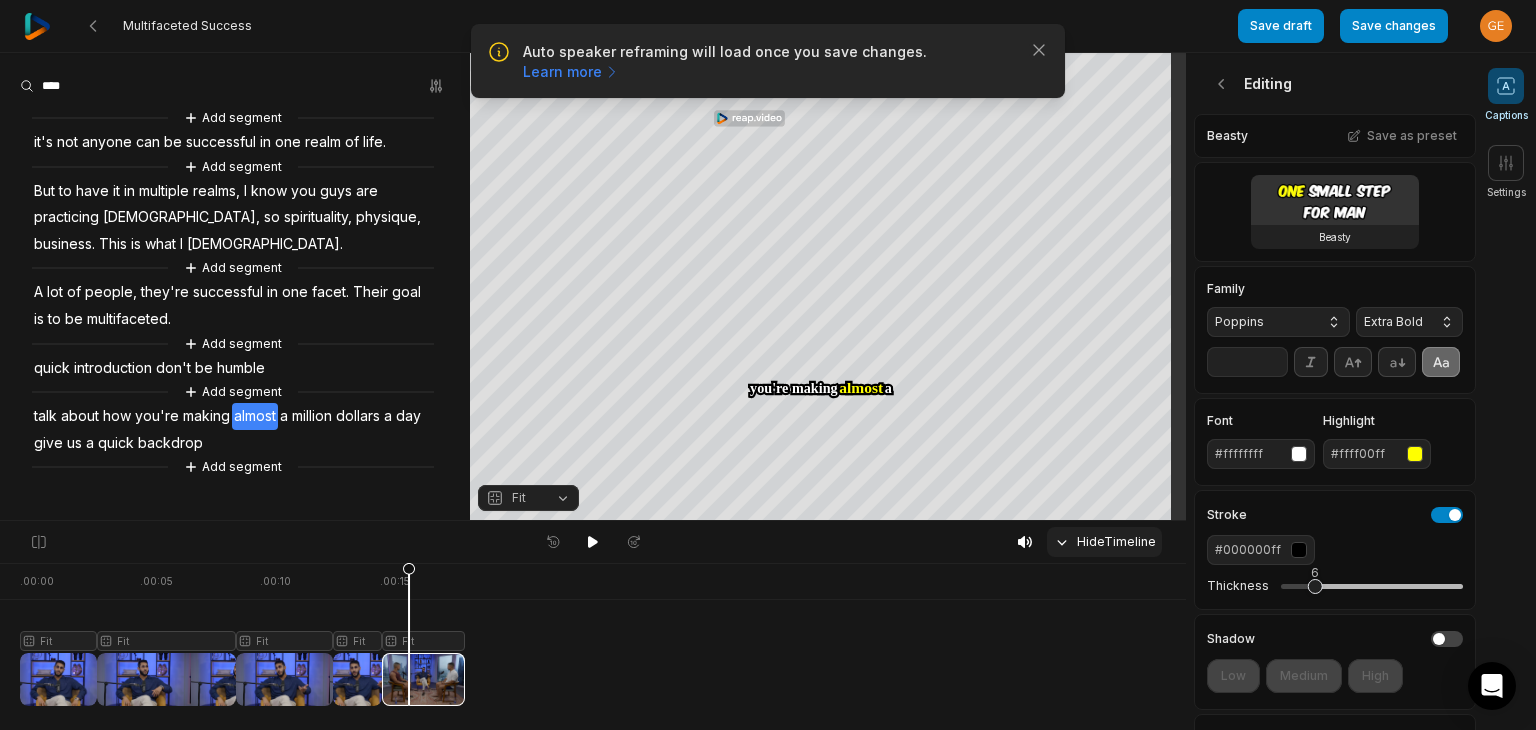 click 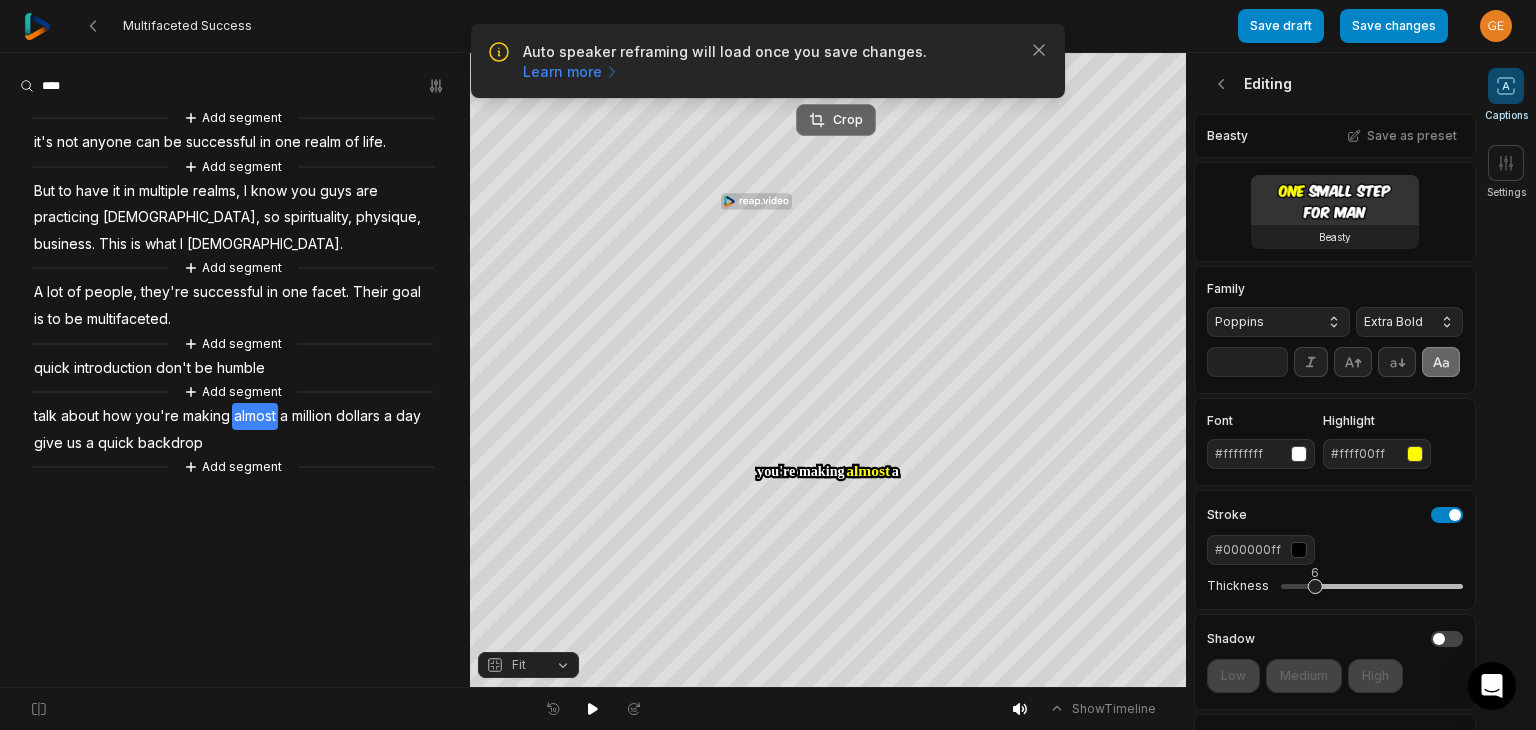 click on "Crop" at bounding box center (836, 120) 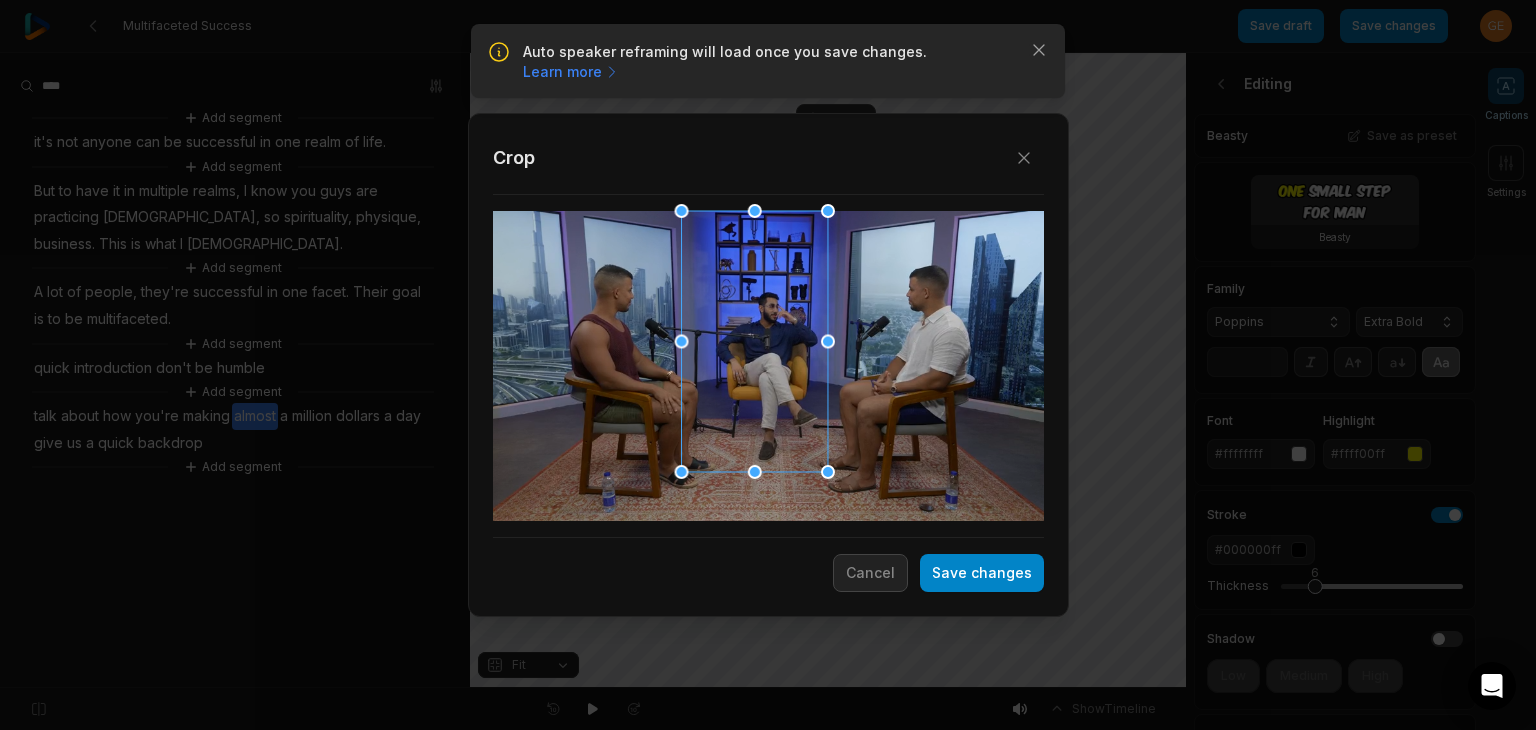 drag, startPoint x: 851, startPoint y: 521, endPoint x: 836, endPoint y: 462, distance: 60.876926 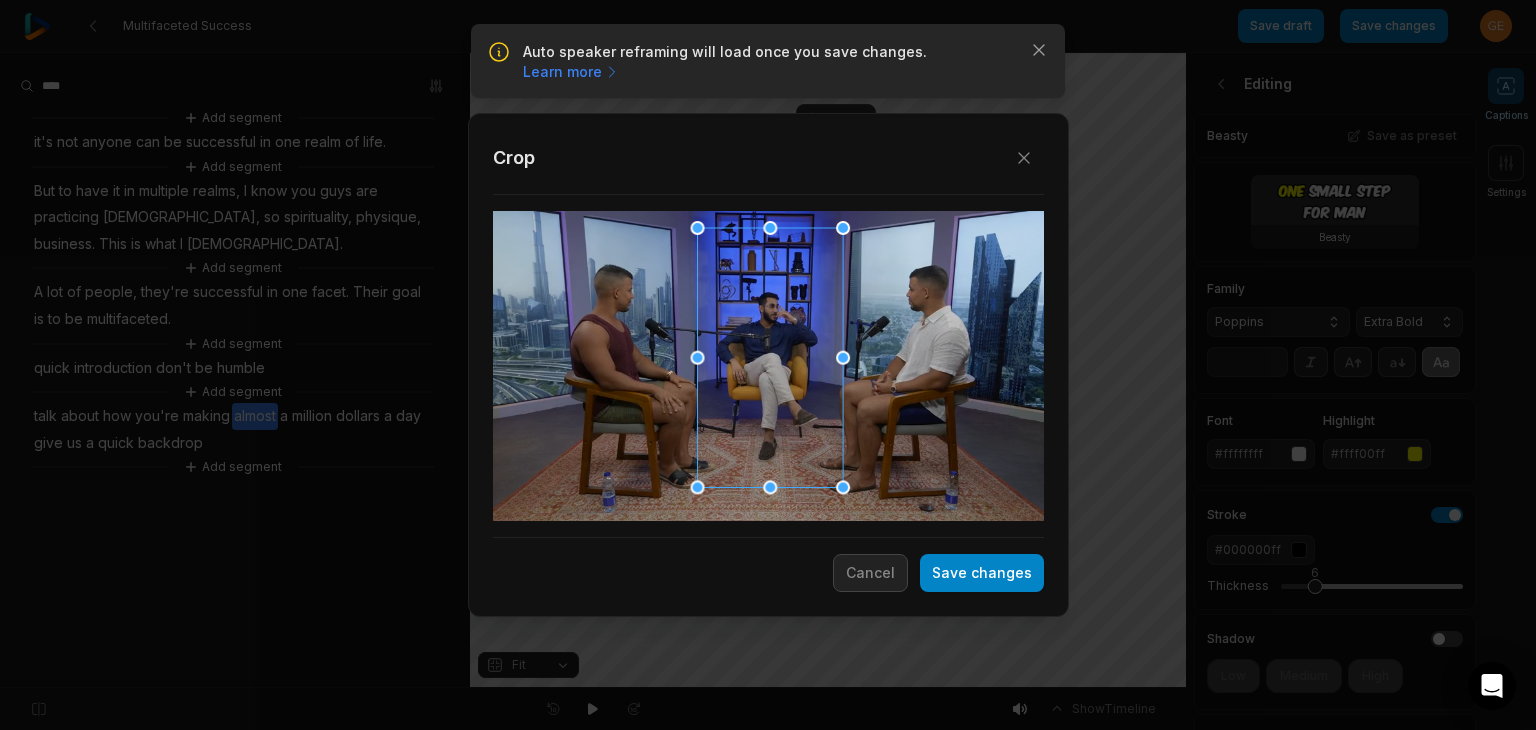 drag, startPoint x: 744, startPoint y: 353, endPoint x: 760, endPoint y: 370, distance: 23.345236 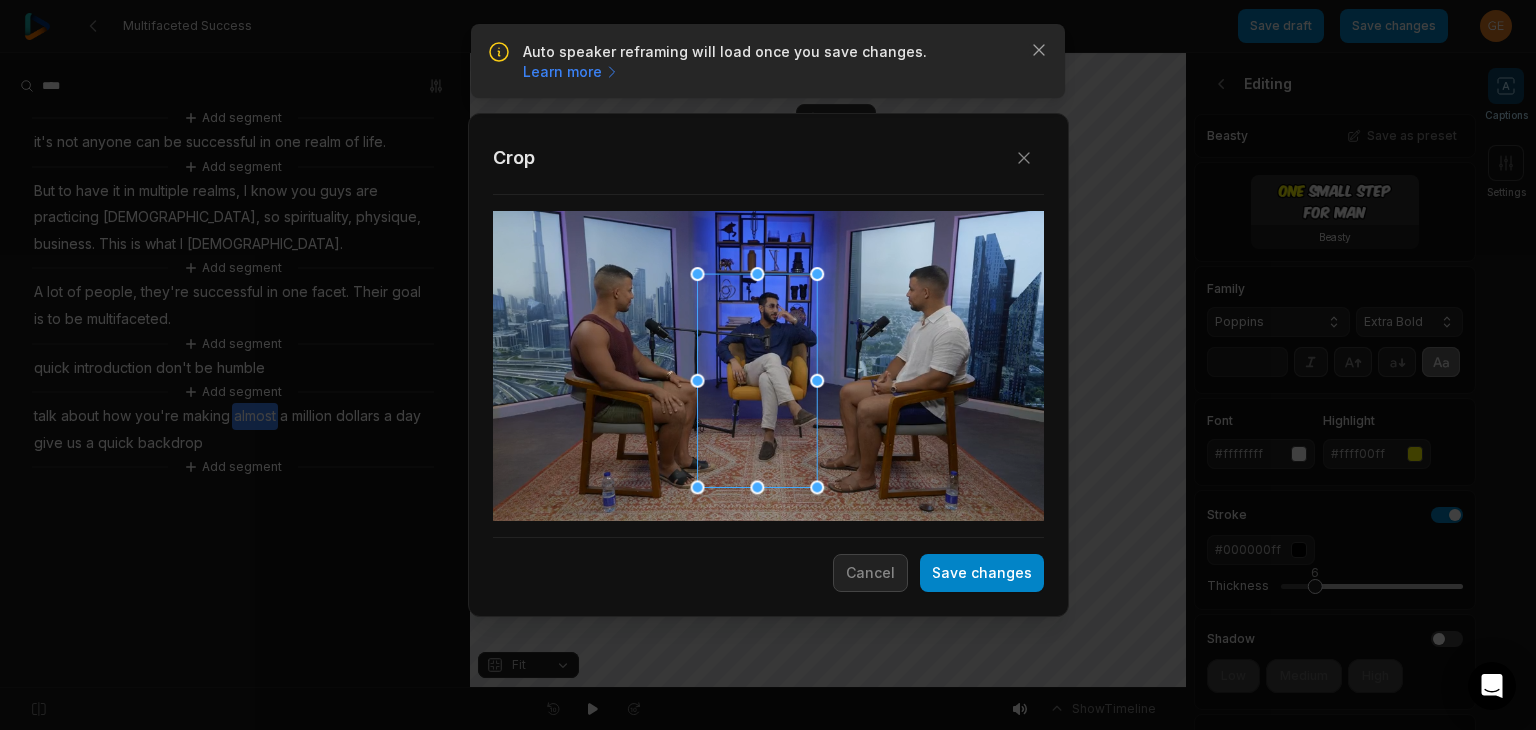 drag, startPoint x: 844, startPoint y: 226, endPoint x: 834, endPoint y: 281, distance: 55.9017 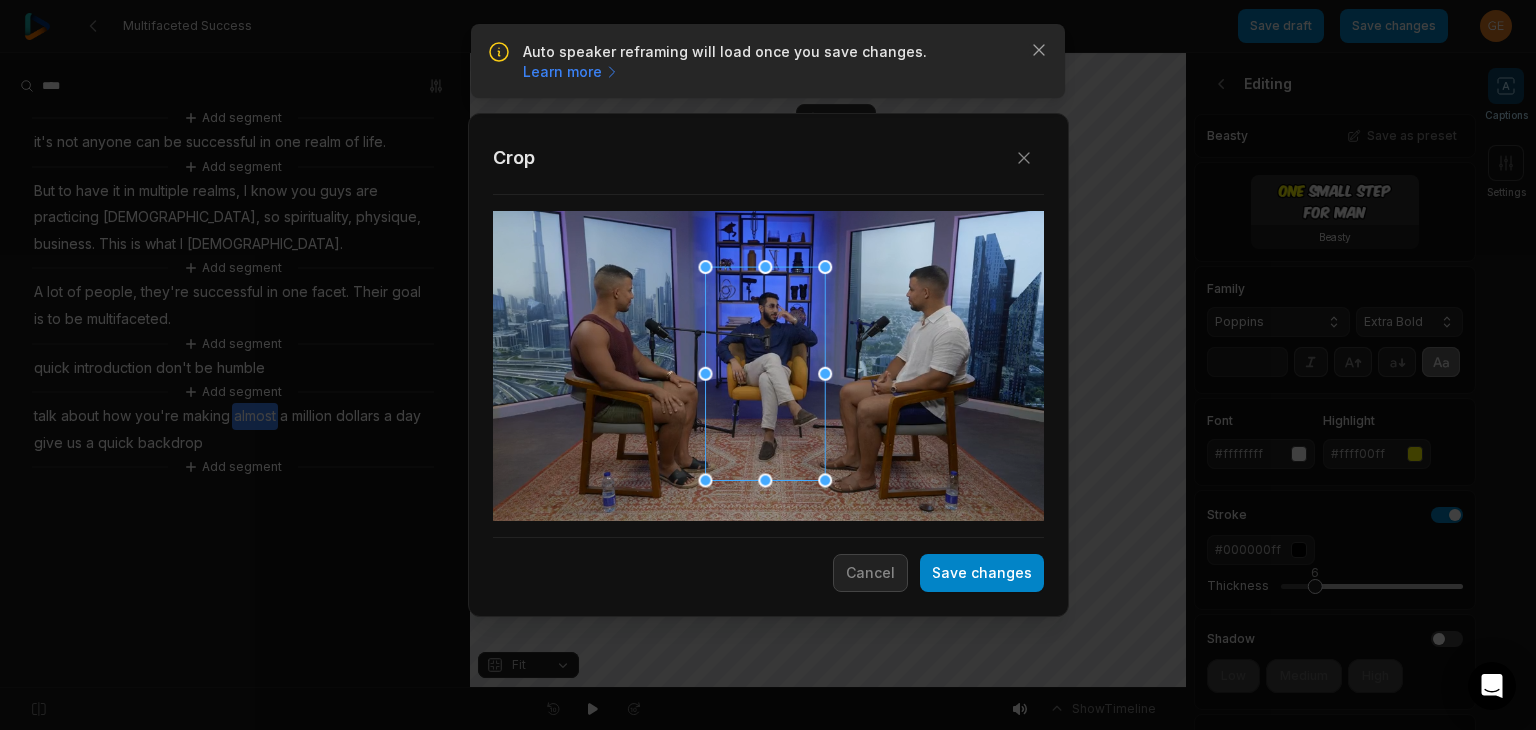 drag, startPoint x: 778, startPoint y: 320, endPoint x: 786, endPoint y: 313, distance: 10.630146 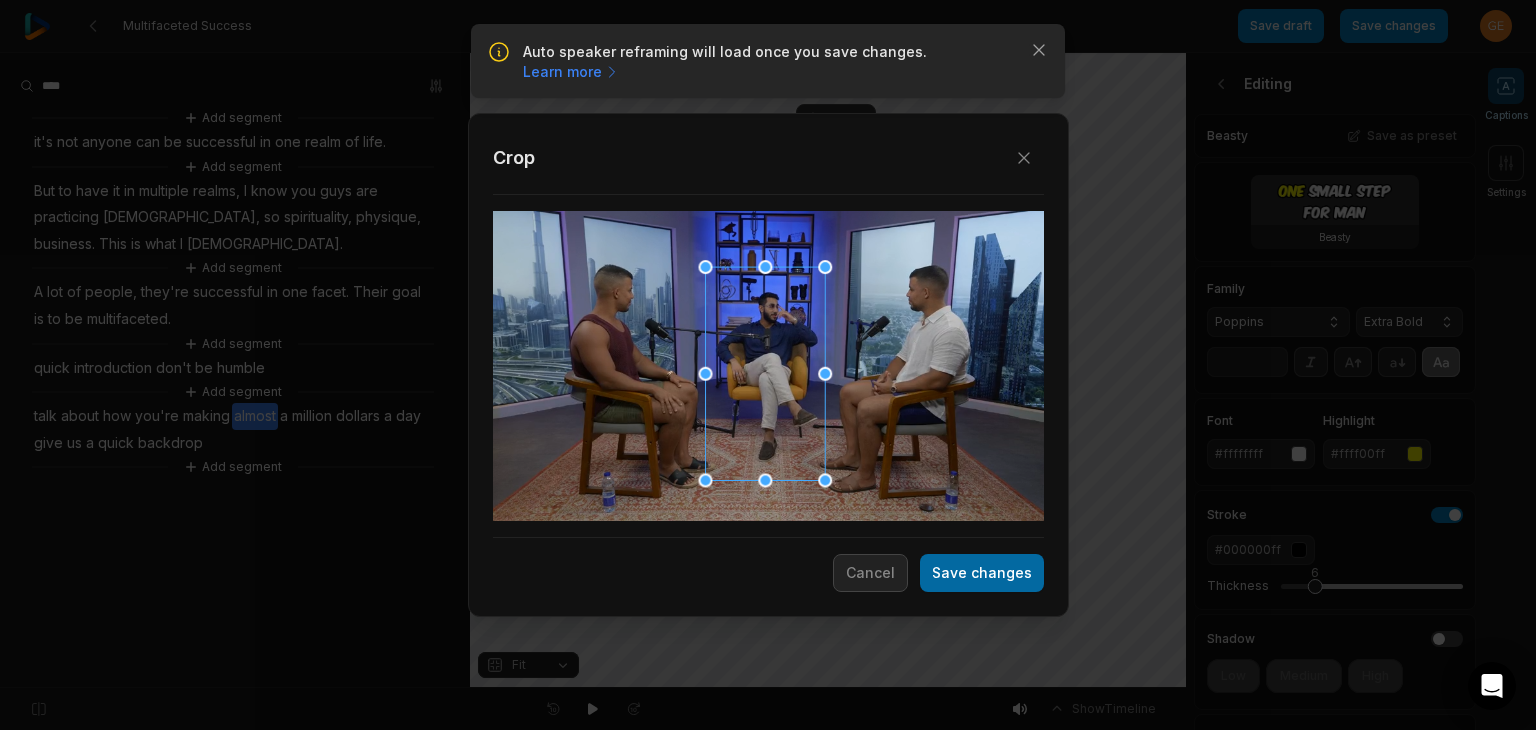 click on "Save changes" at bounding box center (982, 573) 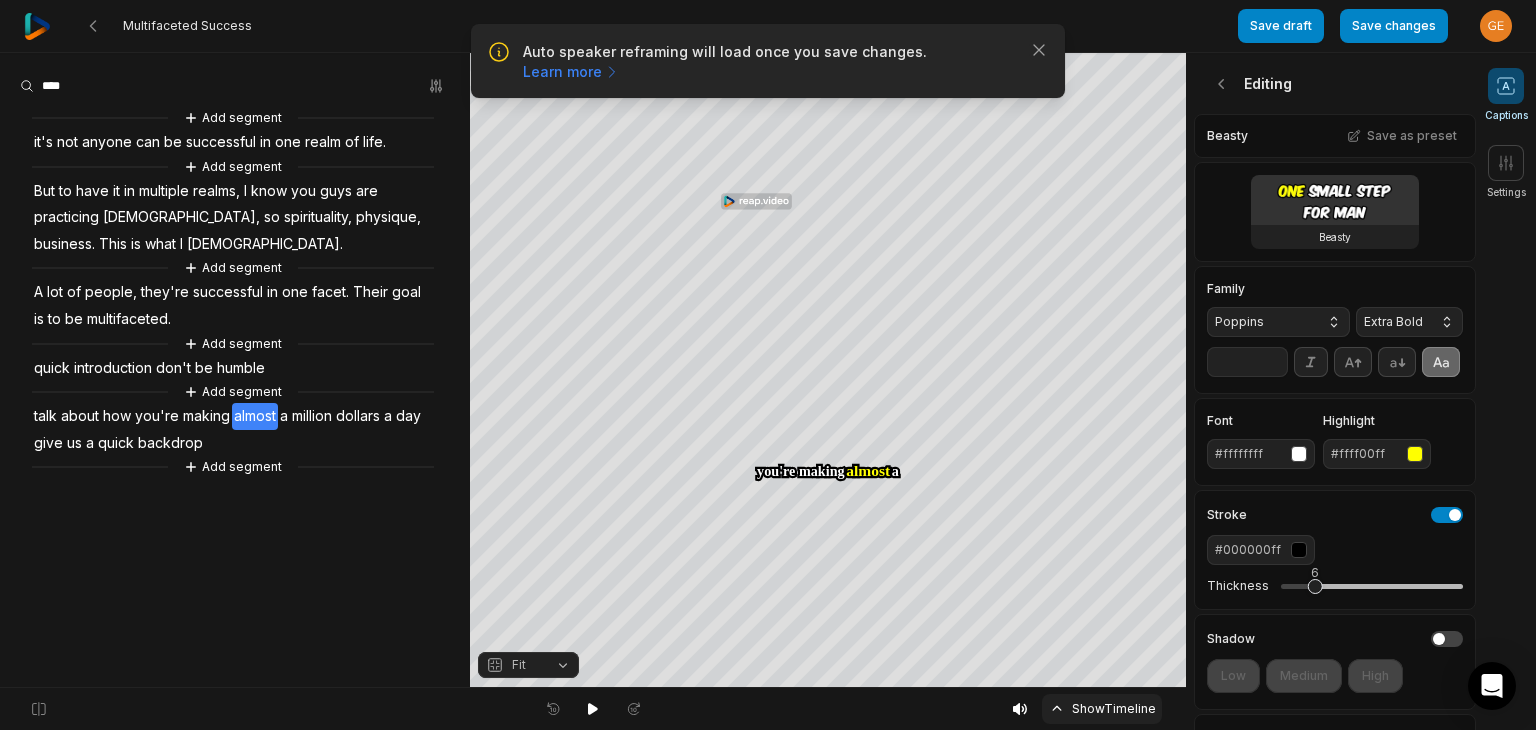 click 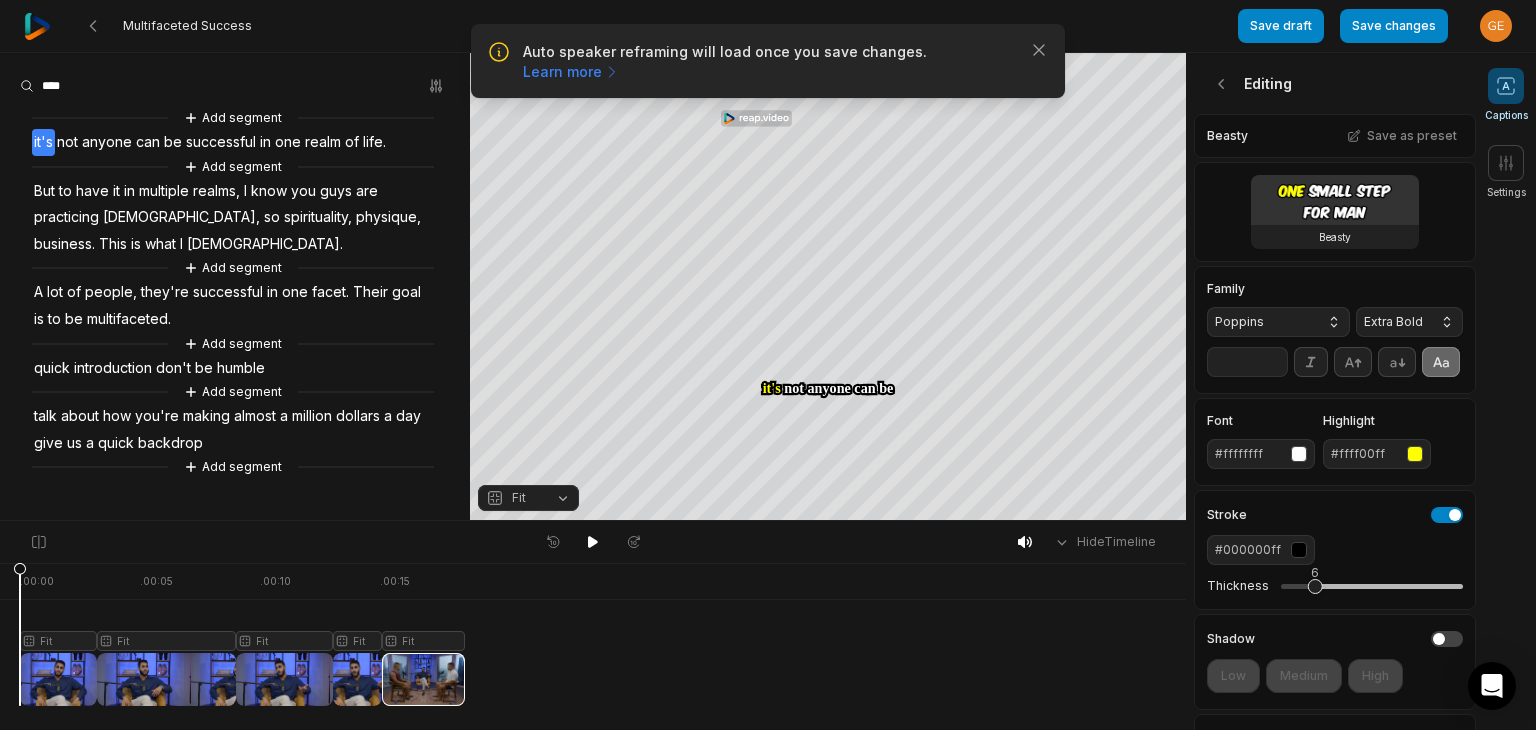 drag, startPoint x: 405, startPoint y: 570, endPoint x: 0, endPoint y: 609, distance: 406.87344 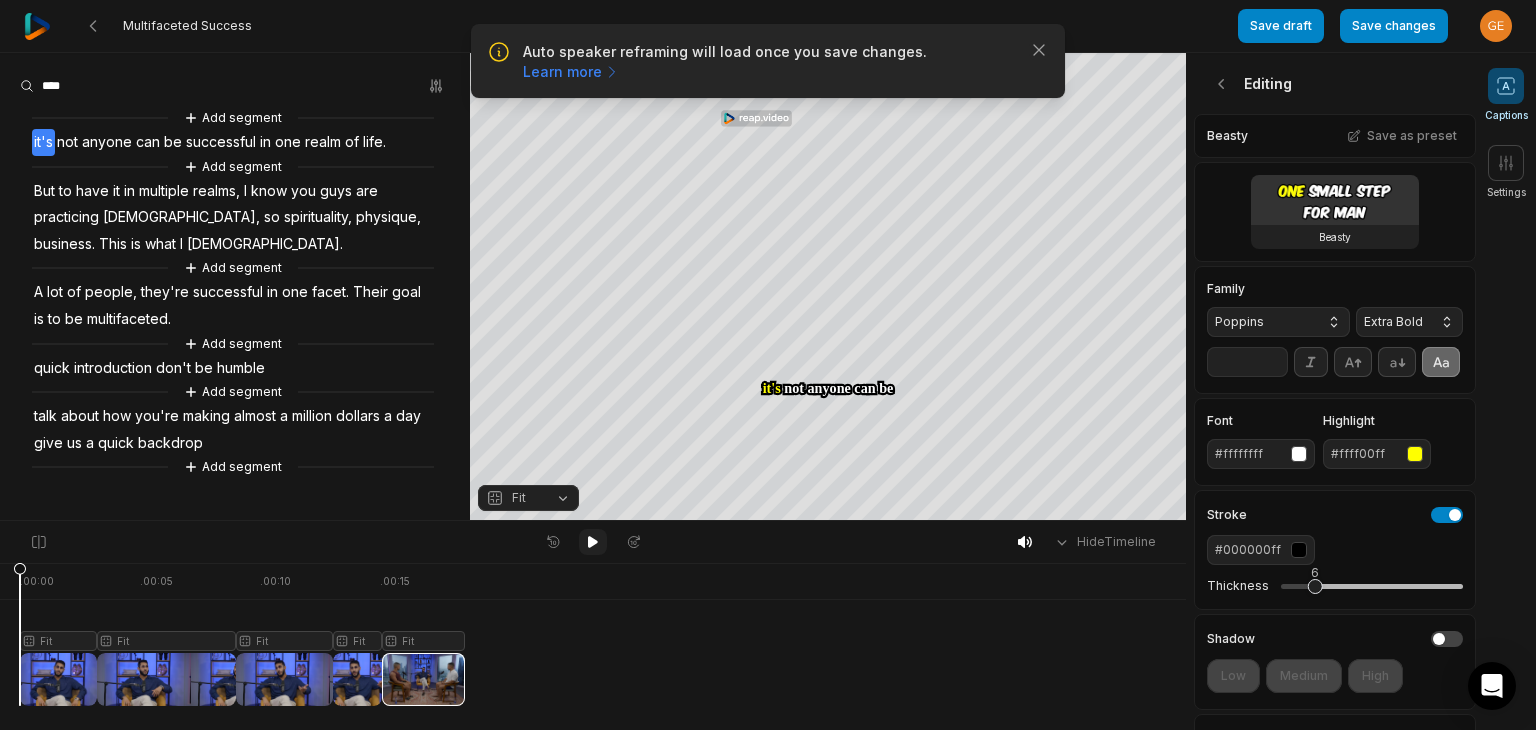 click 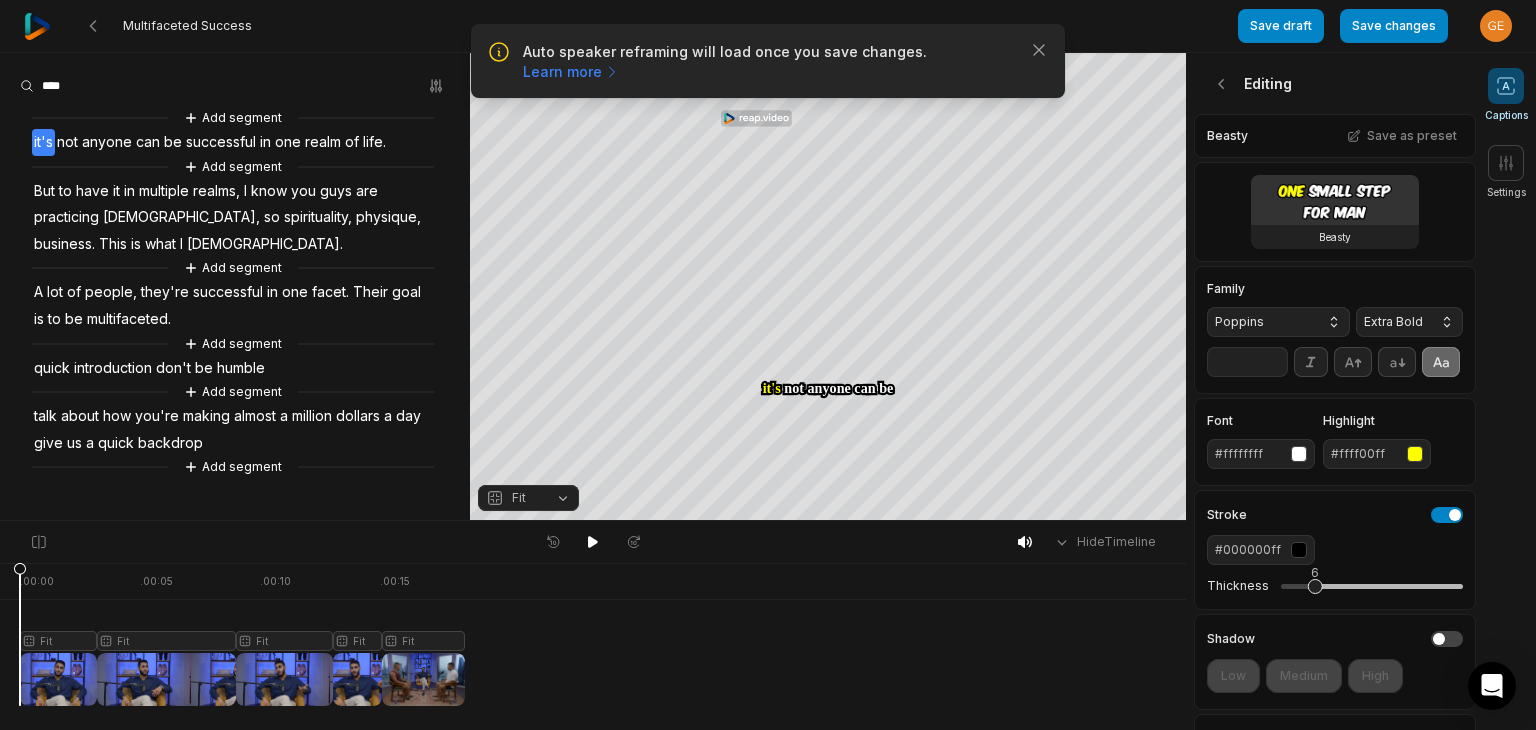 click on "it's" at bounding box center [43, 142] 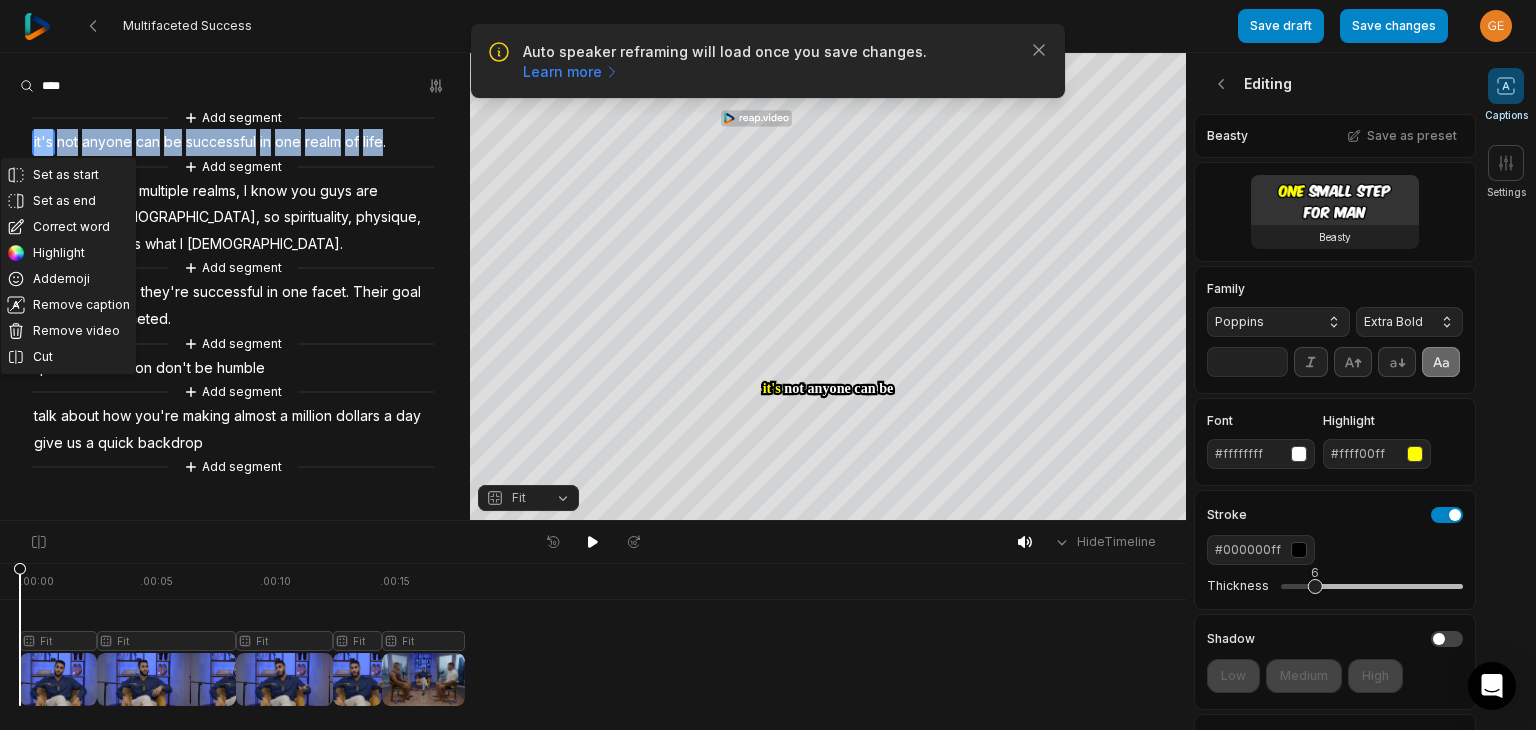 click on "it's" at bounding box center [43, 142] 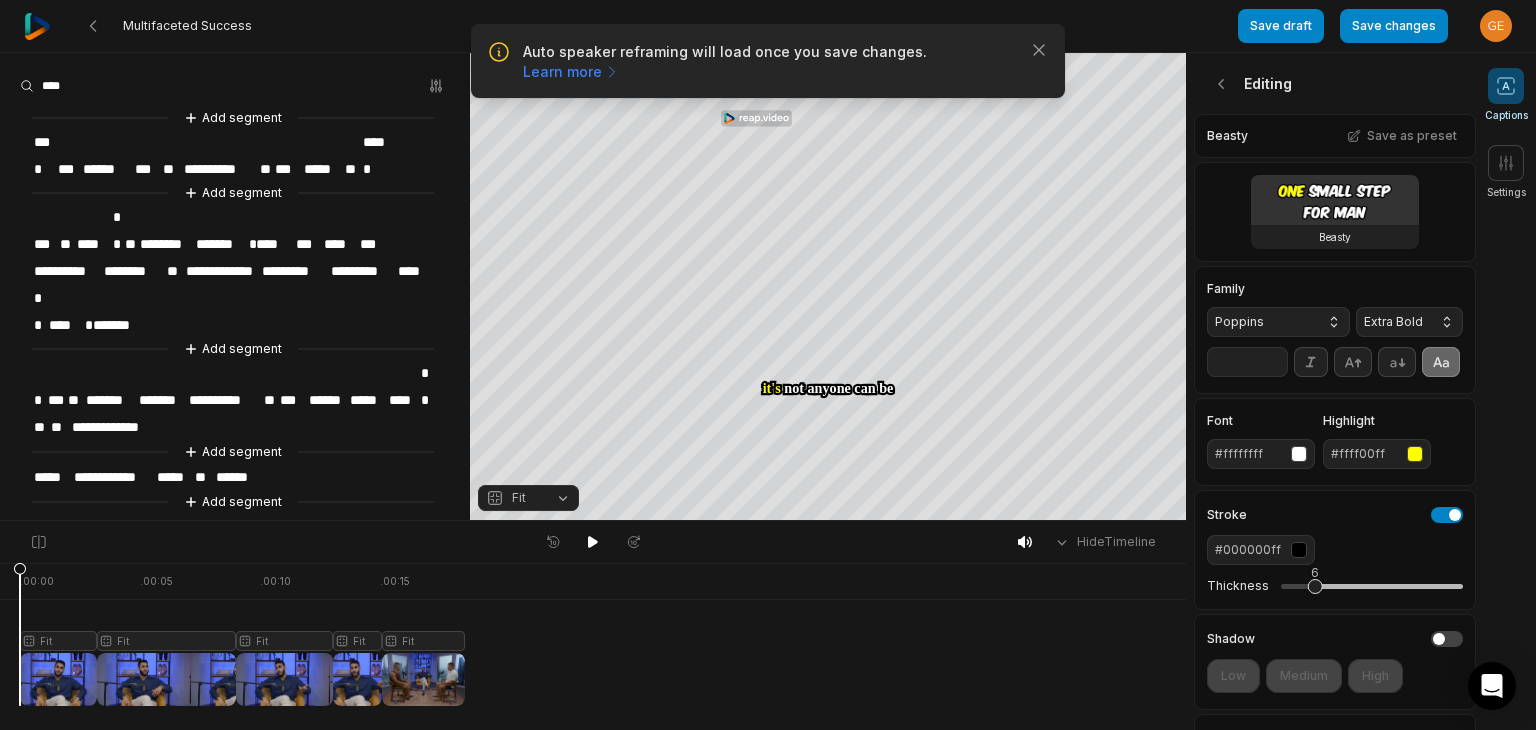 click on "****" at bounding box center [44, 142] 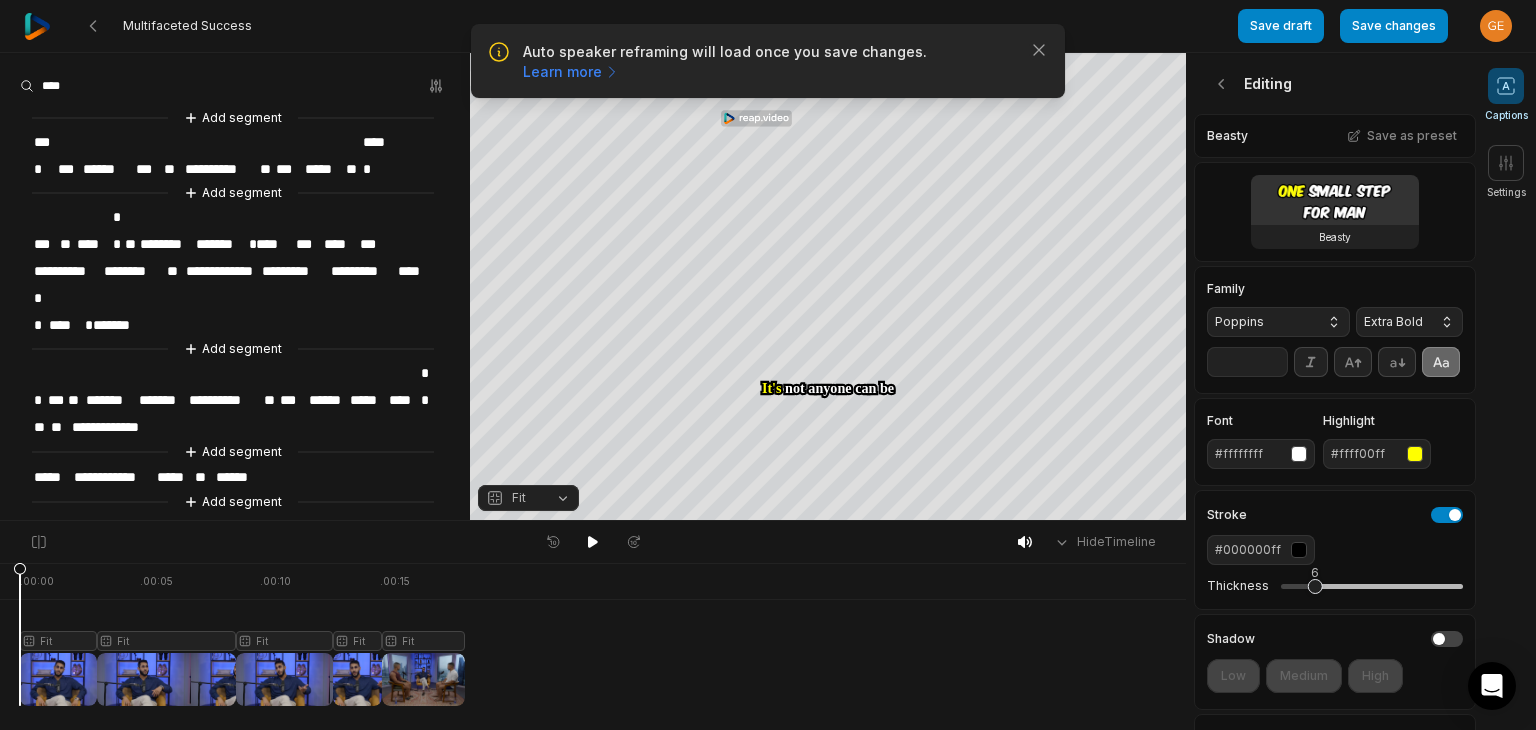 click on "**********" at bounding box center [222, 271] 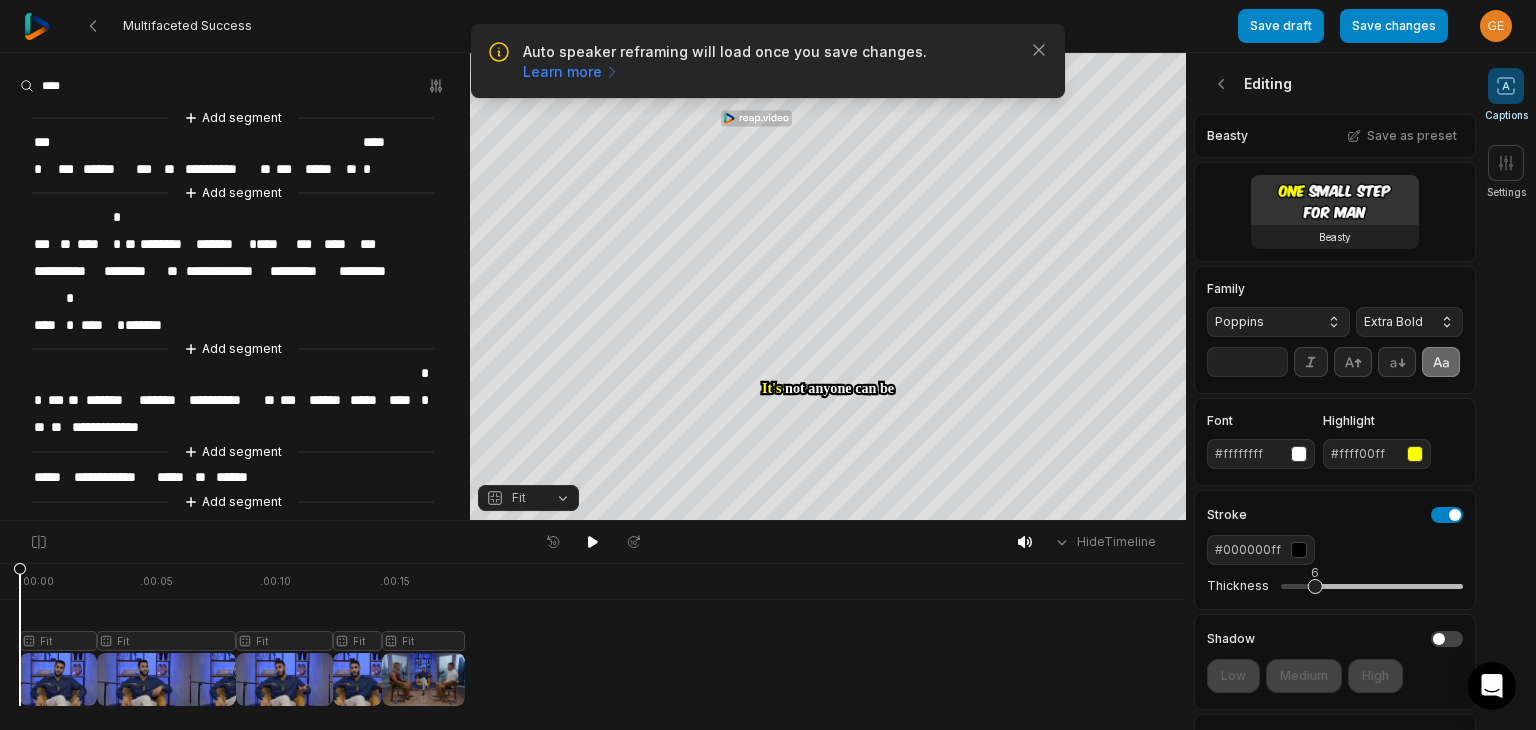 click on "*********" at bounding box center [302, 271] 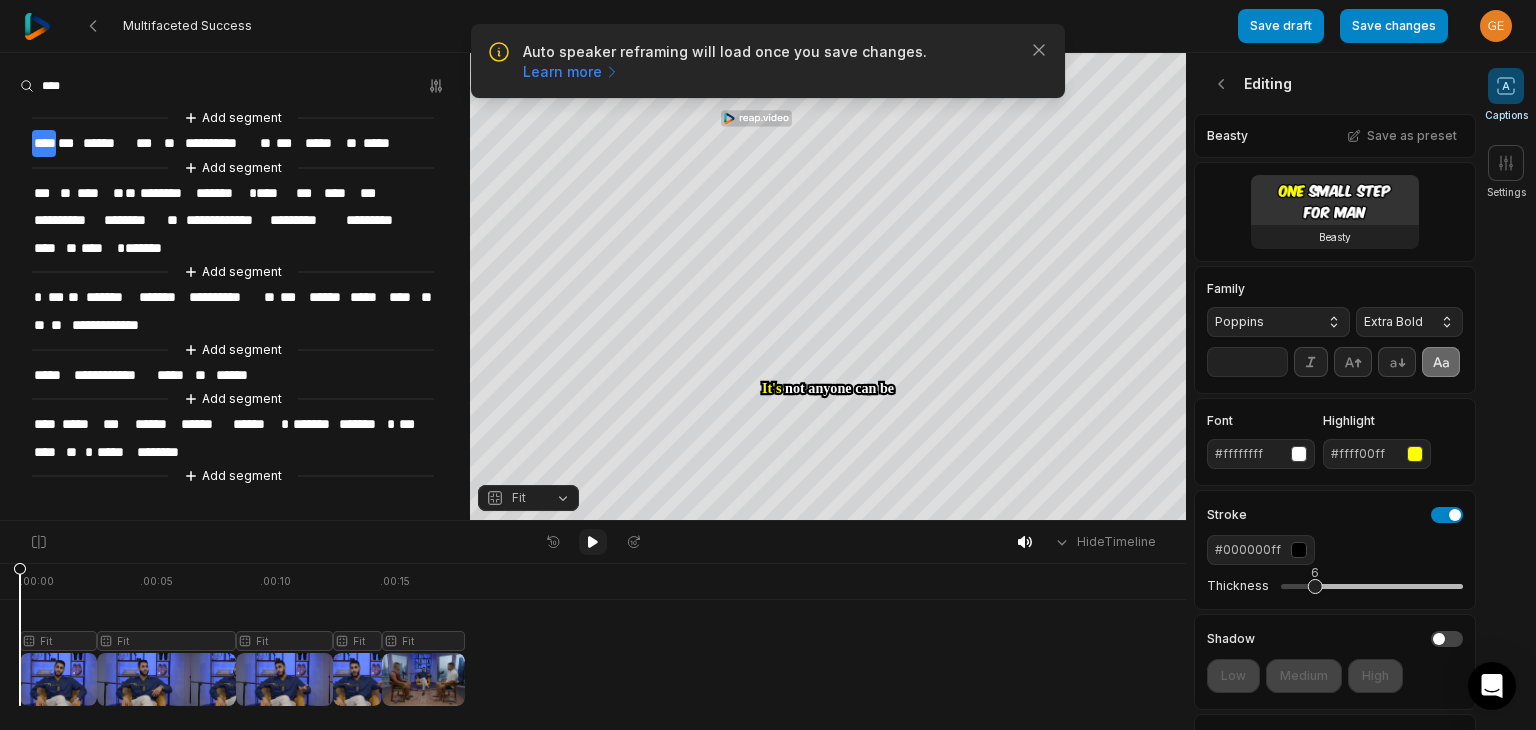 click 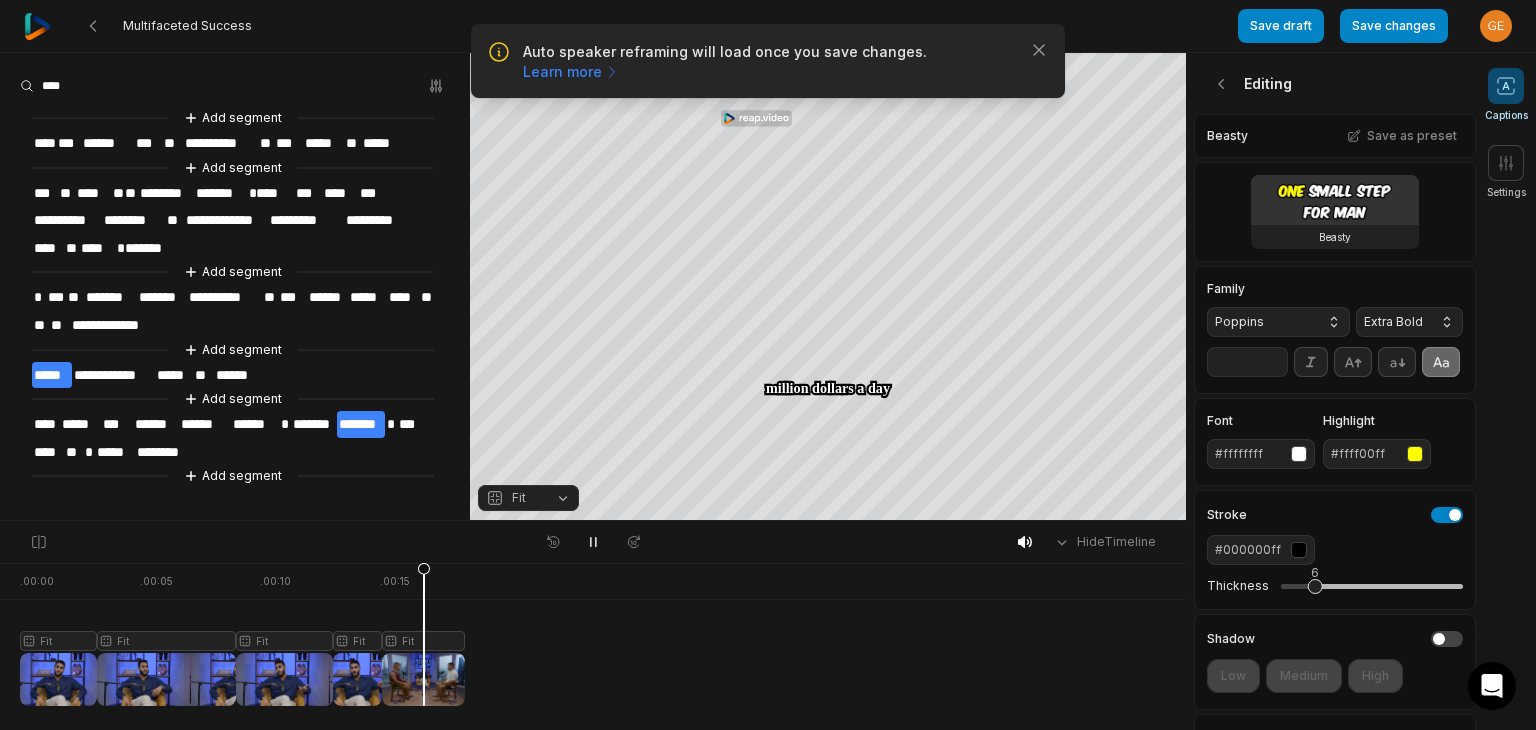 click on "*****" at bounding box center (52, 375) 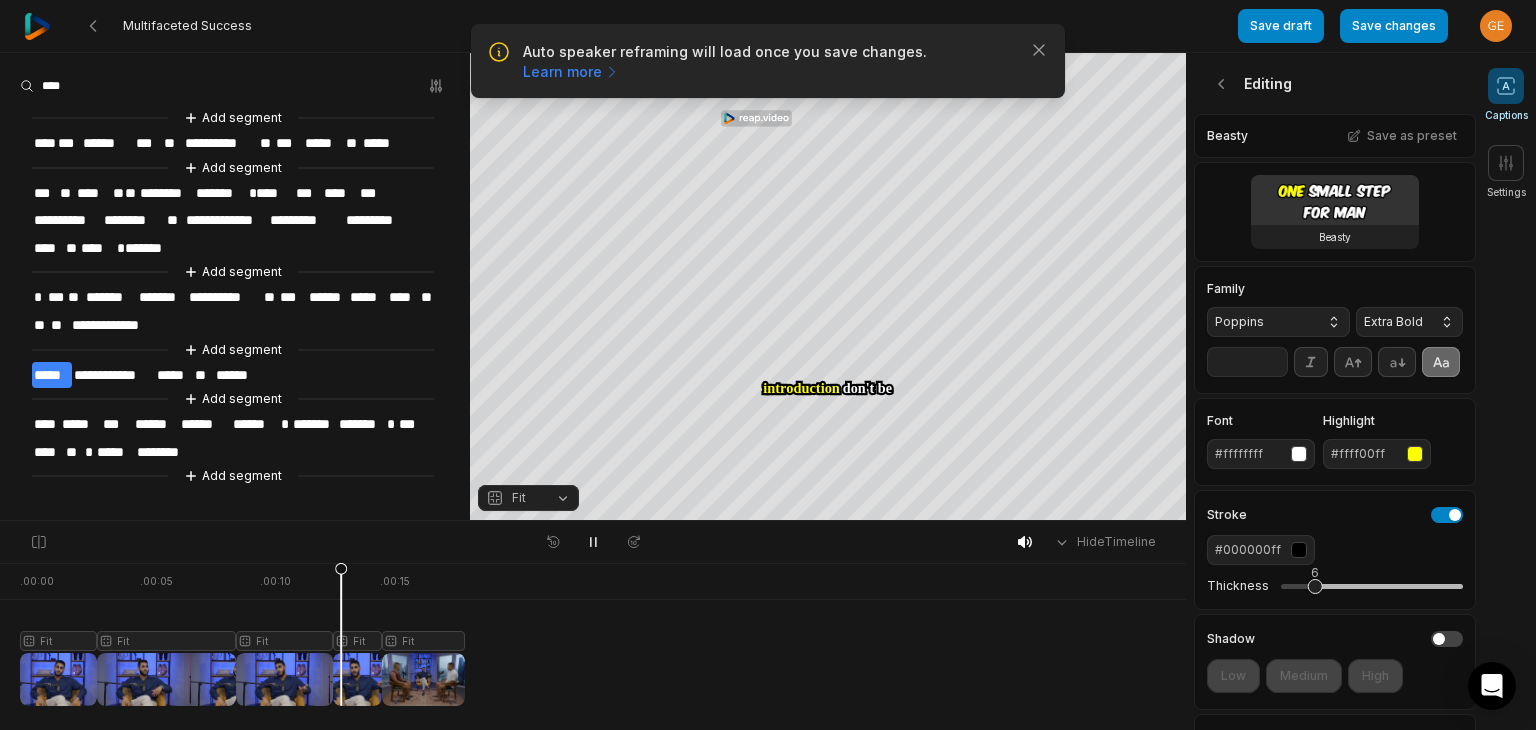 click on "*****" at bounding box center (52, 375) 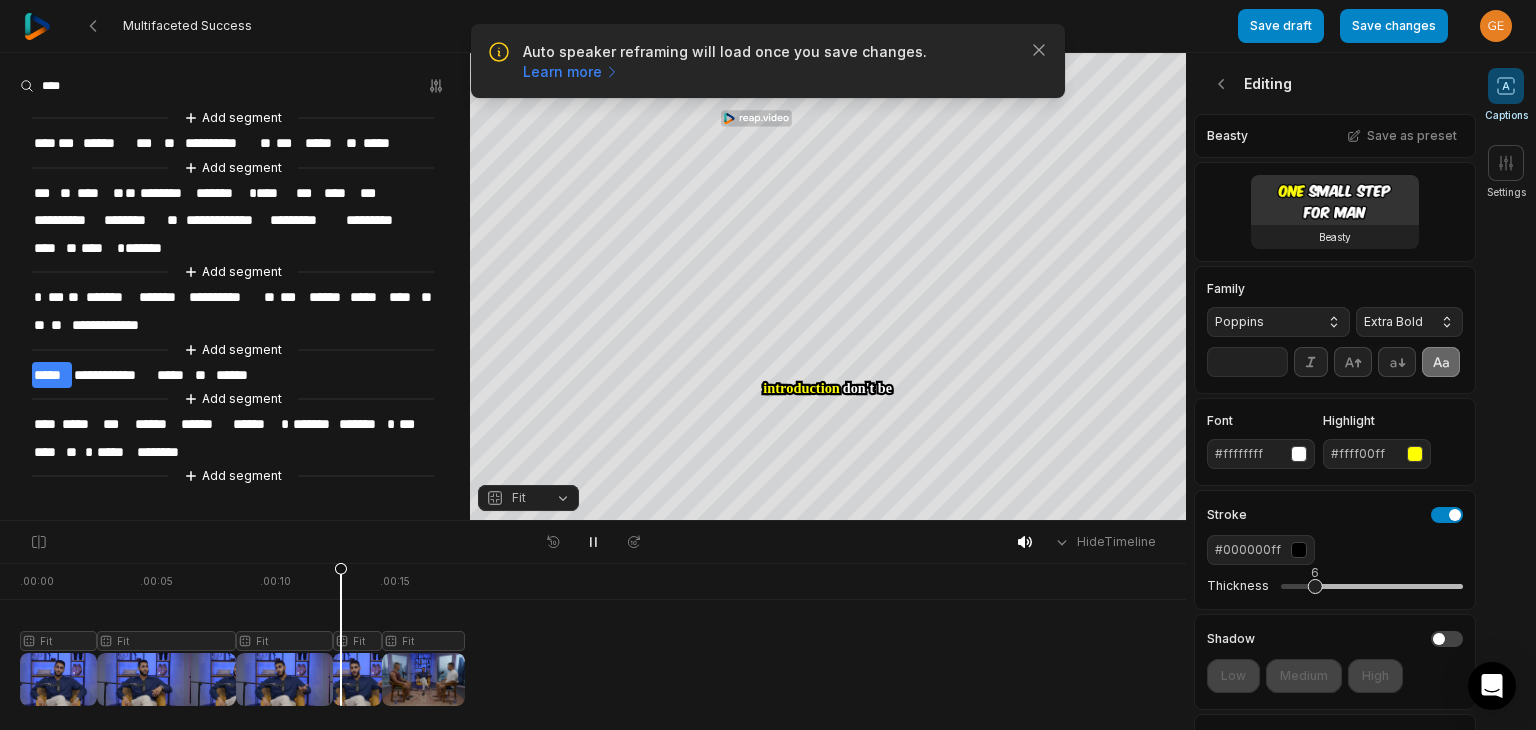 click on "*****" at bounding box center [52, 375] 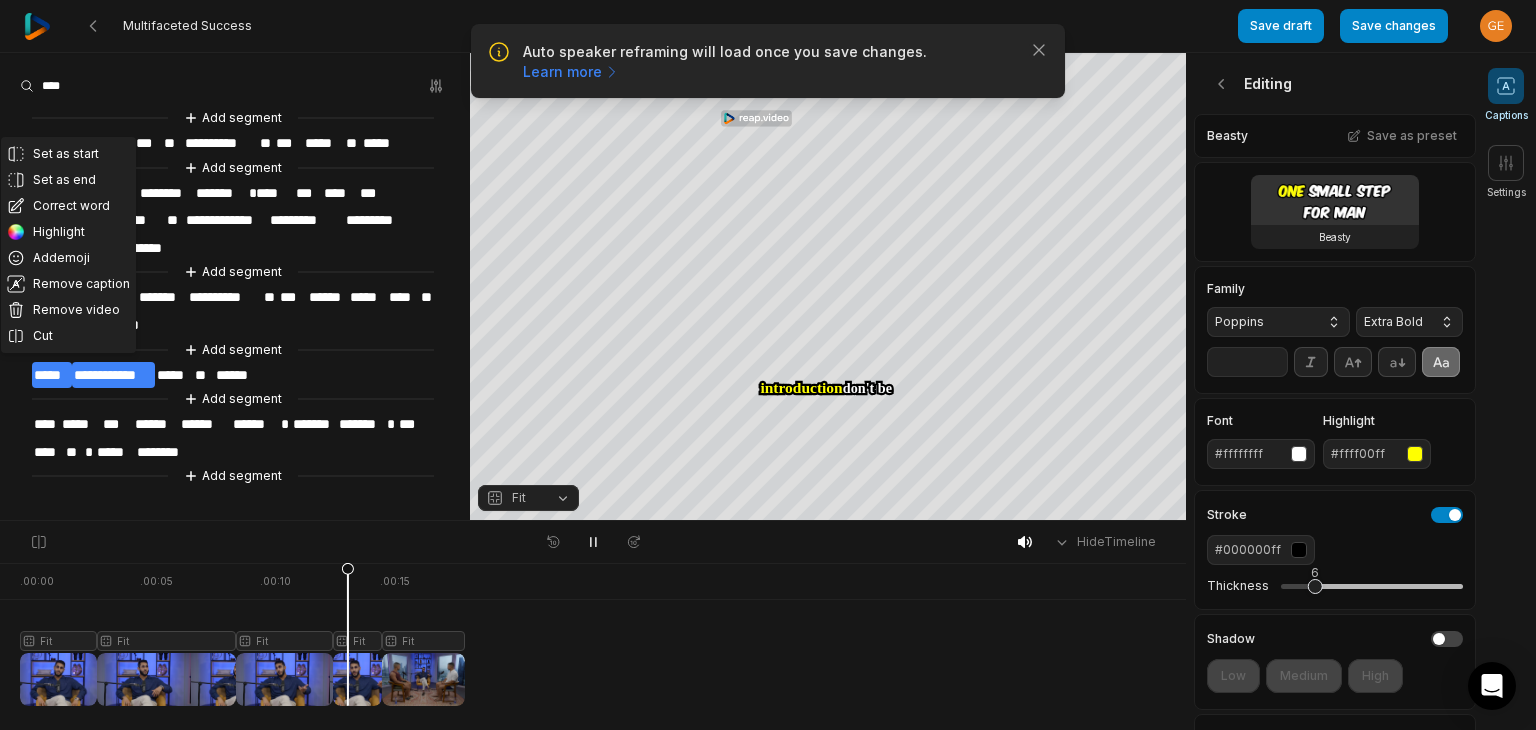 click on "**********" at bounding box center [113, 375] 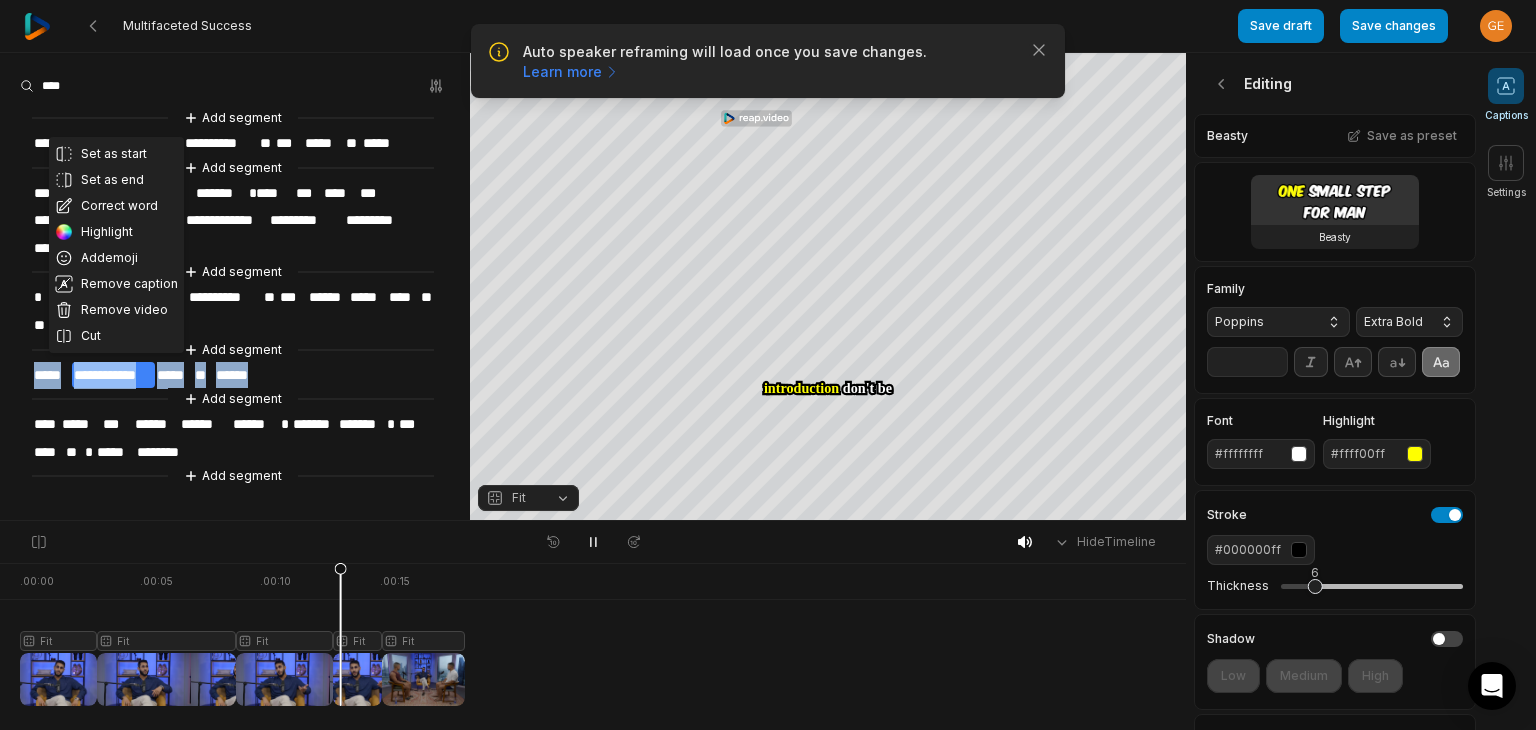 click on "**********" at bounding box center (113, 375) 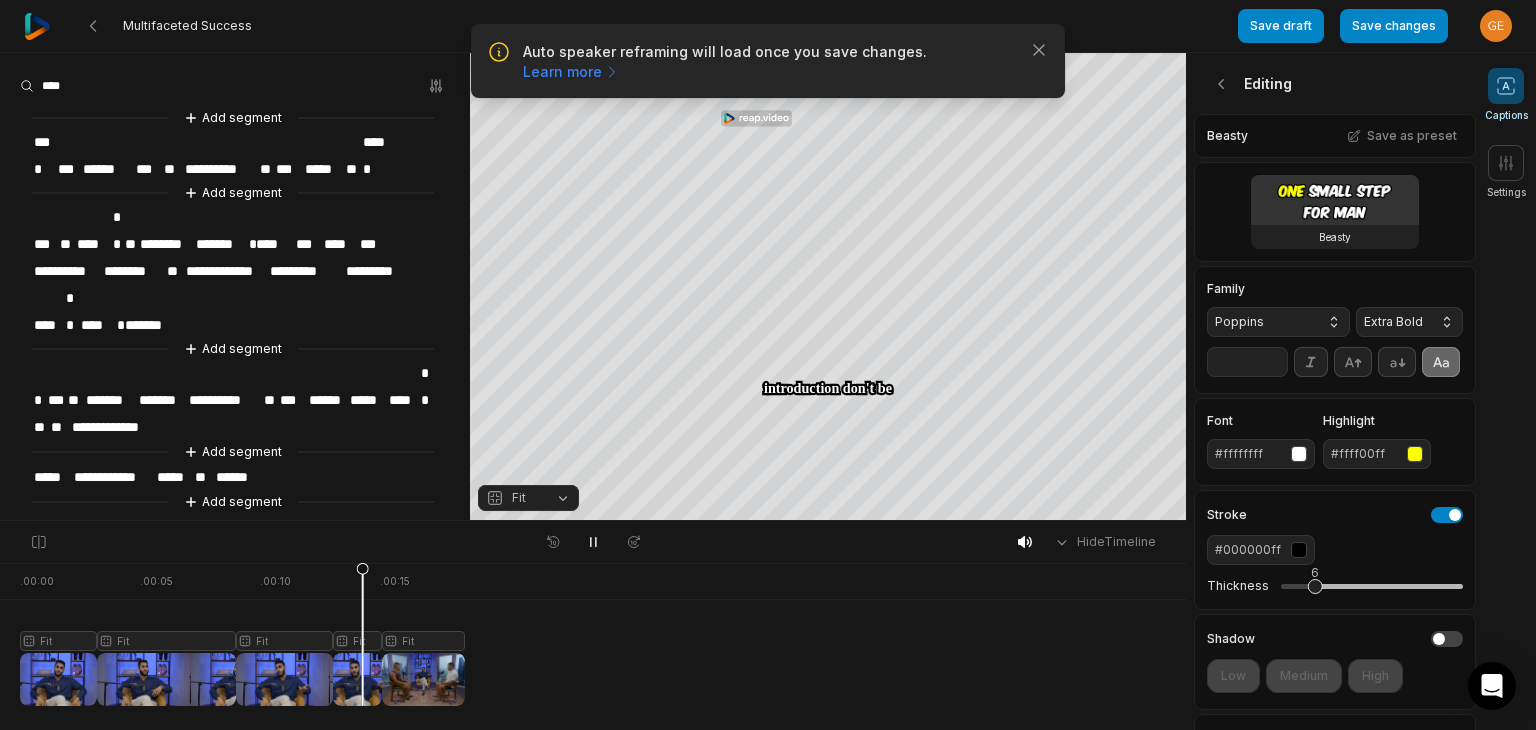 click on "*****" at bounding box center (52, 477) 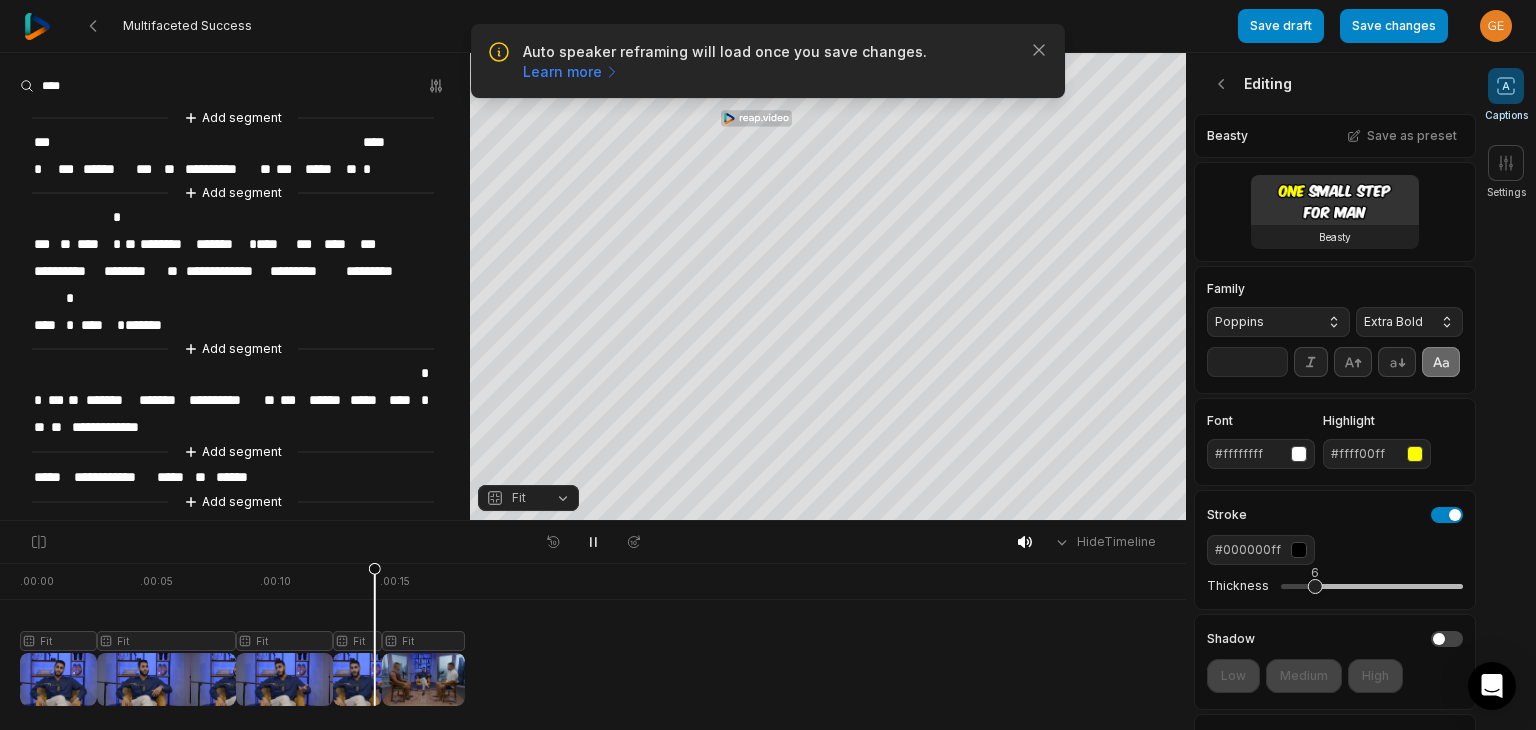 type 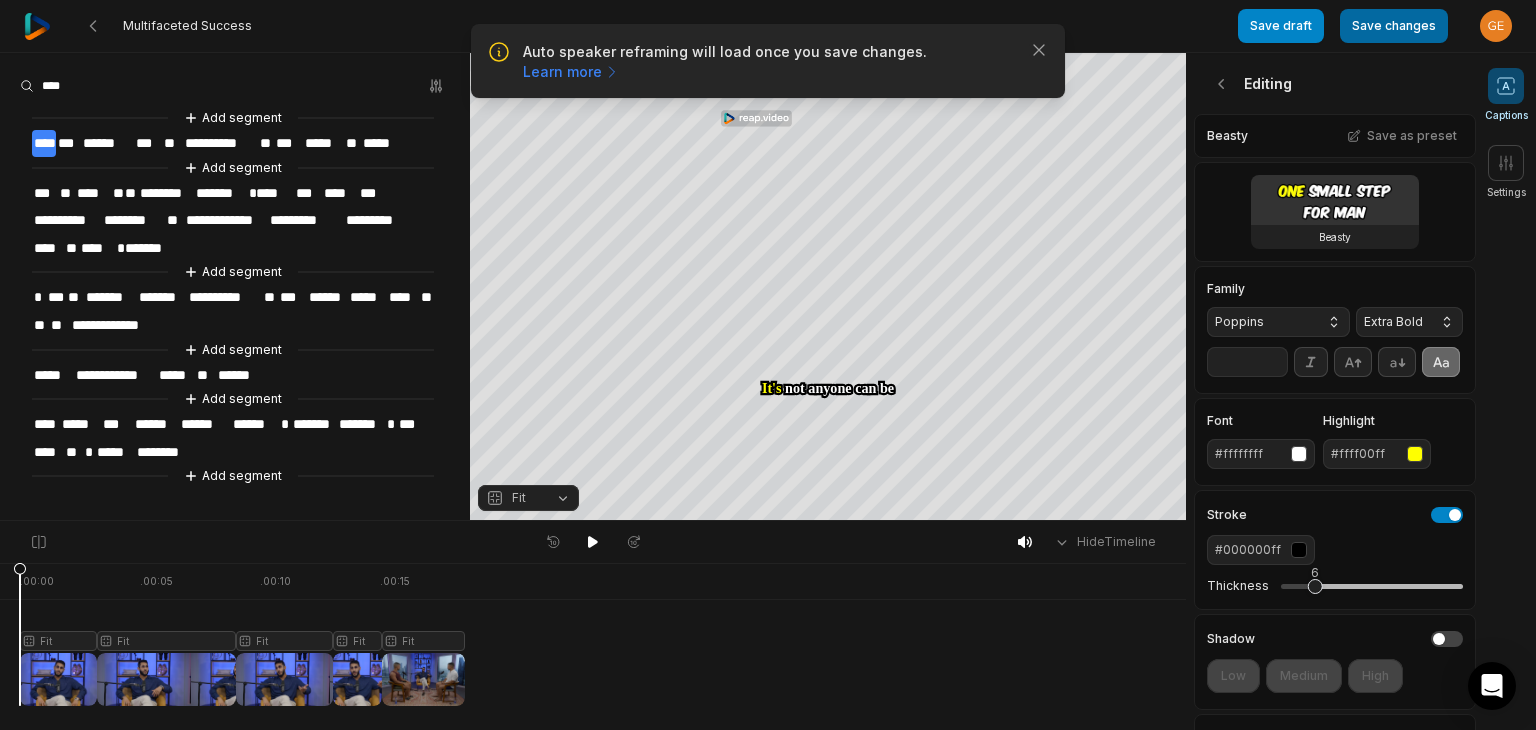 click on "Save changes" at bounding box center (1394, 26) 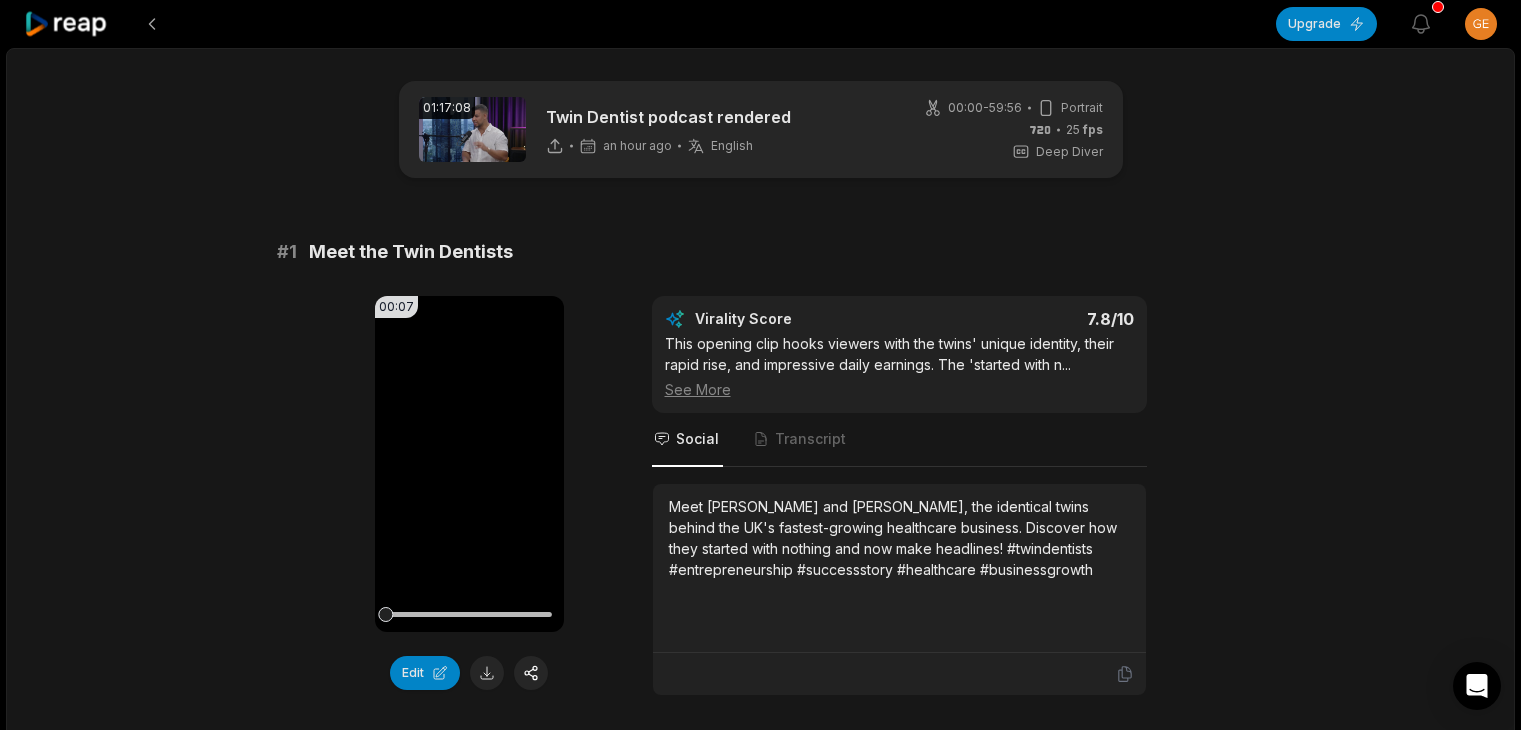 scroll, scrollTop: 0, scrollLeft: 0, axis: both 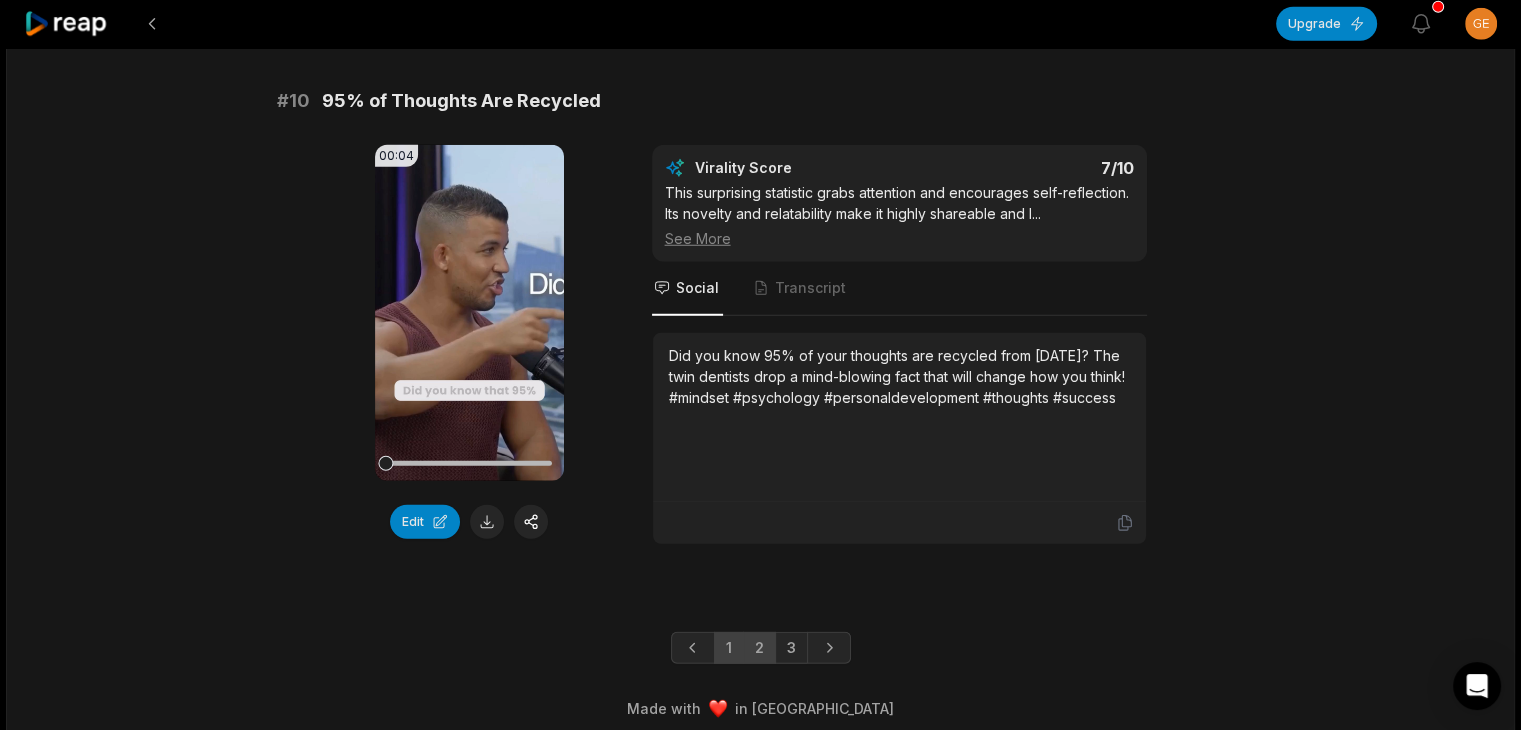 click on "2" at bounding box center (759, 648) 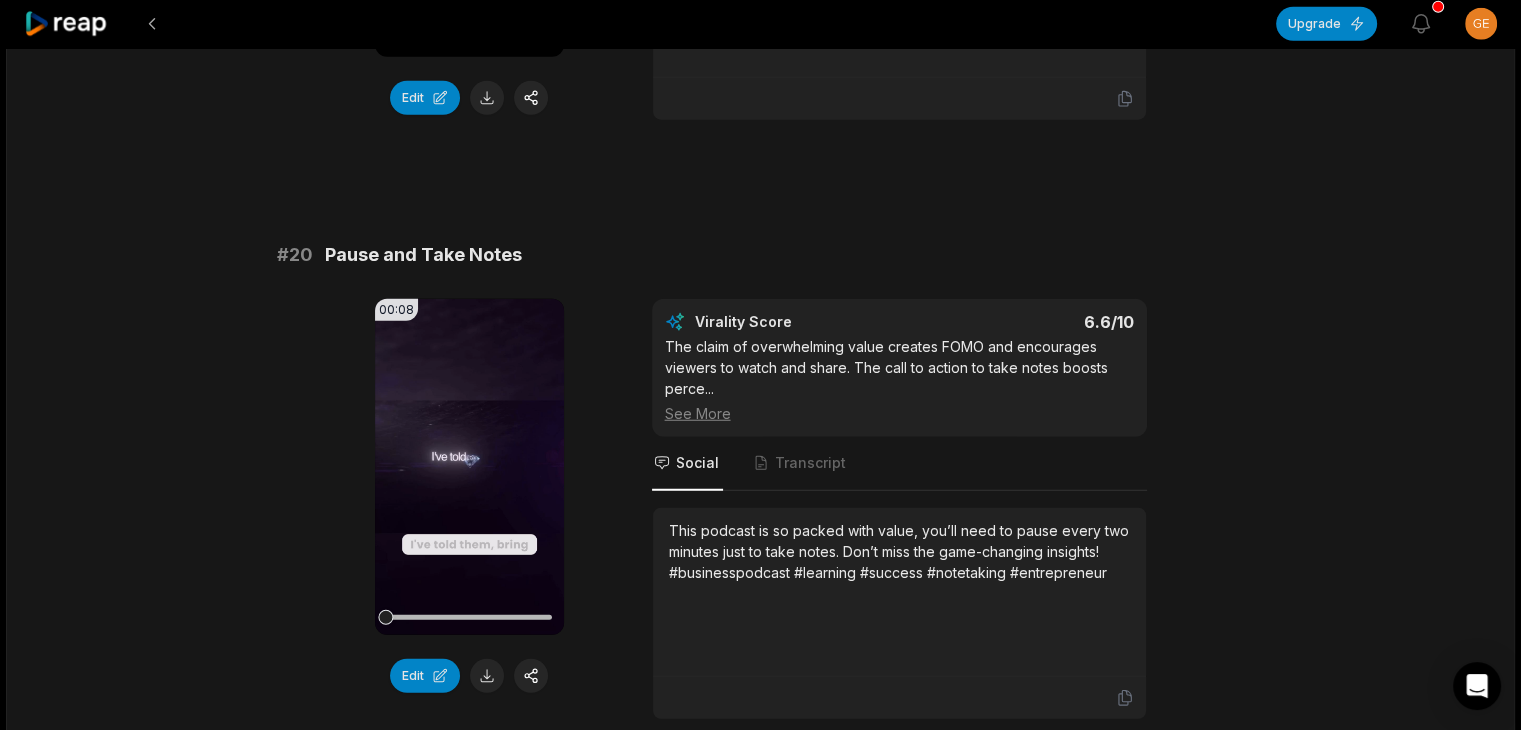 scroll, scrollTop: 5213, scrollLeft: 0, axis: vertical 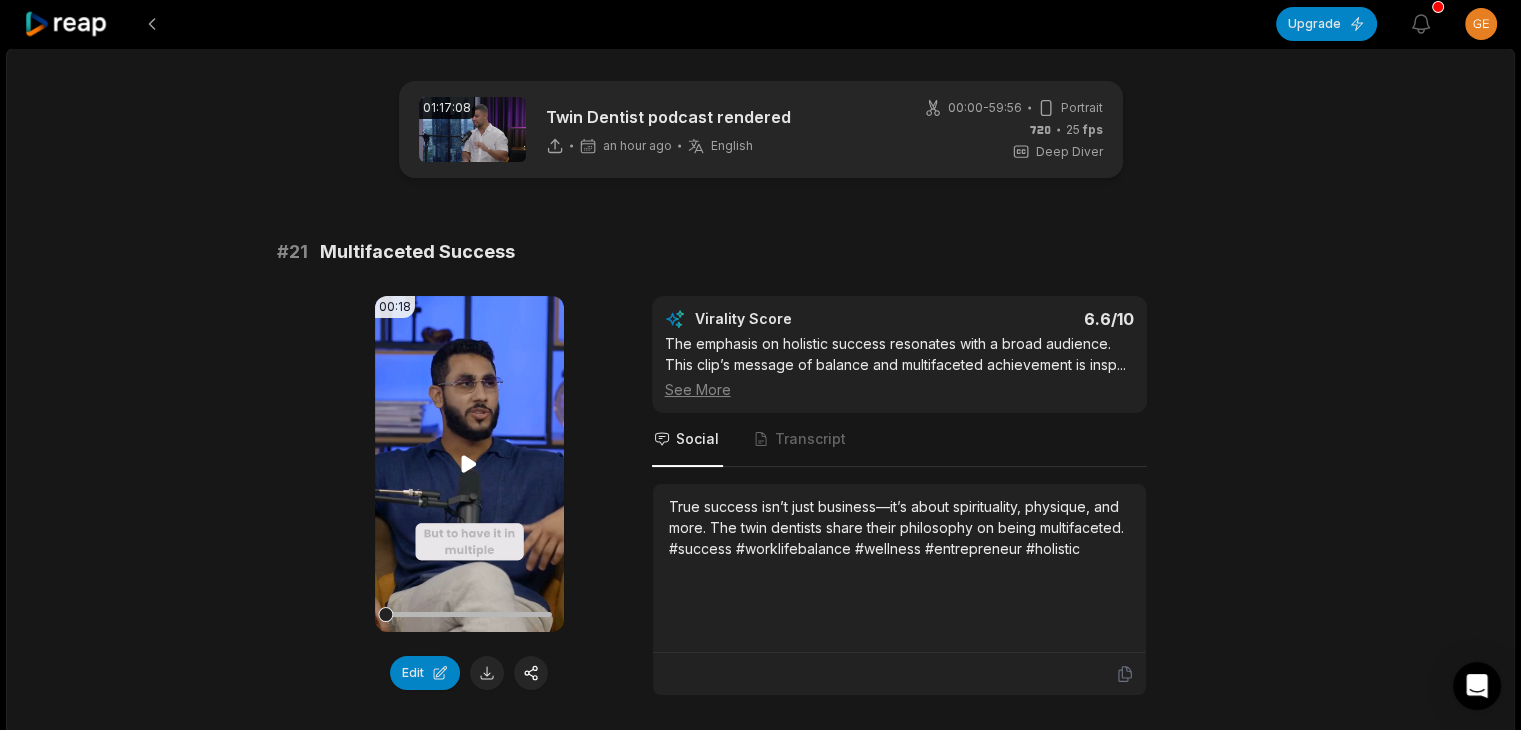 click 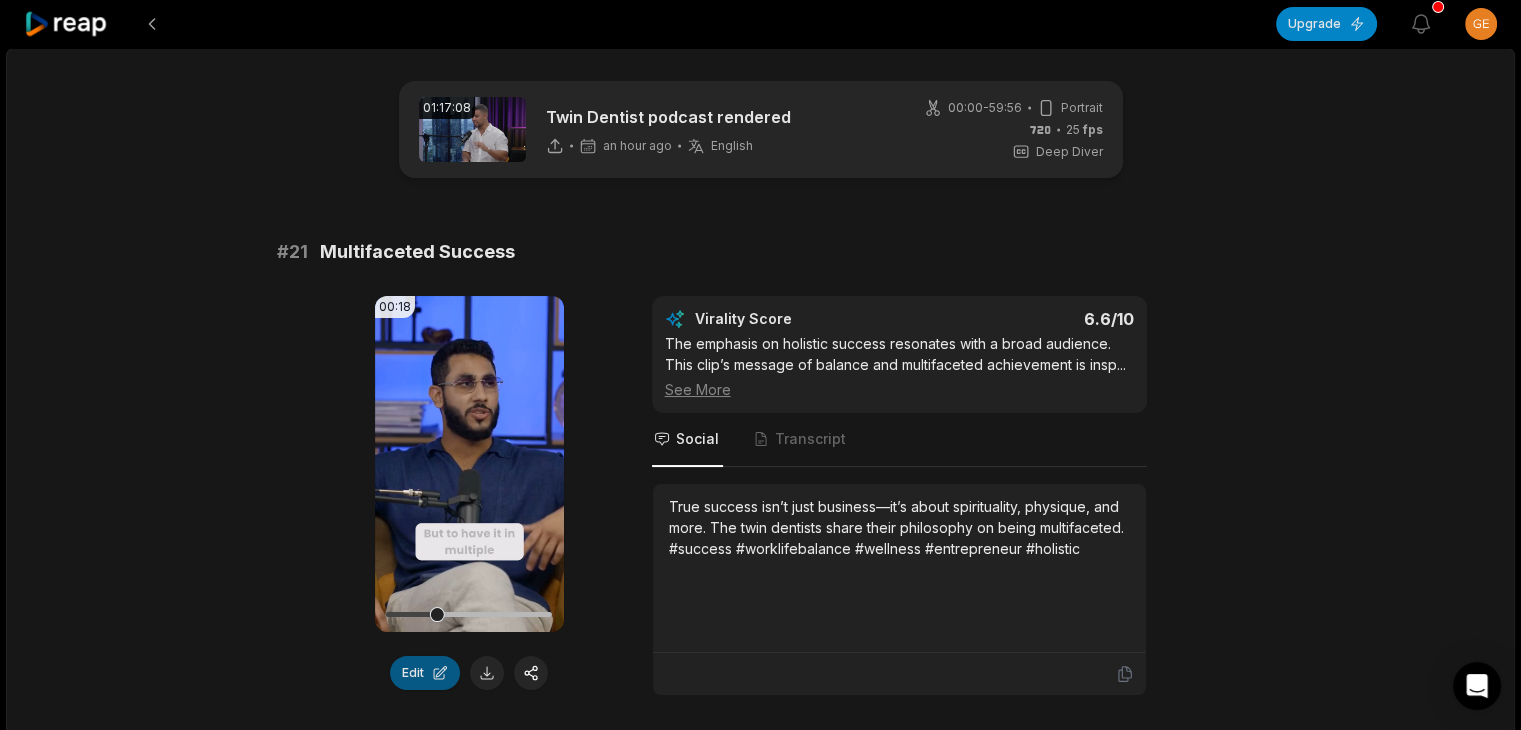 click on "Edit" at bounding box center [425, 673] 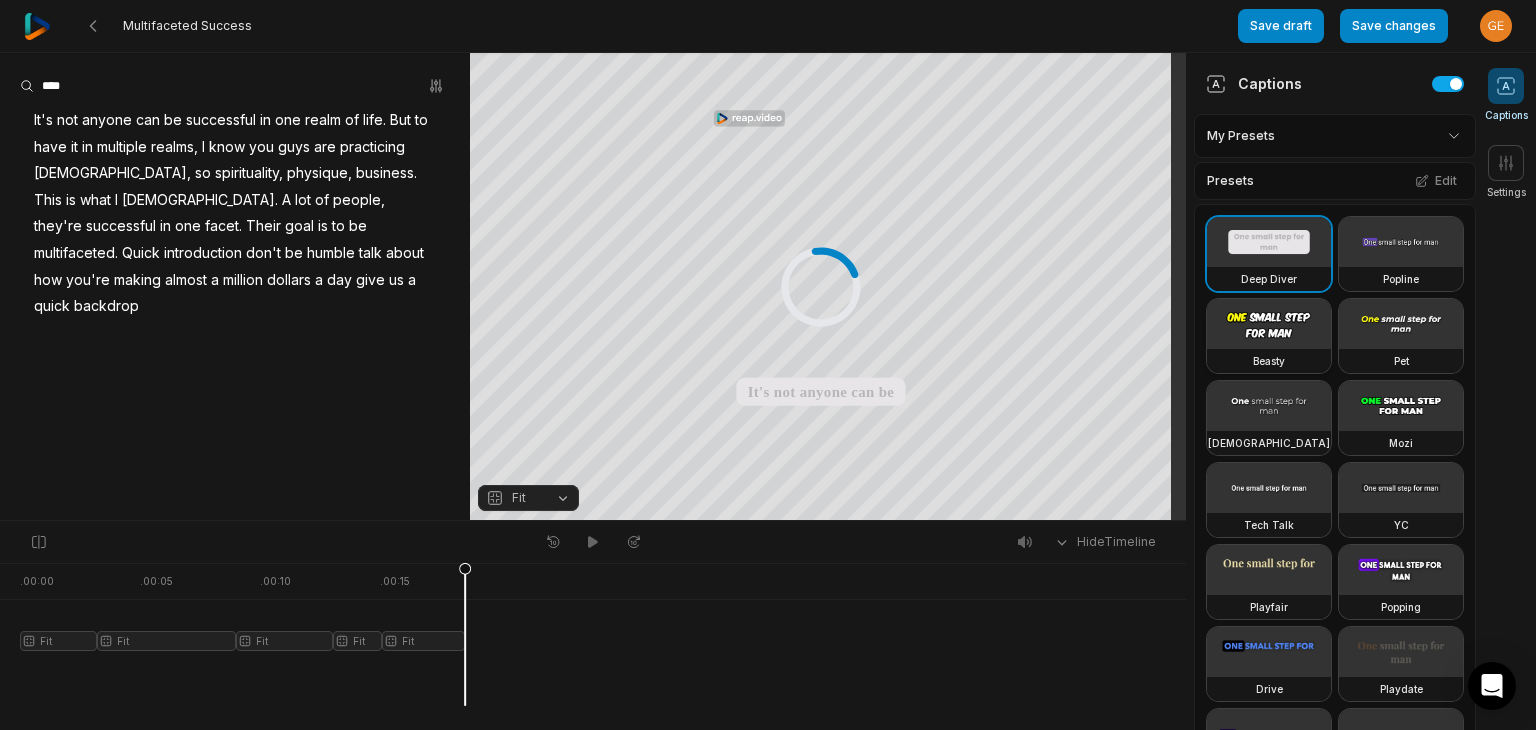 click at bounding box center (1269, 324) 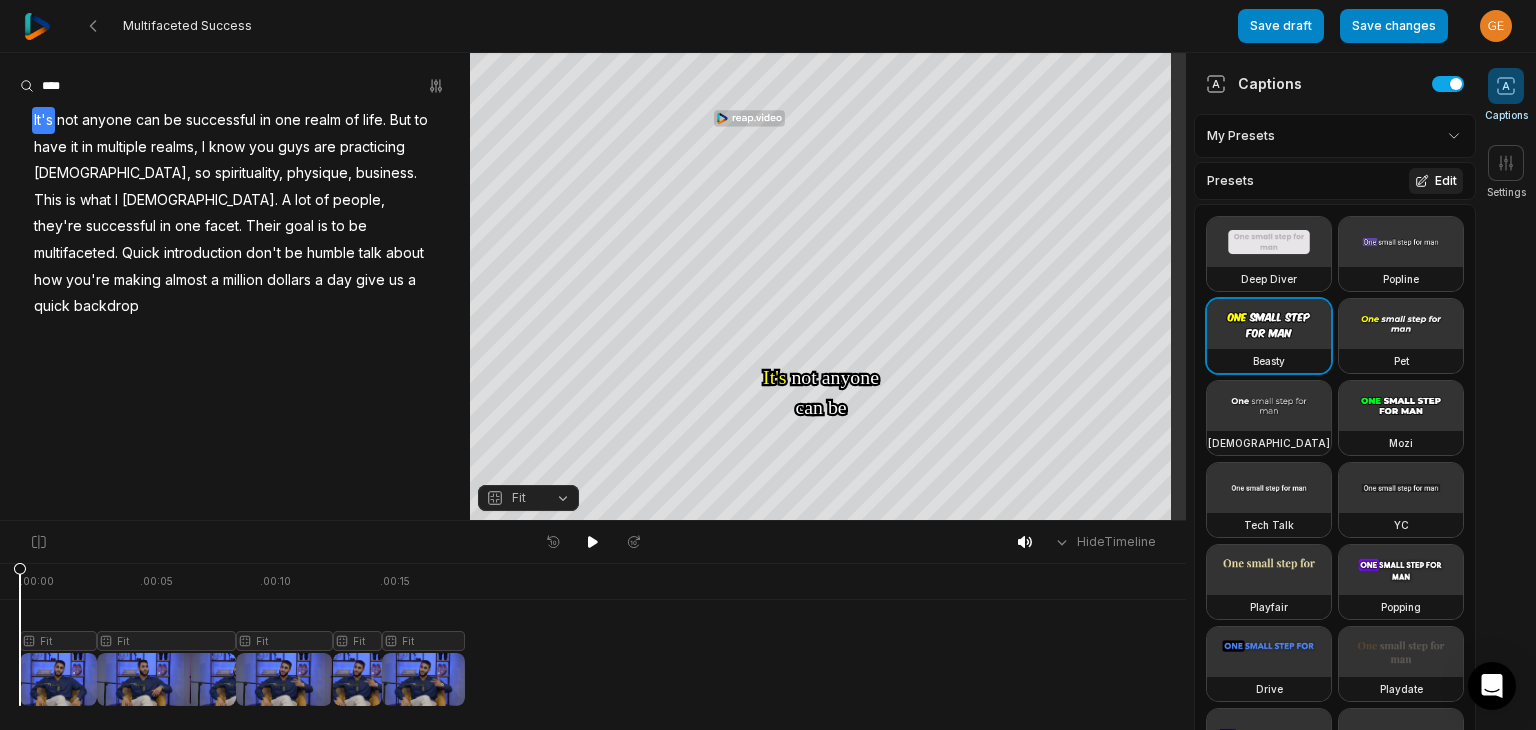 click on "Edit" at bounding box center [1436, 181] 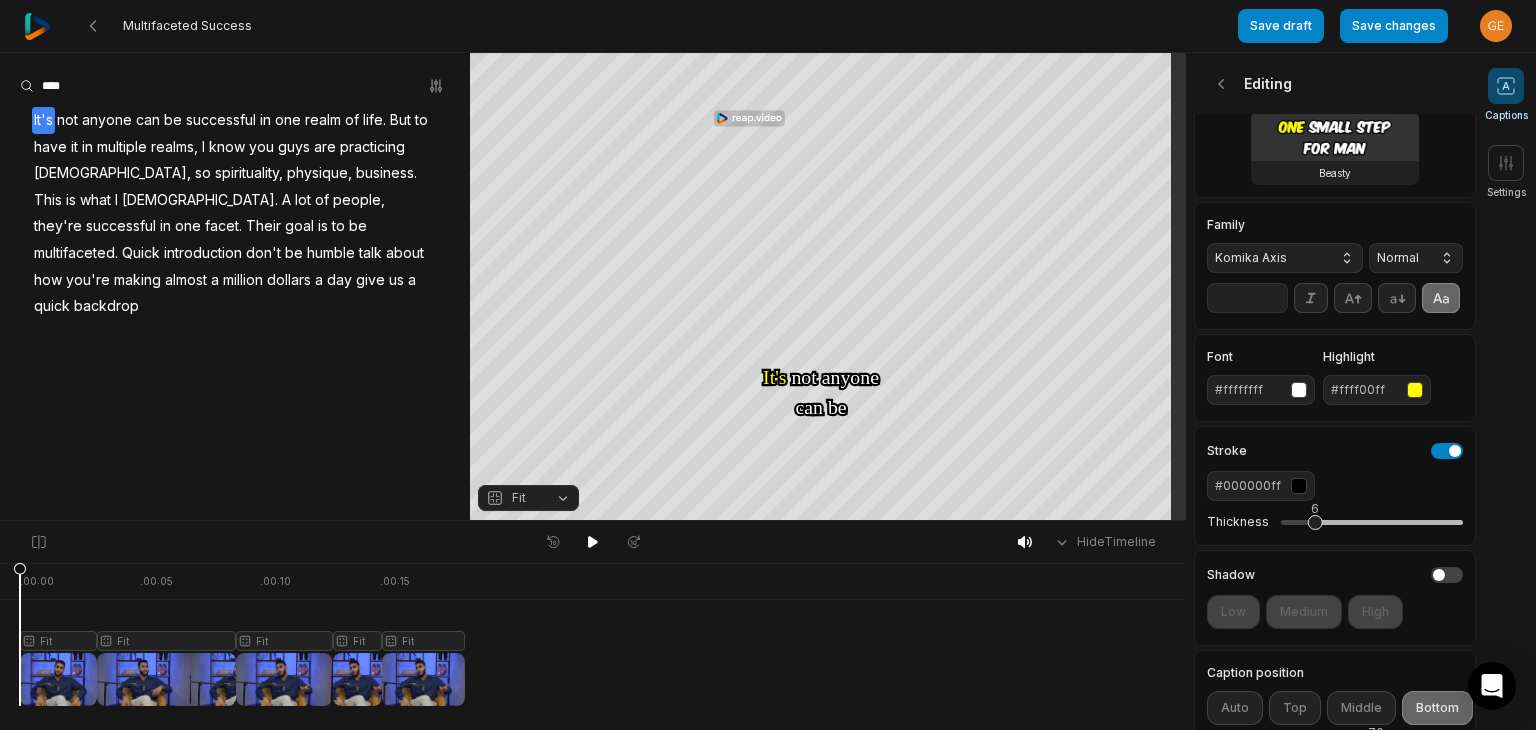 scroll, scrollTop: 100, scrollLeft: 0, axis: vertical 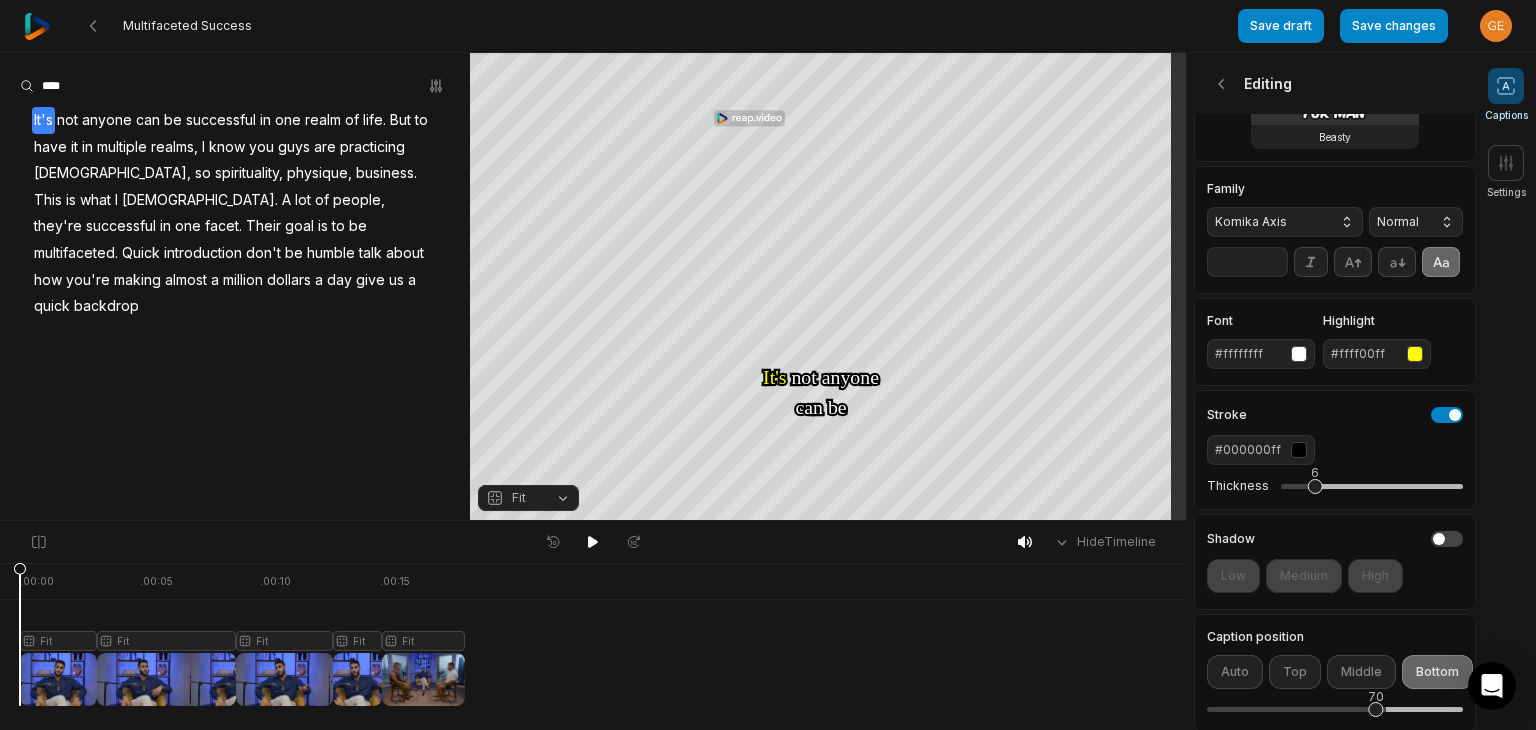 click on "Komika Axis" at bounding box center (1285, 222) 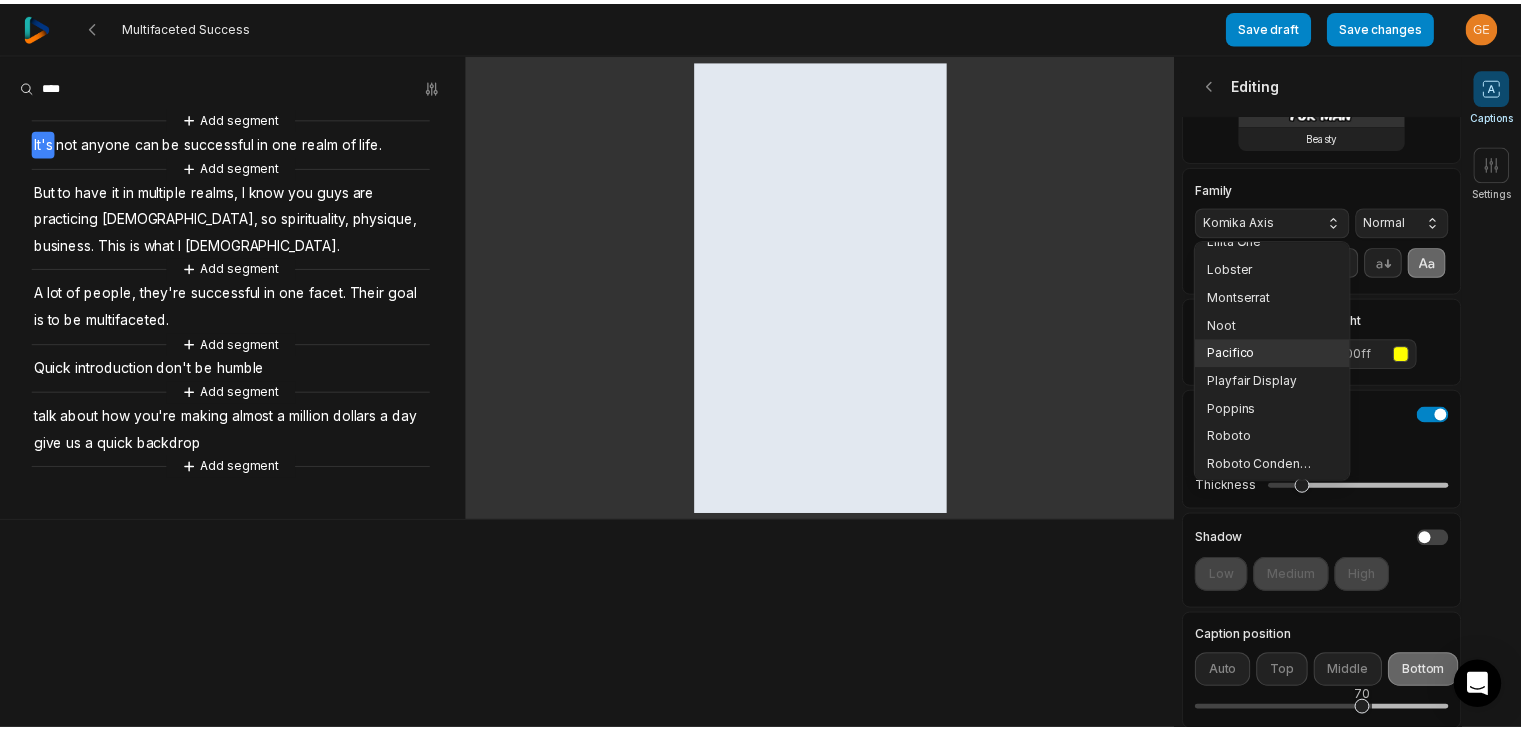 scroll, scrollTop: 316, scrollLeft: 0, axis: vertical 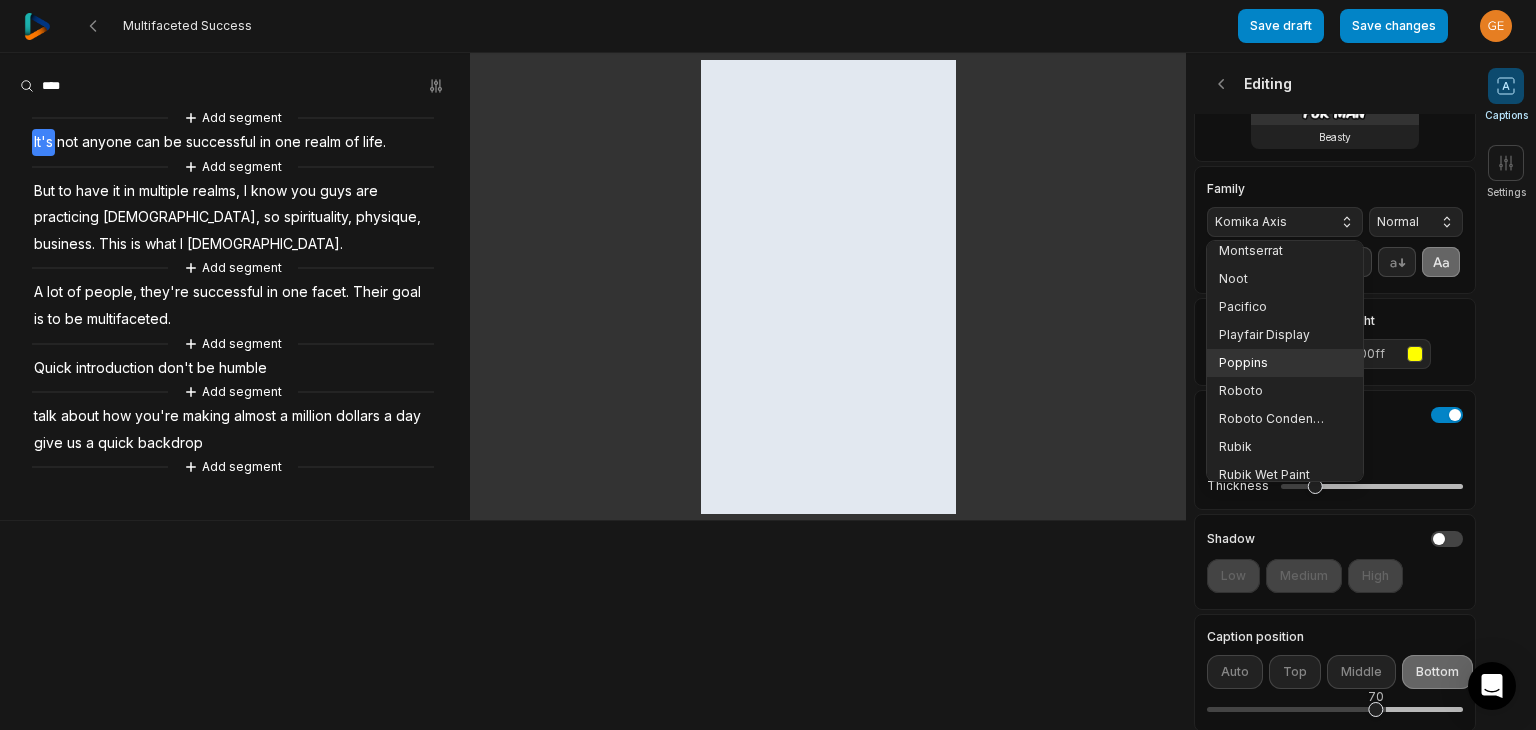 click on "Poppins" at bounding box center (1273, 363) 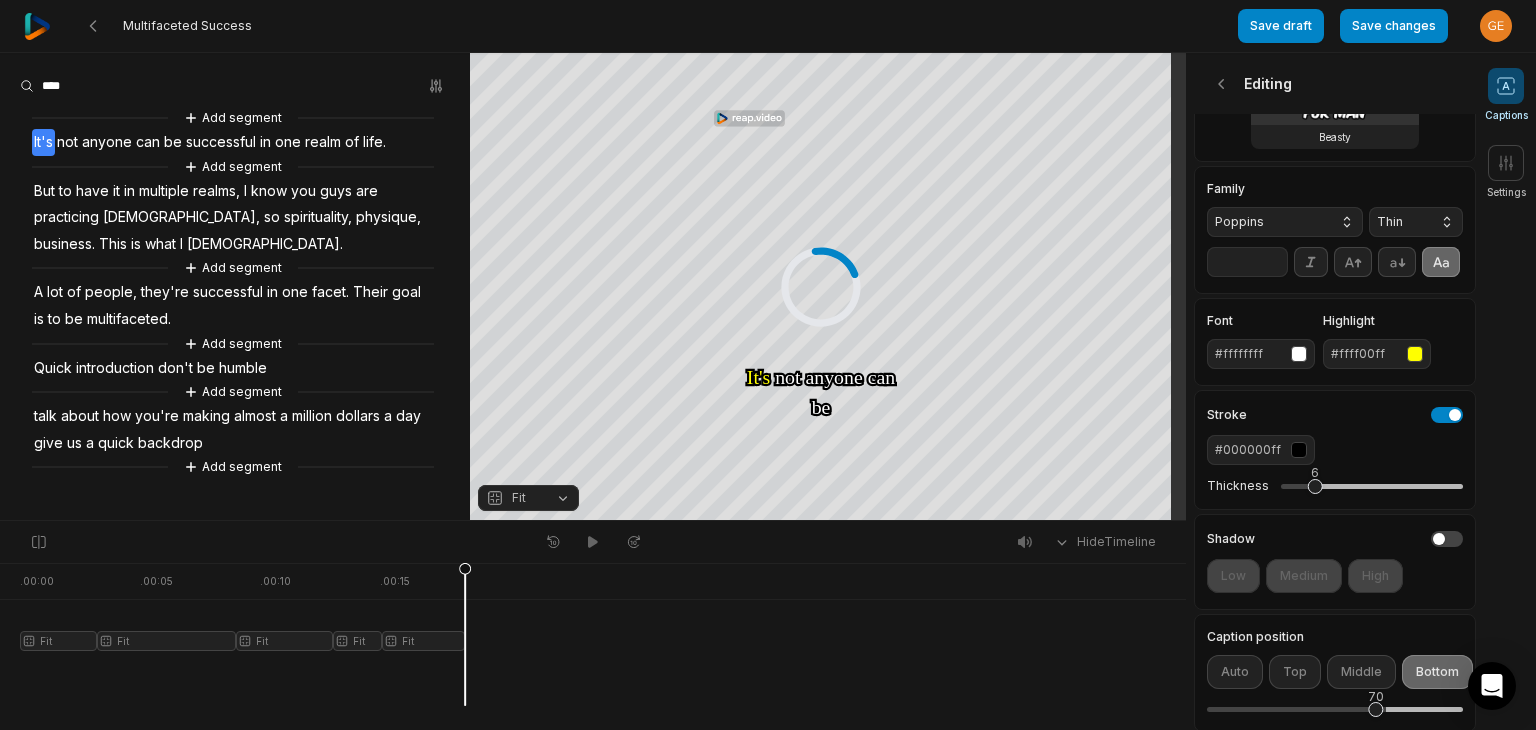 type on "**" 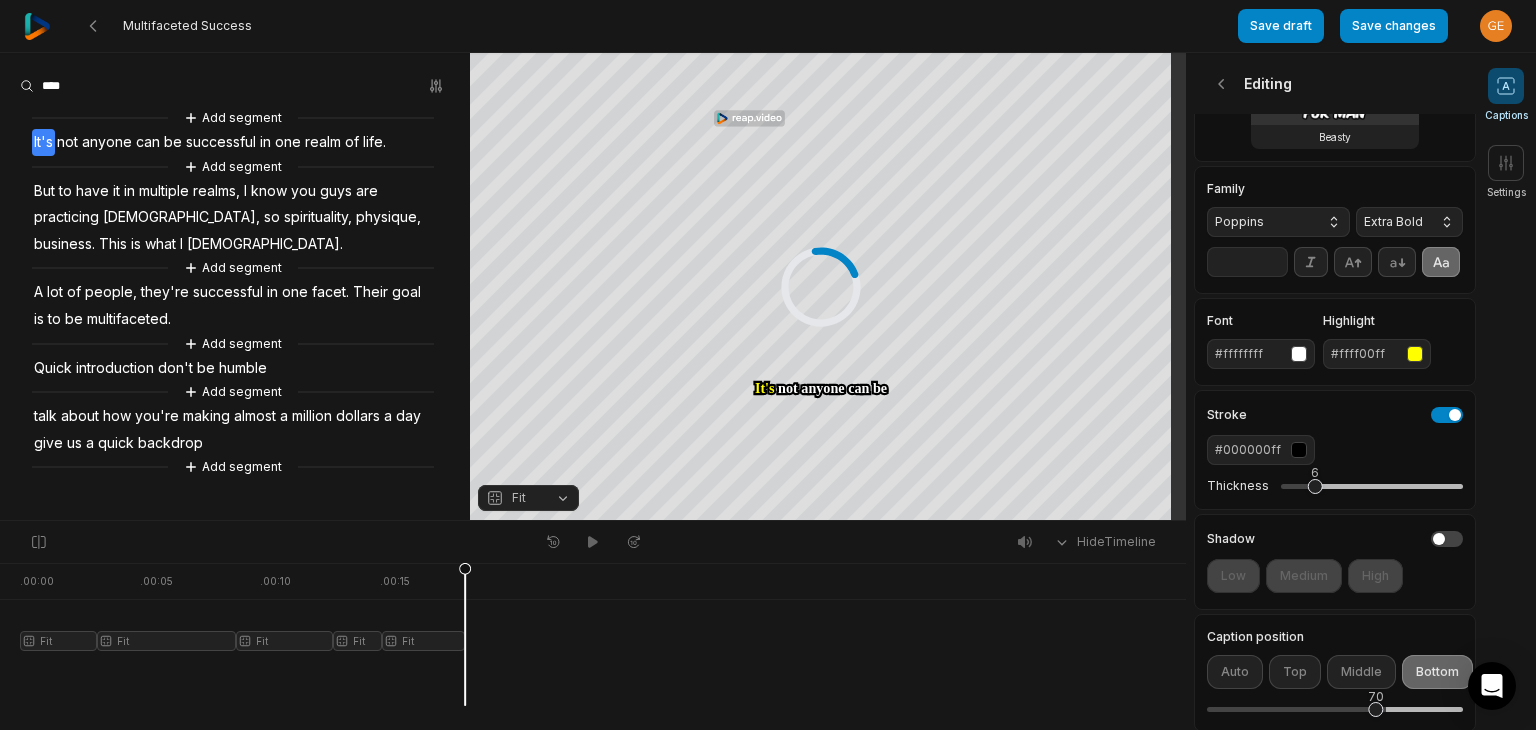 click on "Extra Bold" at bounding box center [1409, 222] 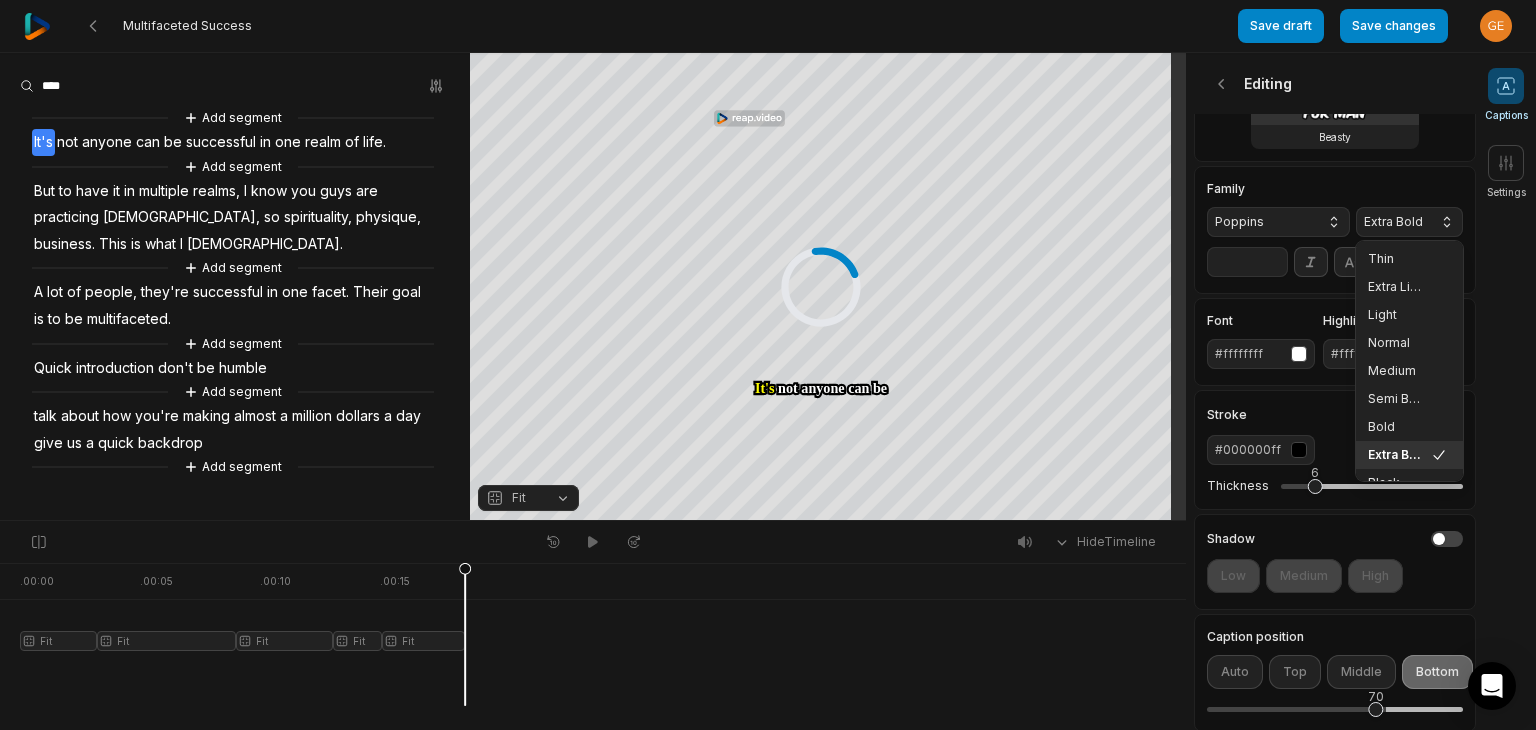 drag, startPoint x: 1384, startPoint y: 454, endPoint x: 1330, endPoint y: 345, distance: 121.64292 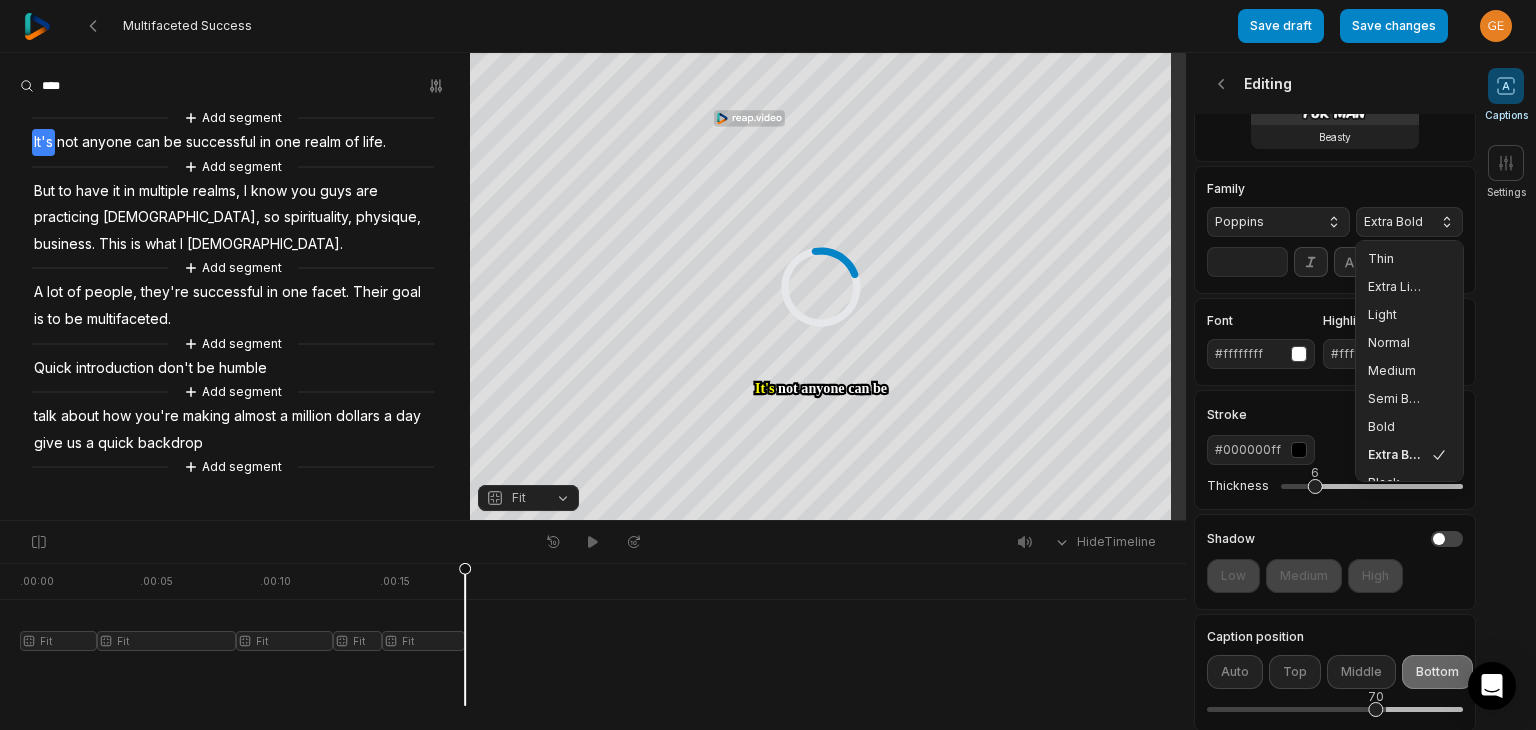 click on "Multifaceted Success Save draft Save changes Open user menu Captions Settings Your browser does not support mp4 format. Your browser does not support mp4 format. It's It's   not not   anyone anyone   can can   be be successful successful   in in   one one   realm realm of of   life life But But   to to   have have   it it   in in   multiple multiple realms, realms,   I I   know know   you you   guys guys are are   practicing practicing   Muslims, Muslims, so so   spirituality,   spirituality,     physique,   physique,   business business This This   is is   what what   I I   preach preach A A   lot lot   of of   people, people,   they're they're successful successful   in in   one one   facet facet Their Their   goal goal   is is   to to   be be multifaceted multifaceted Quick Quick introduction introduction   don't don't   be be humble humble   talk talk   about about   how how you're you're   making making   almost almost   a a million million   dollars a" at bounding box center (768, 260) 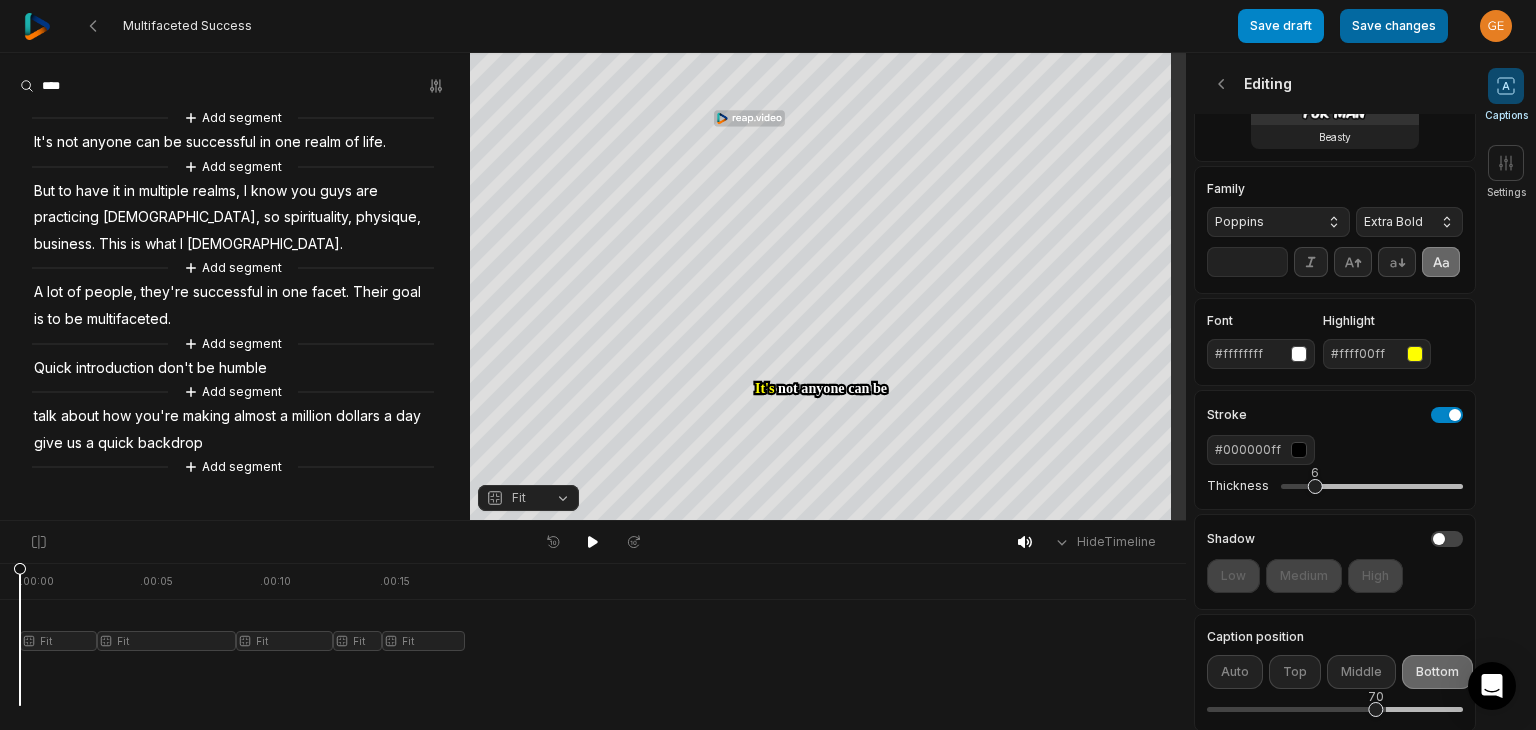 click on "Save changes" at bounding box center [1394, 26] 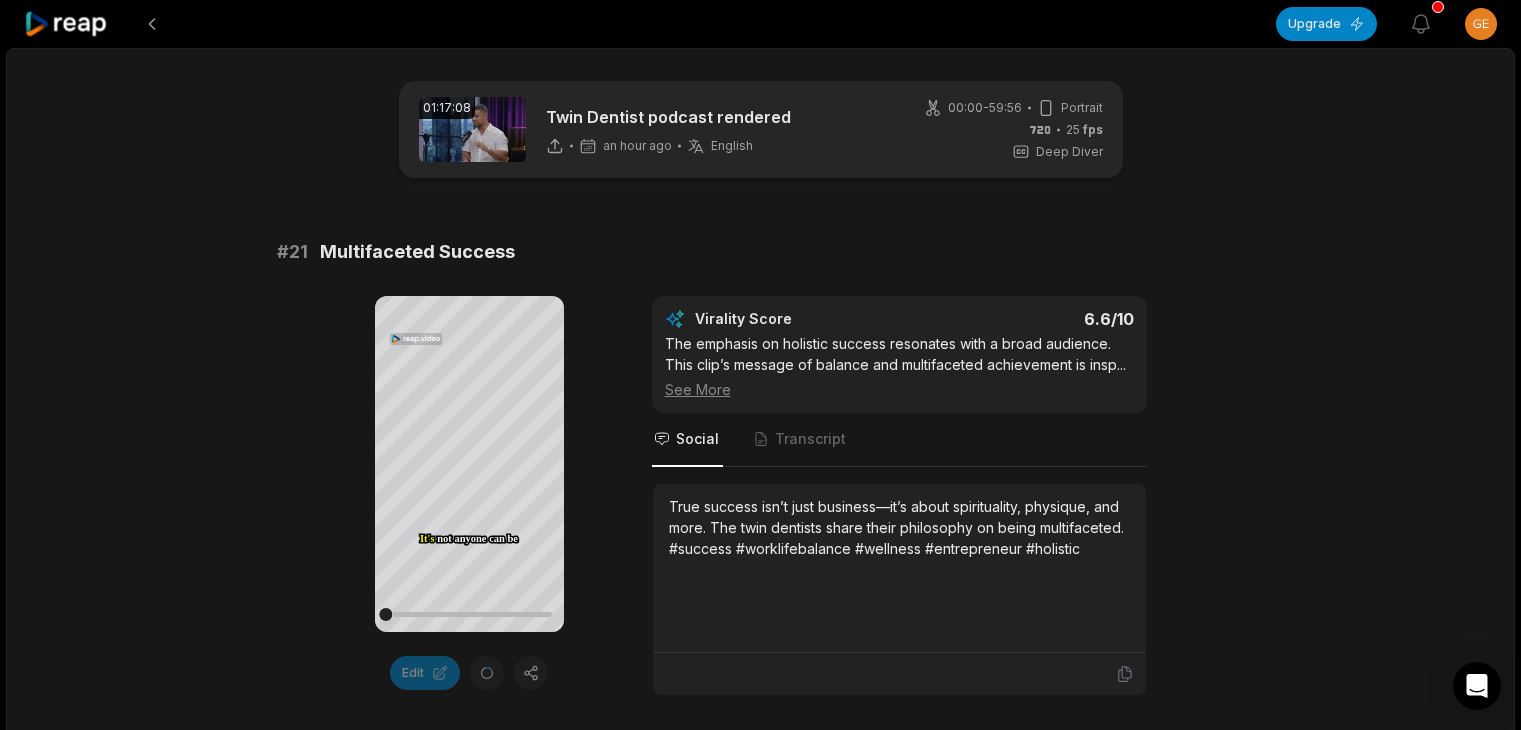 scroll, scrollTop: 0, scrollLeft: 0, axis: both 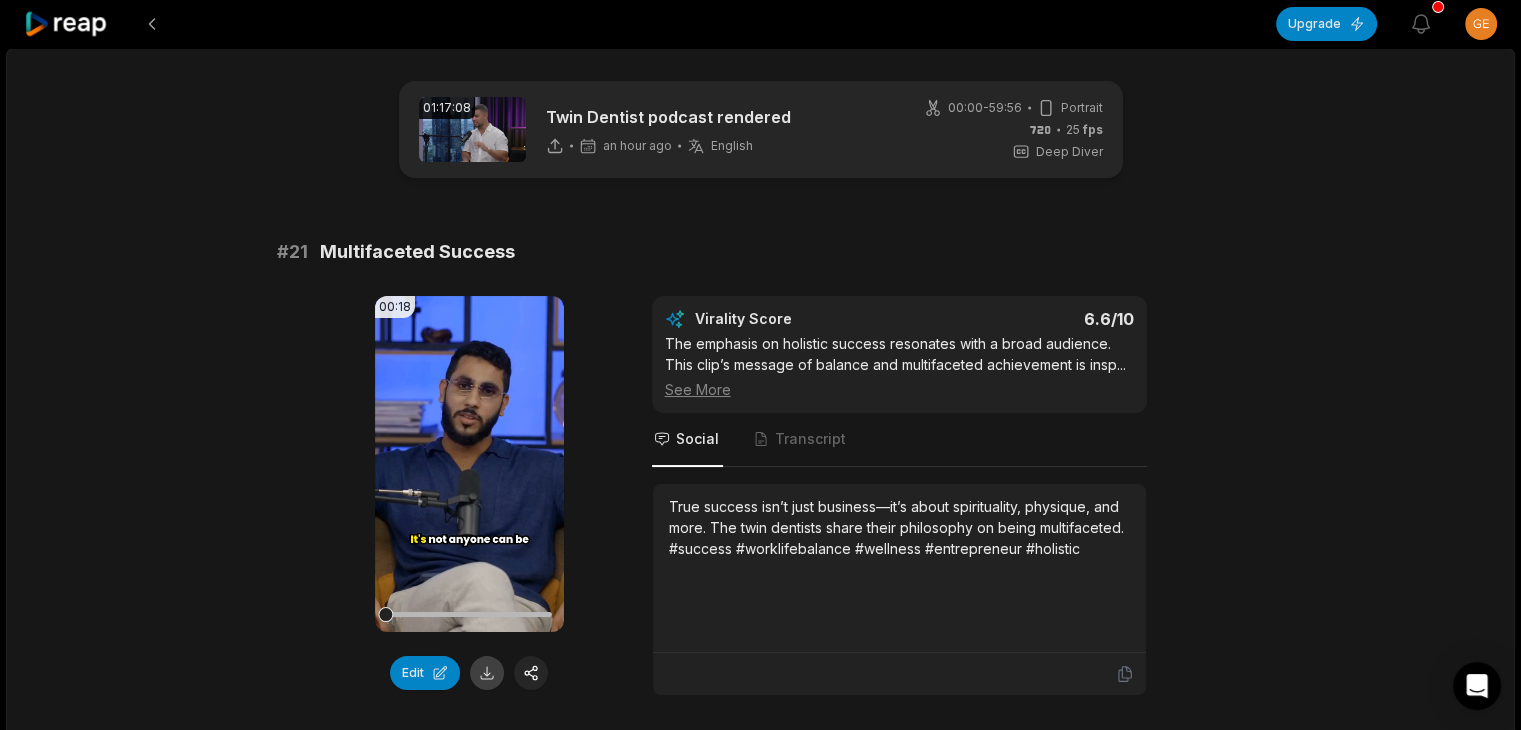 click at bounding box center [487, 673] 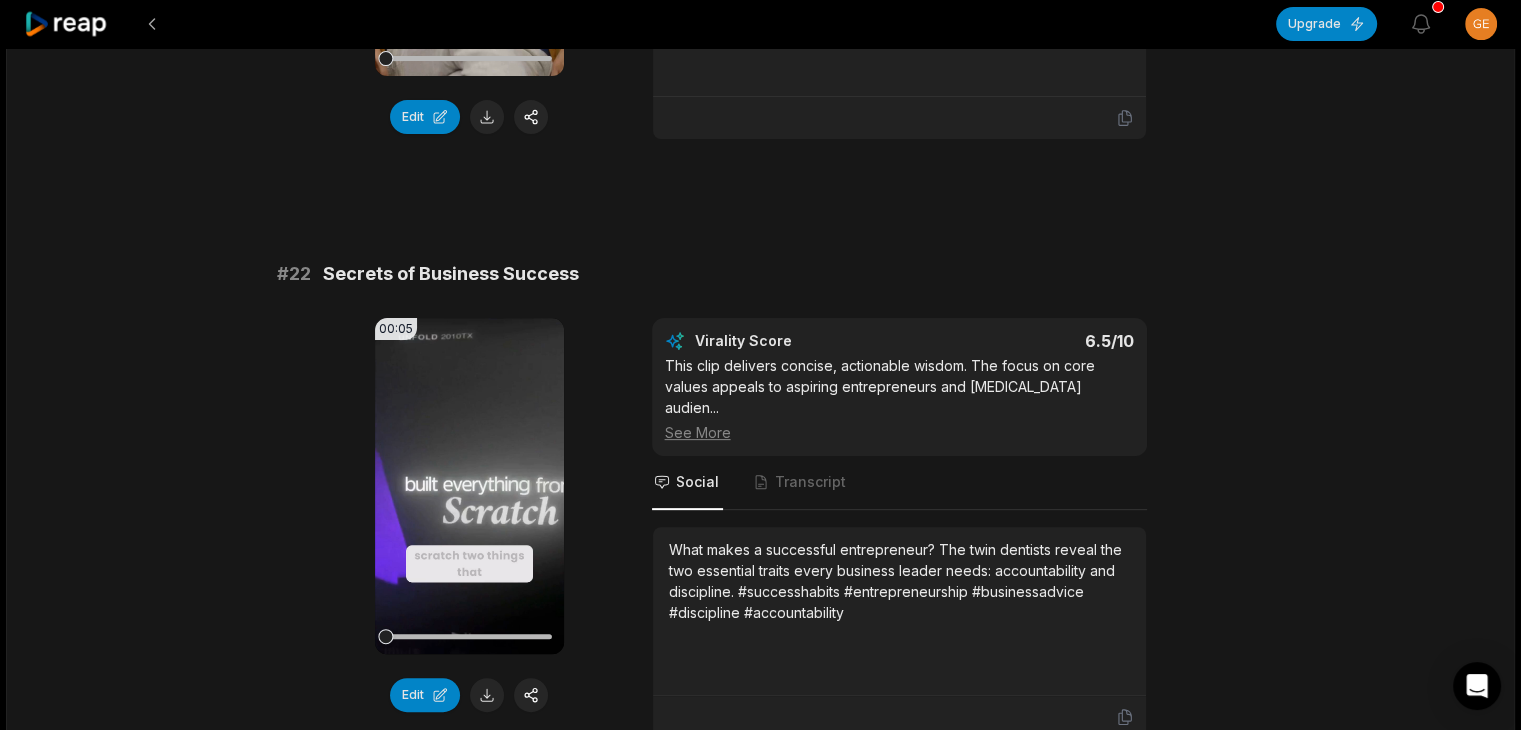 scroll, scrollTop: 700, scrollLeft: 0, axis: vertical 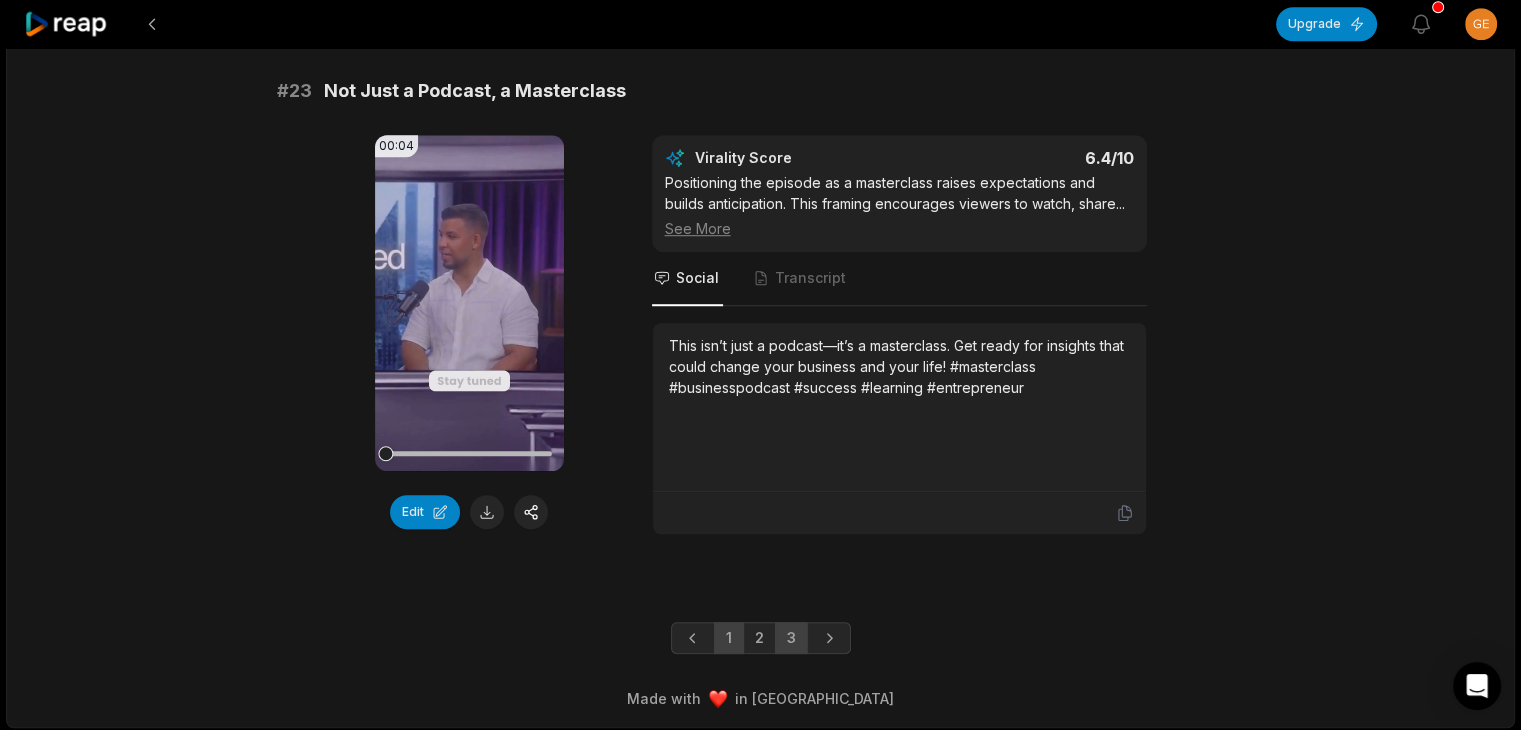click on "1" at bounding box center [729, 638] 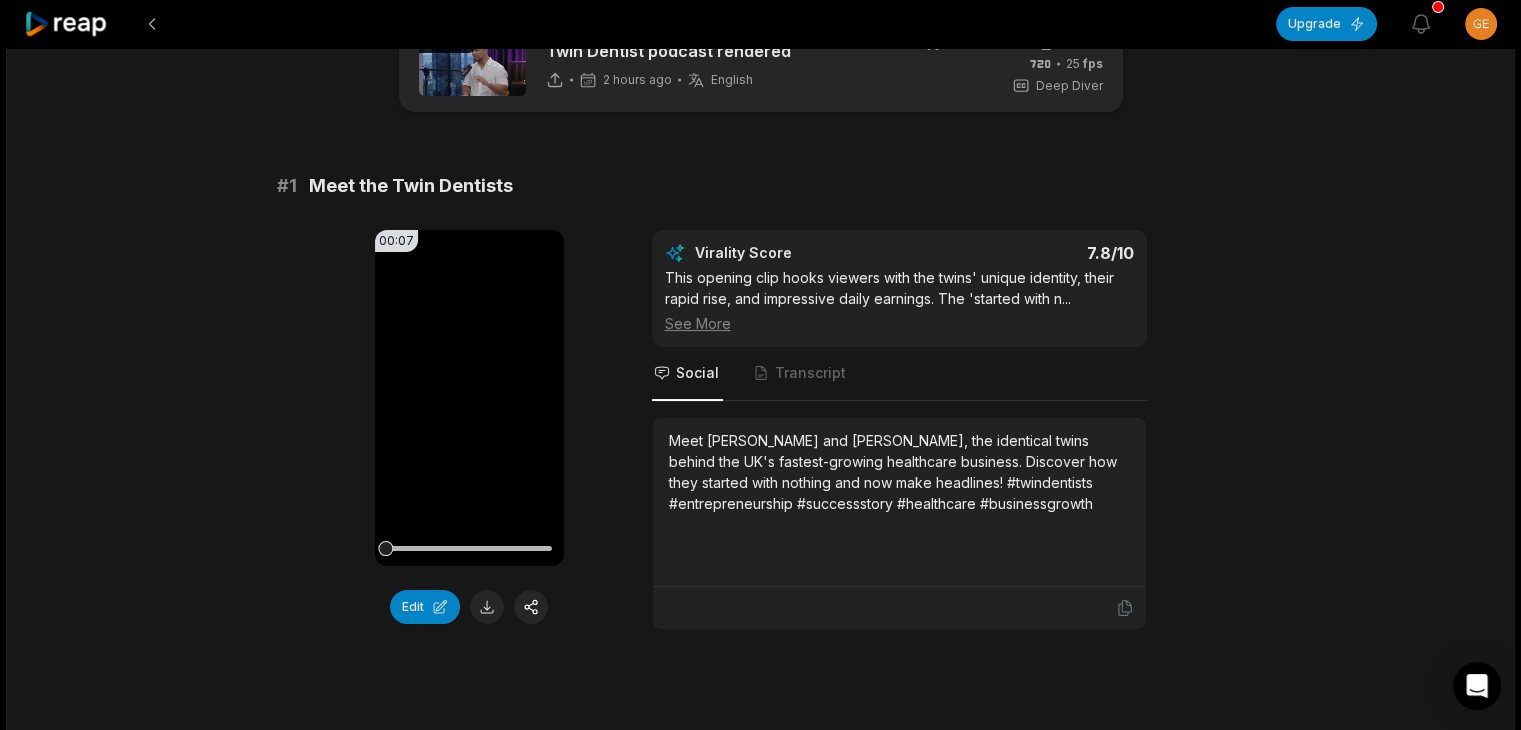 scroll, scrollTop: 0, scrollLeft: 0, axis: both 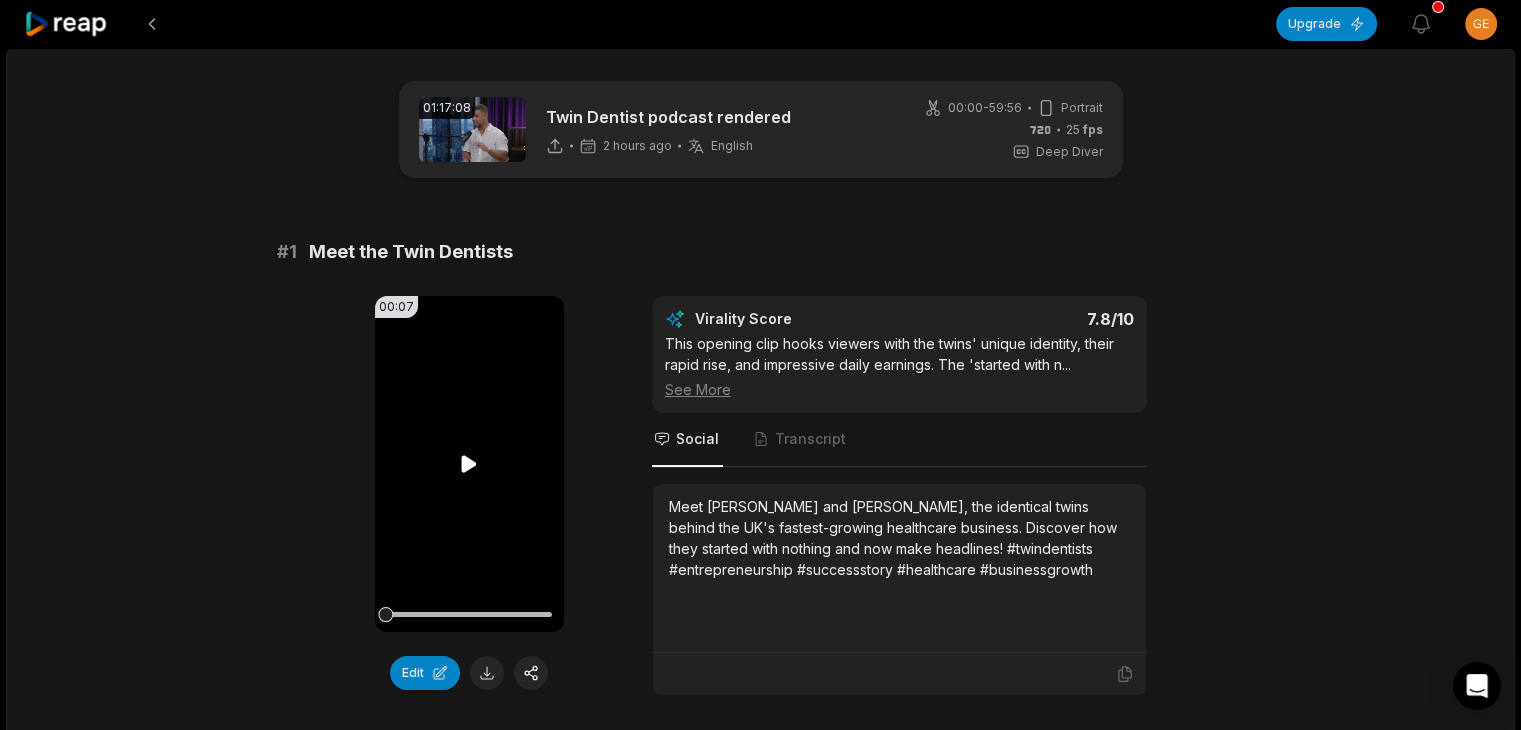 click 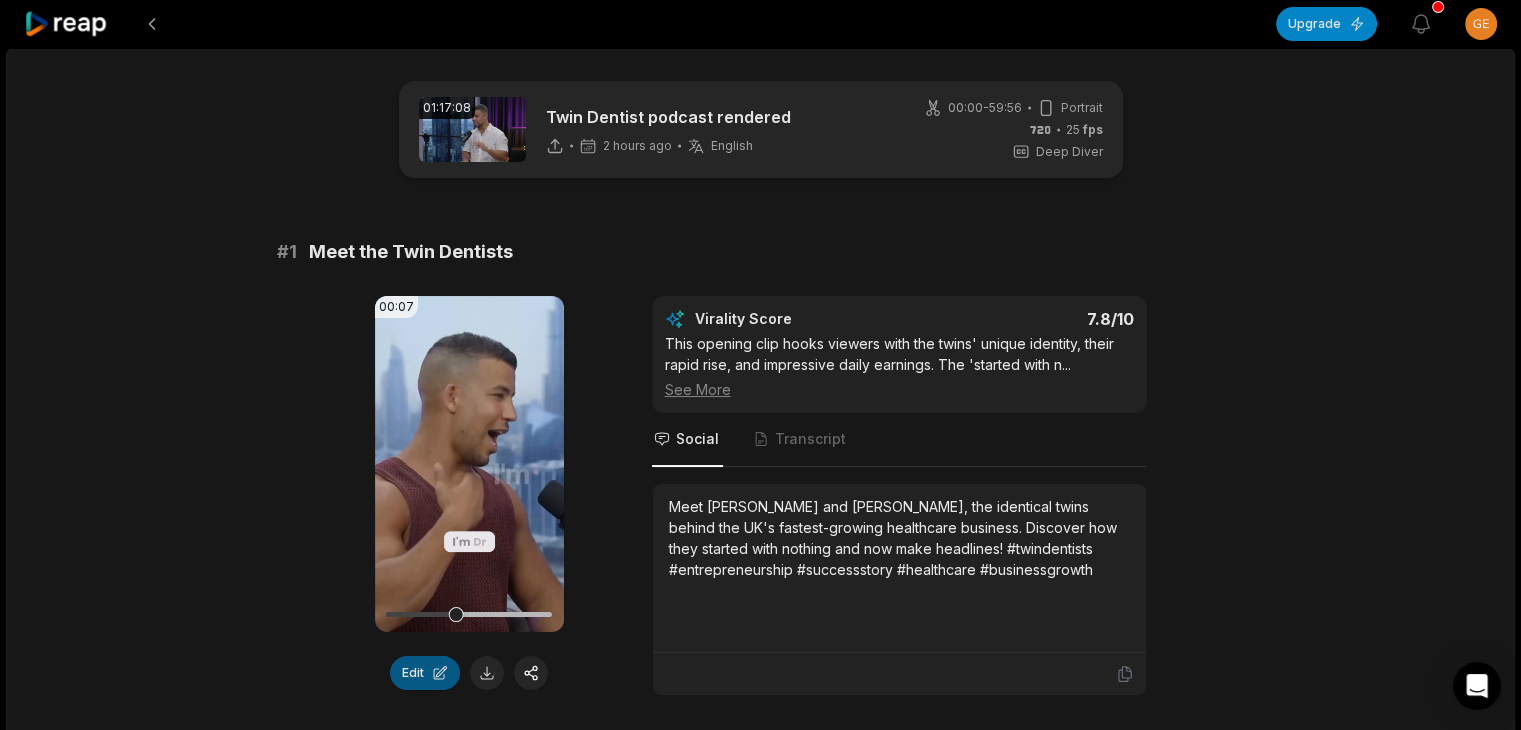 click on "Edit" at bounding box center (425, 673) 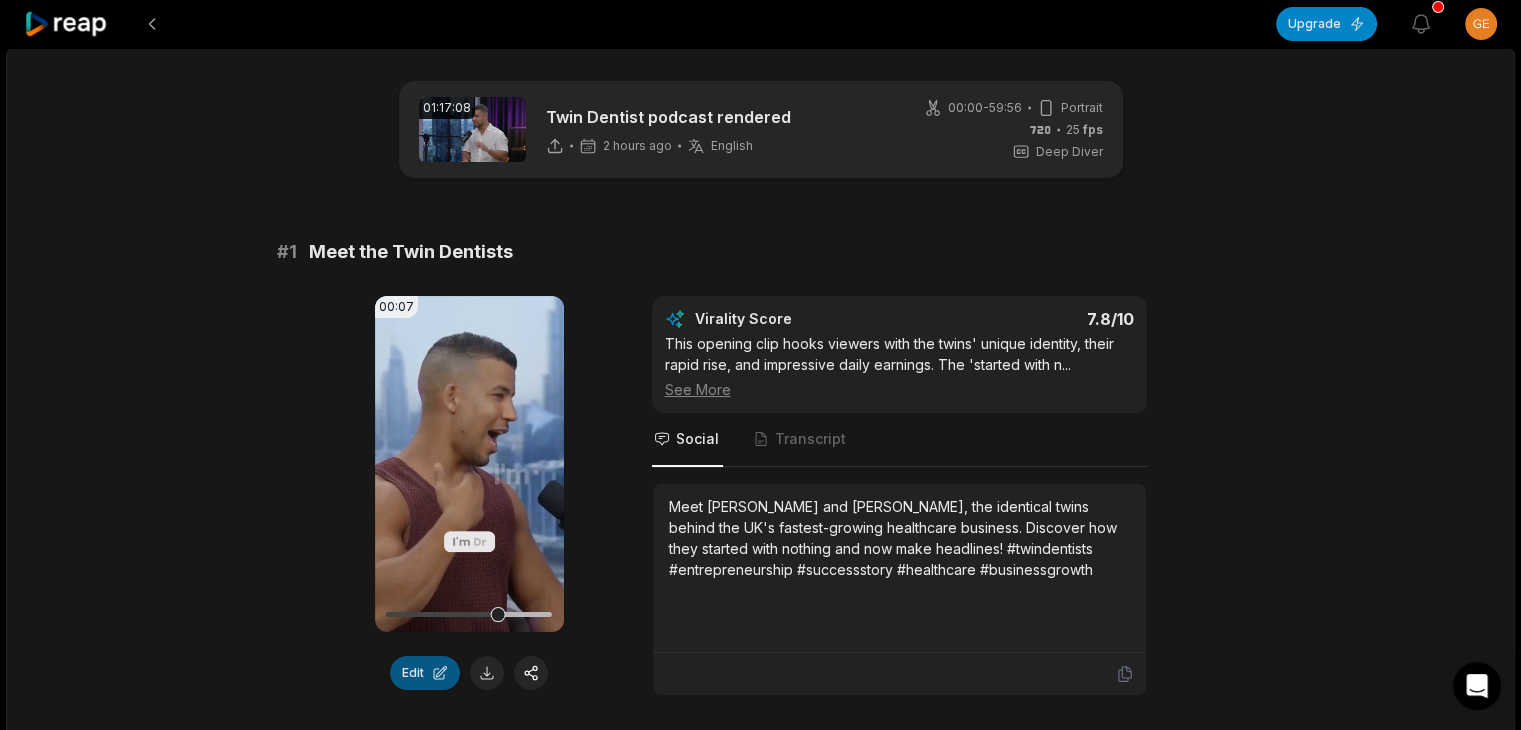 click on "Edit" at bounding box center (425, 673) 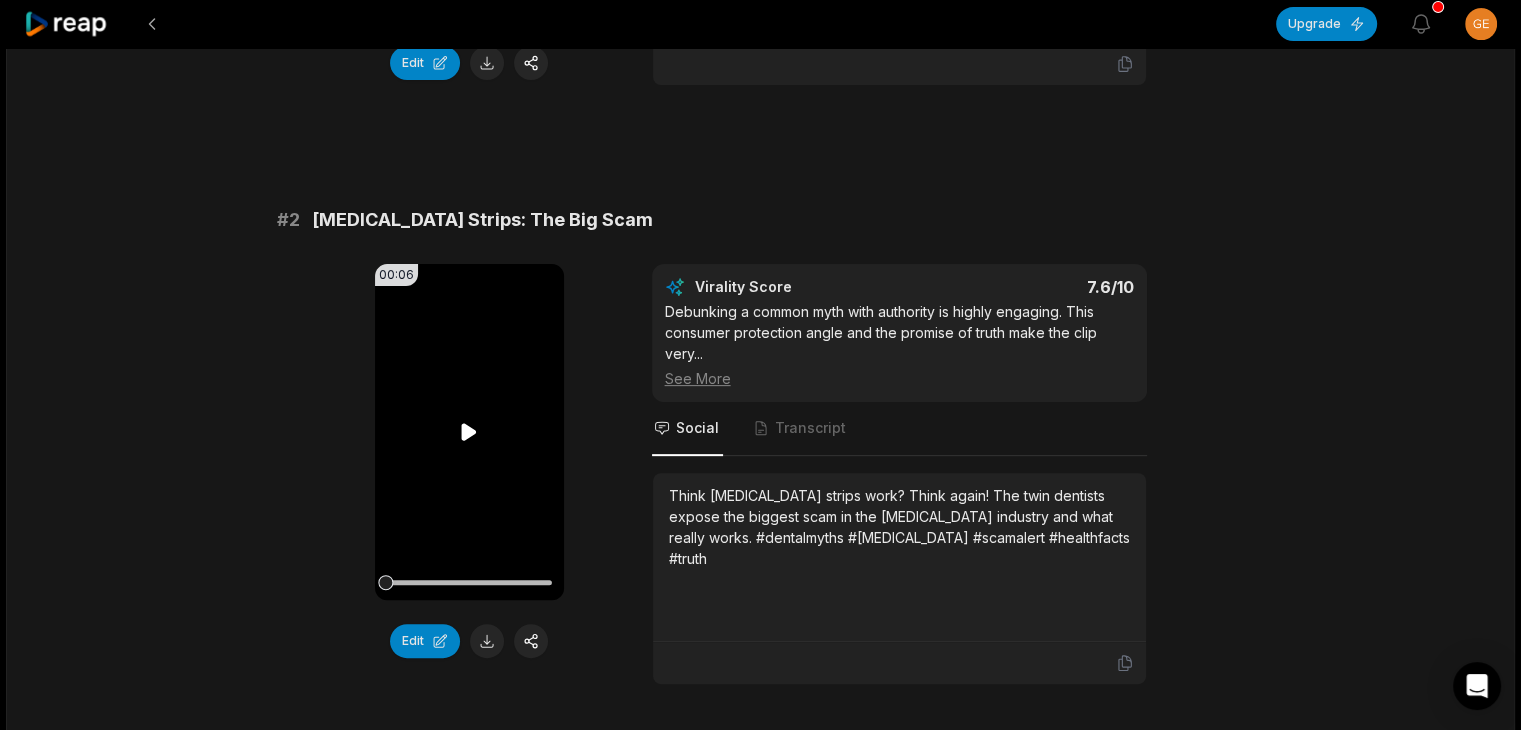 scroll, scrollTop: 600, scrollLeft: 0, axis: vertical 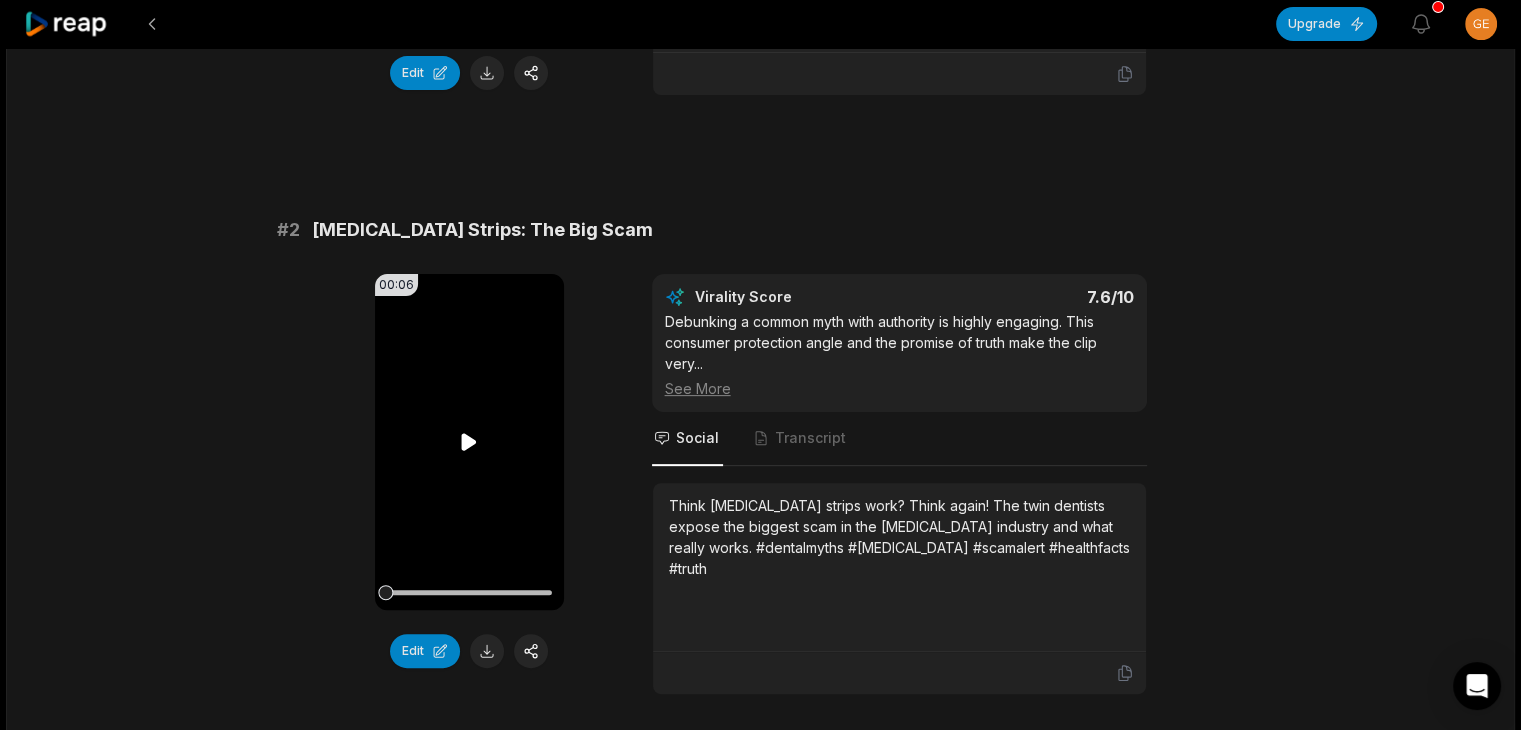 click 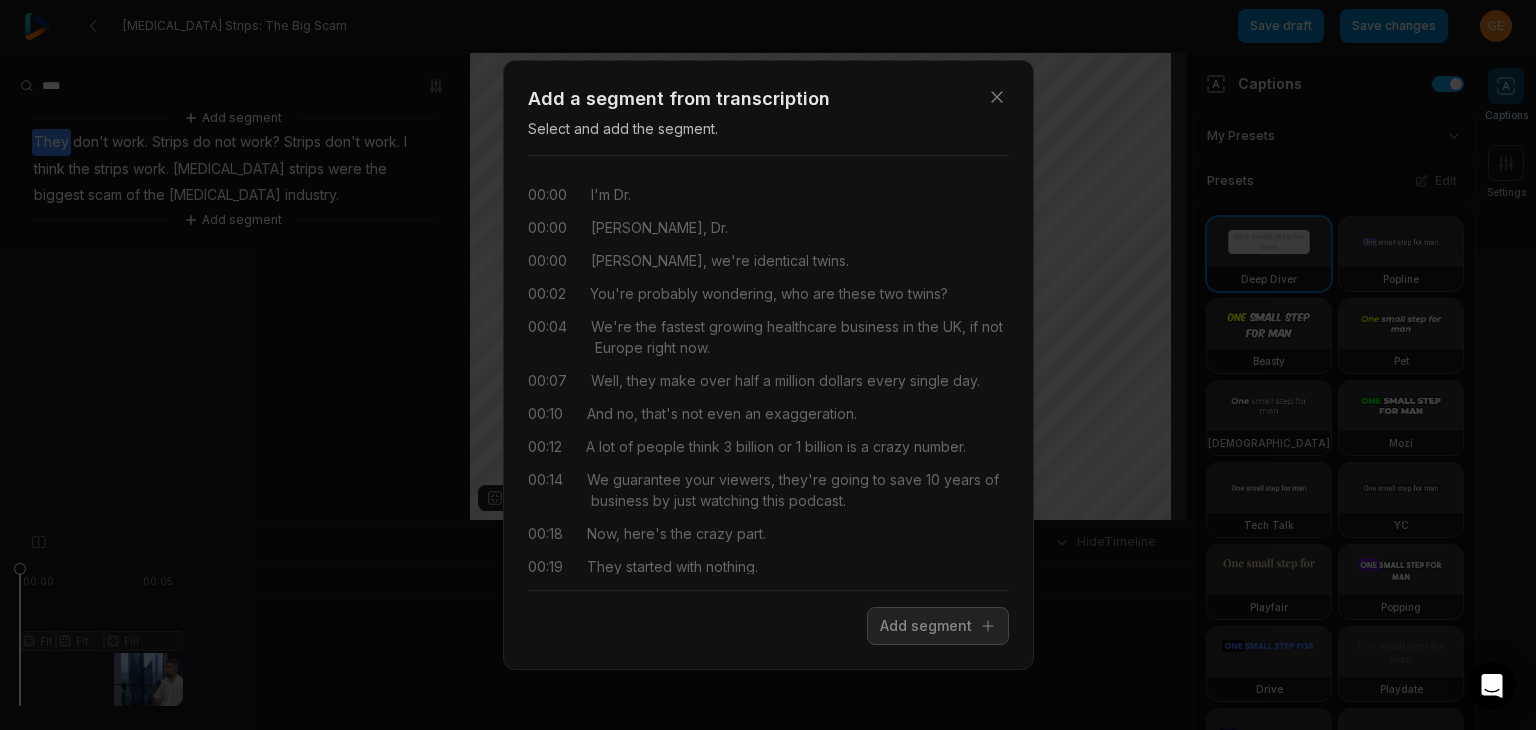 scroll, scrollTop: 0, scrollLeft: 0, axis: both 